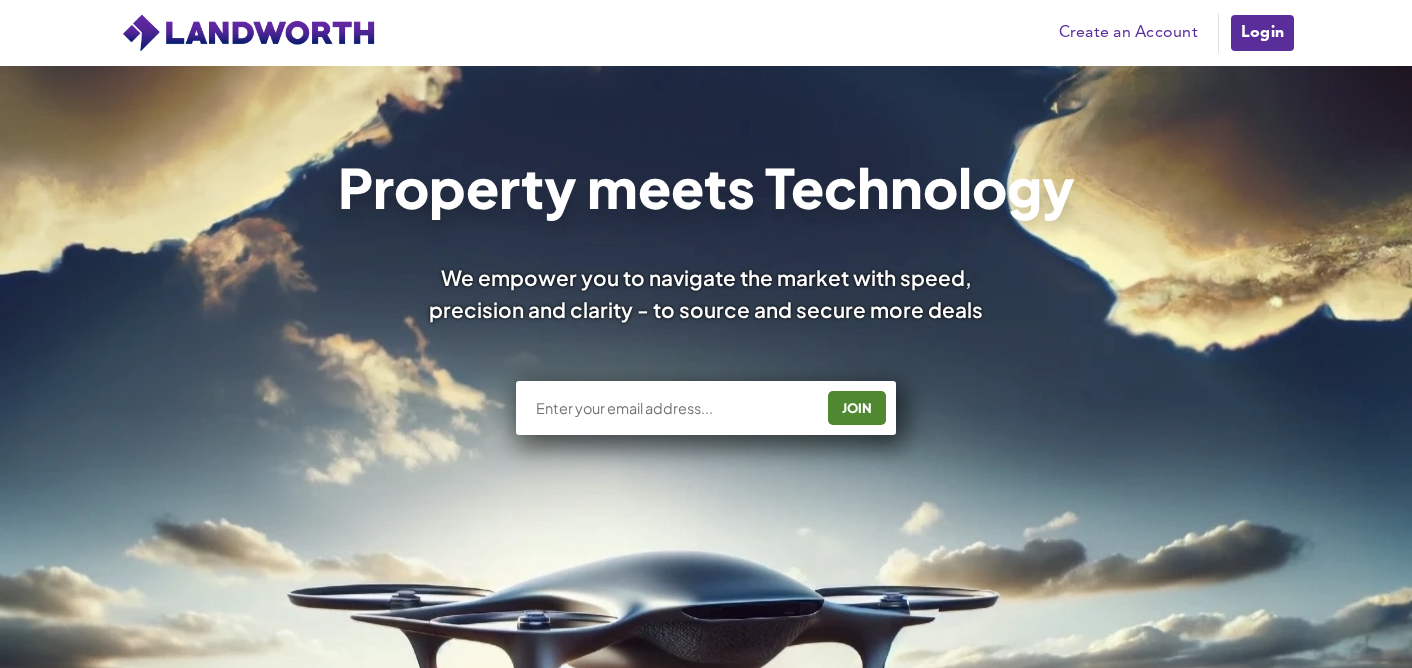 scroll, scrollTop: 0, scrollLeft: 0, axis: both 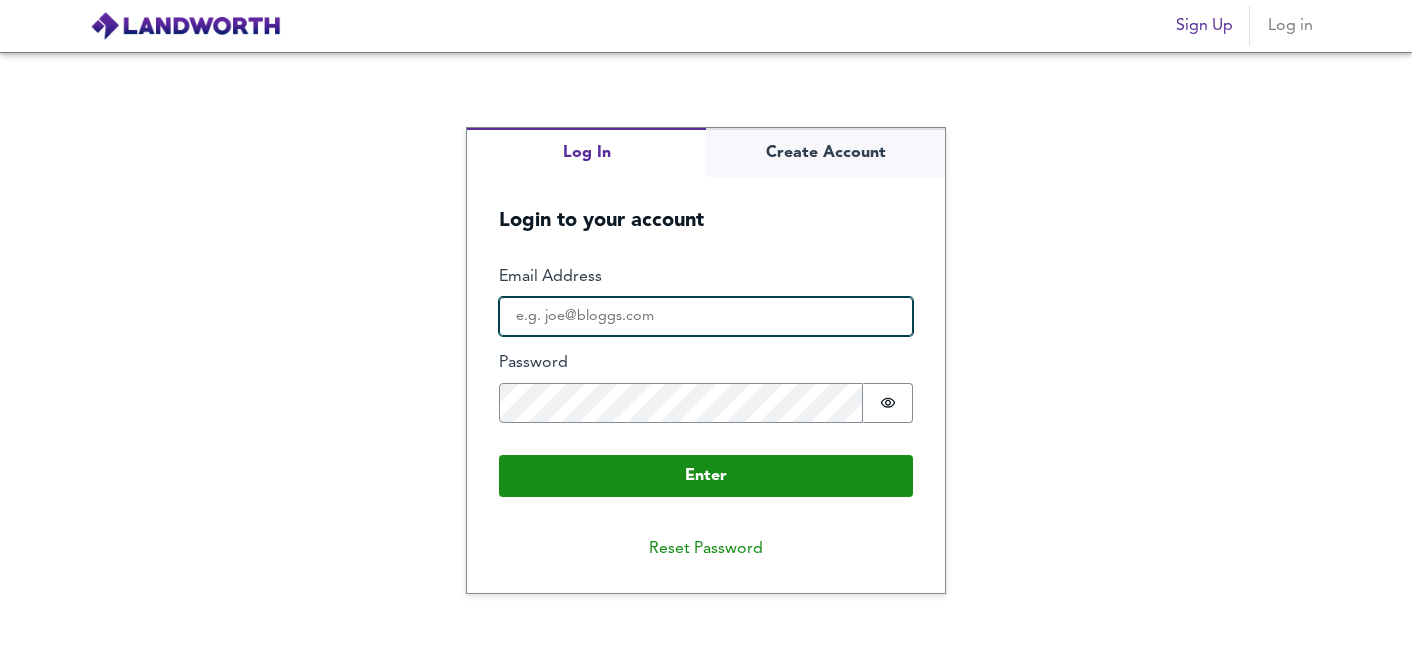 click on "Email Address" at bounding box center (706, 317) 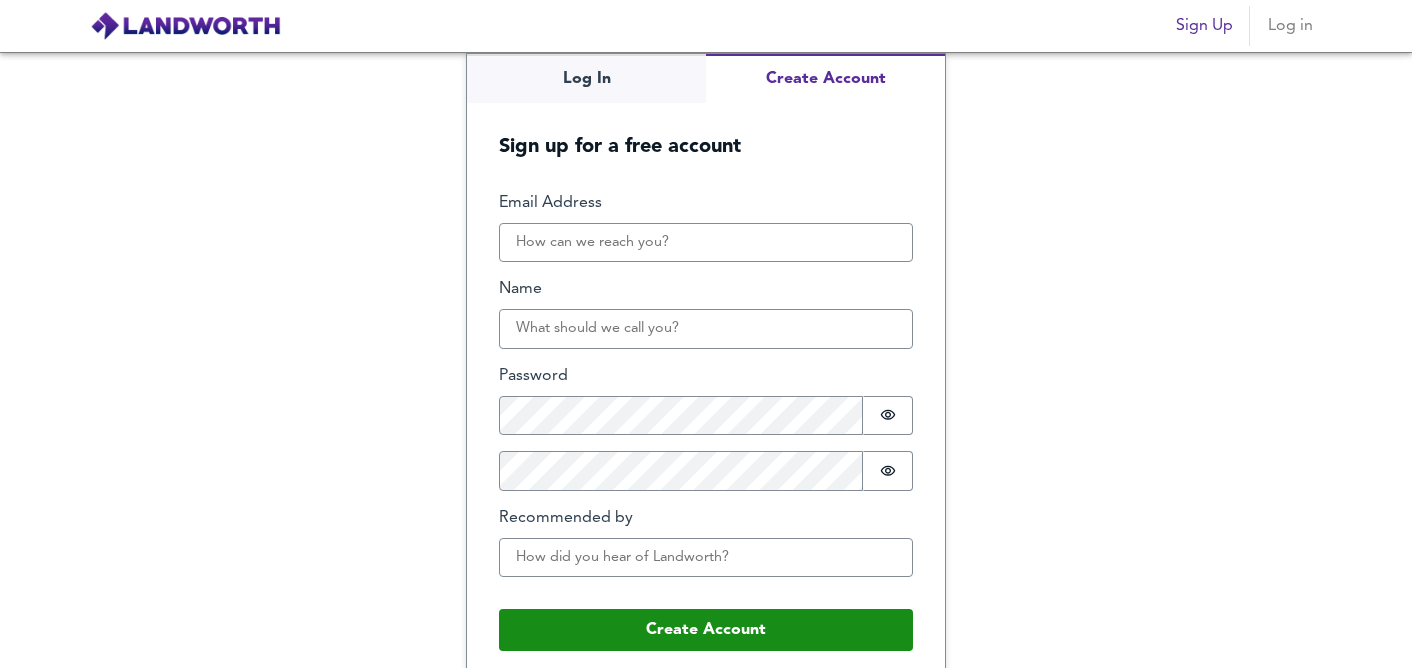 click on "Log In Create Account Sign up for a free account Email Address Name Password Password is hidden Confirm Password Password is hidden Recommended by Buffer Create Account" at bounding box center [706, 368] 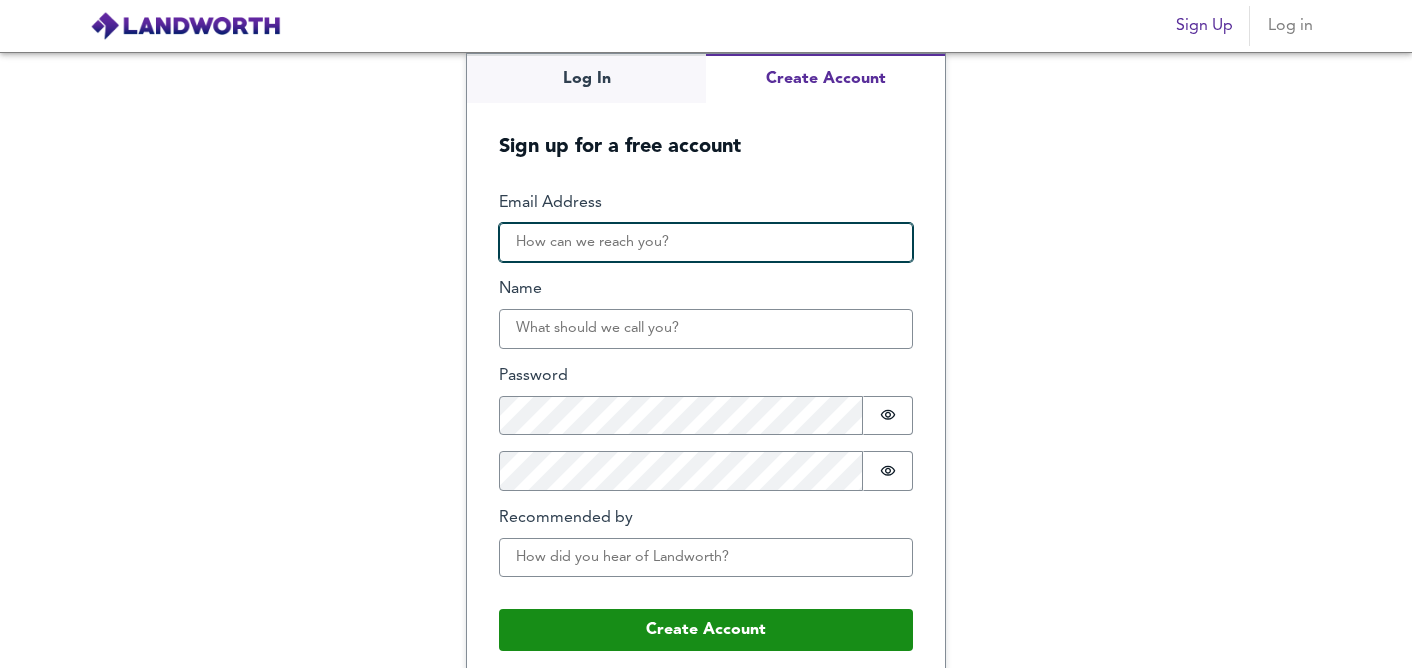 click on "Email Address" at bounding box center [706, 243] 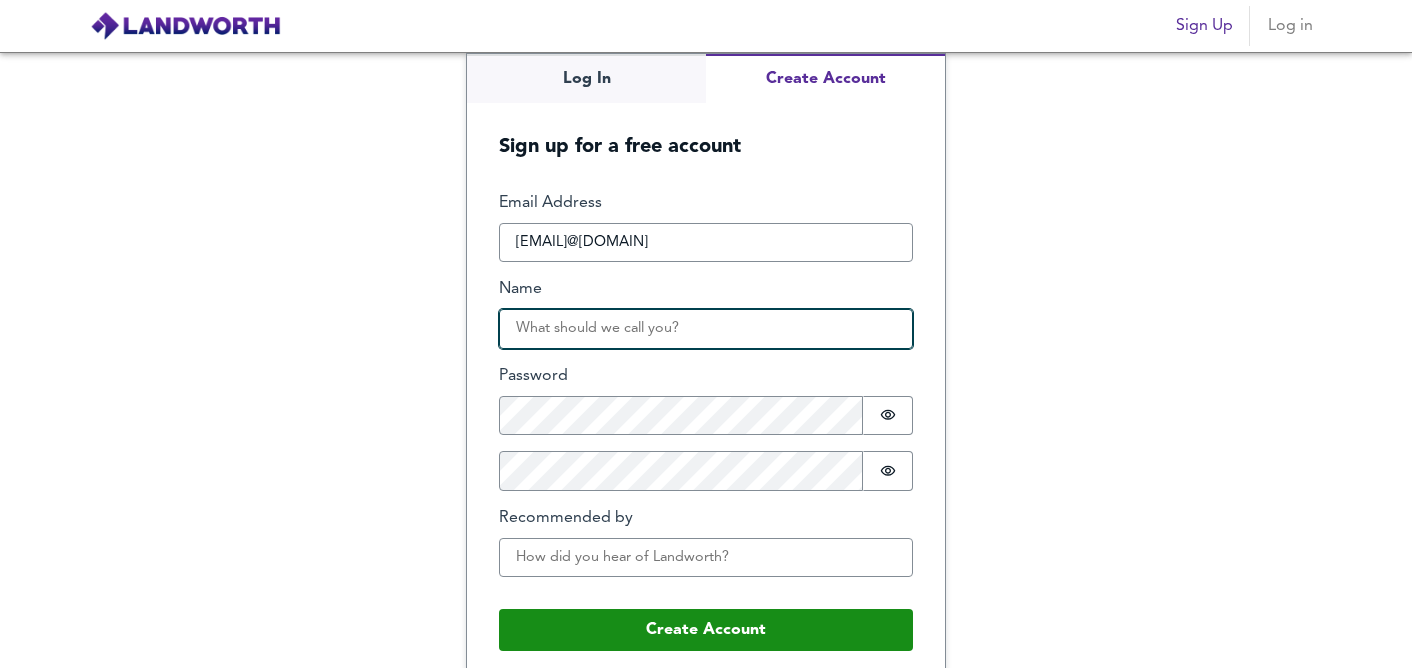 click on "Name" at bounding box center [706, 329] 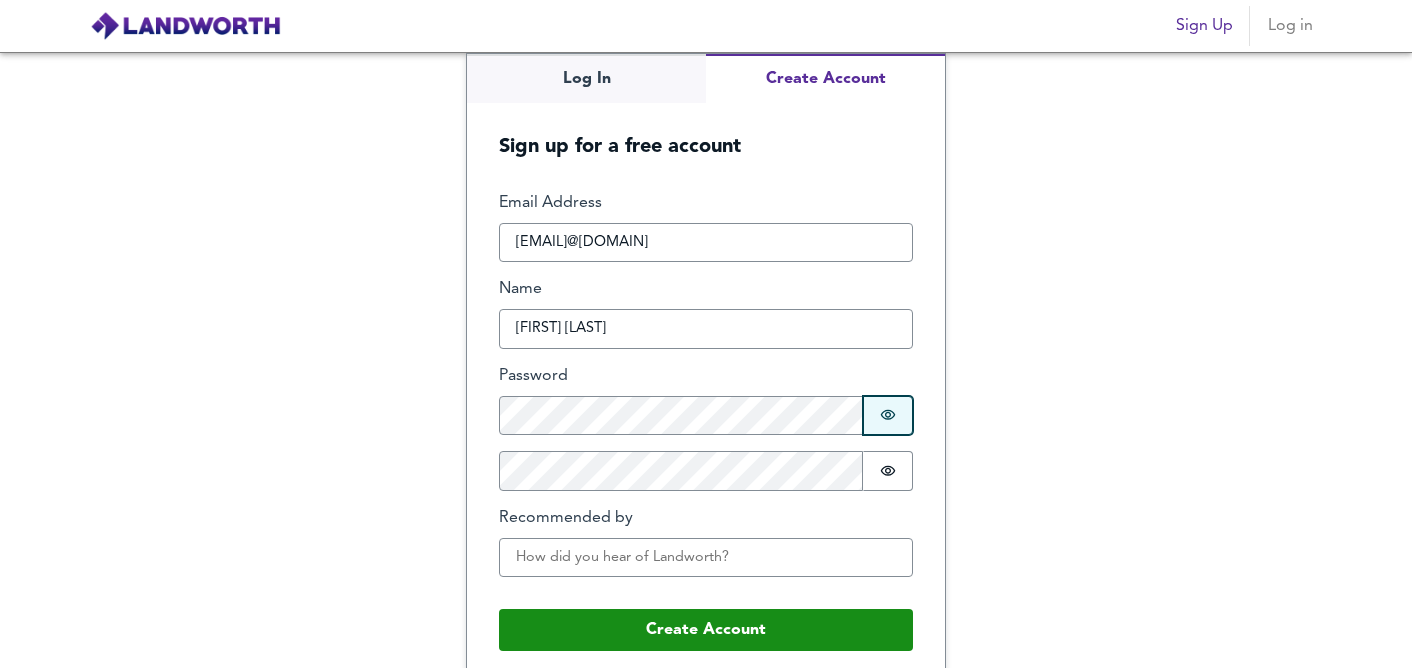 click 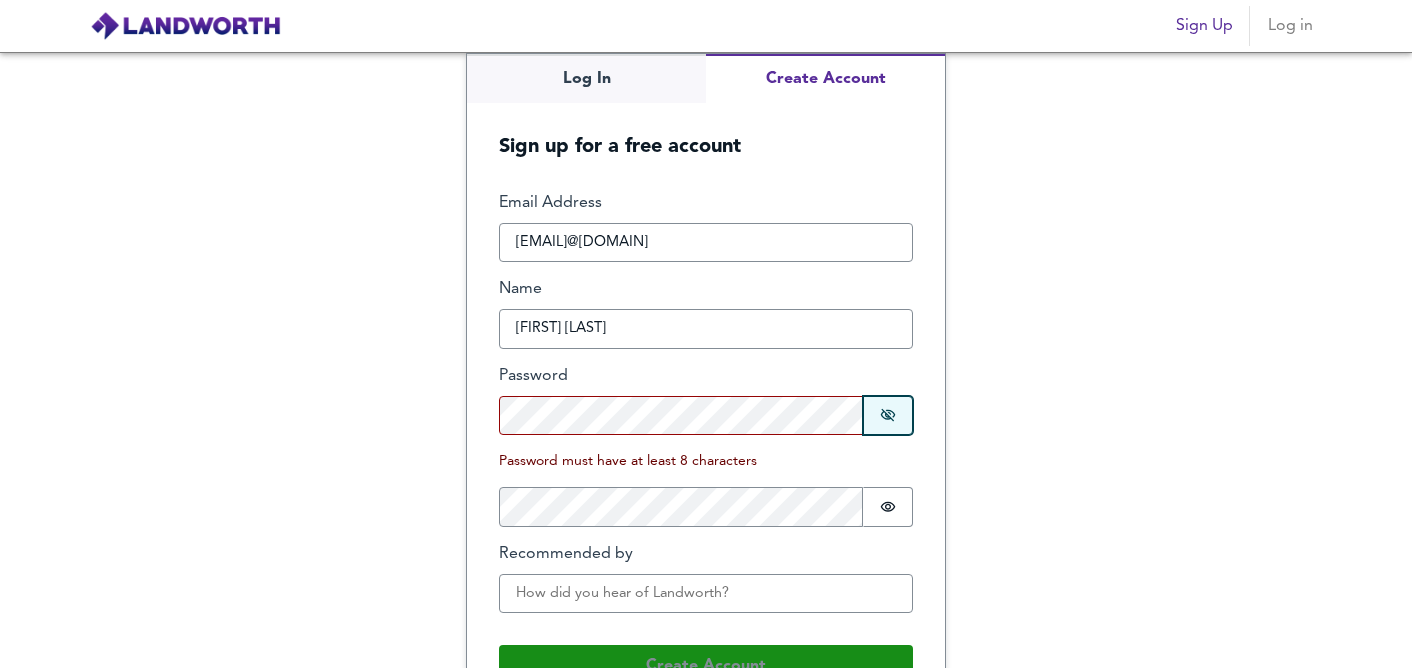 type 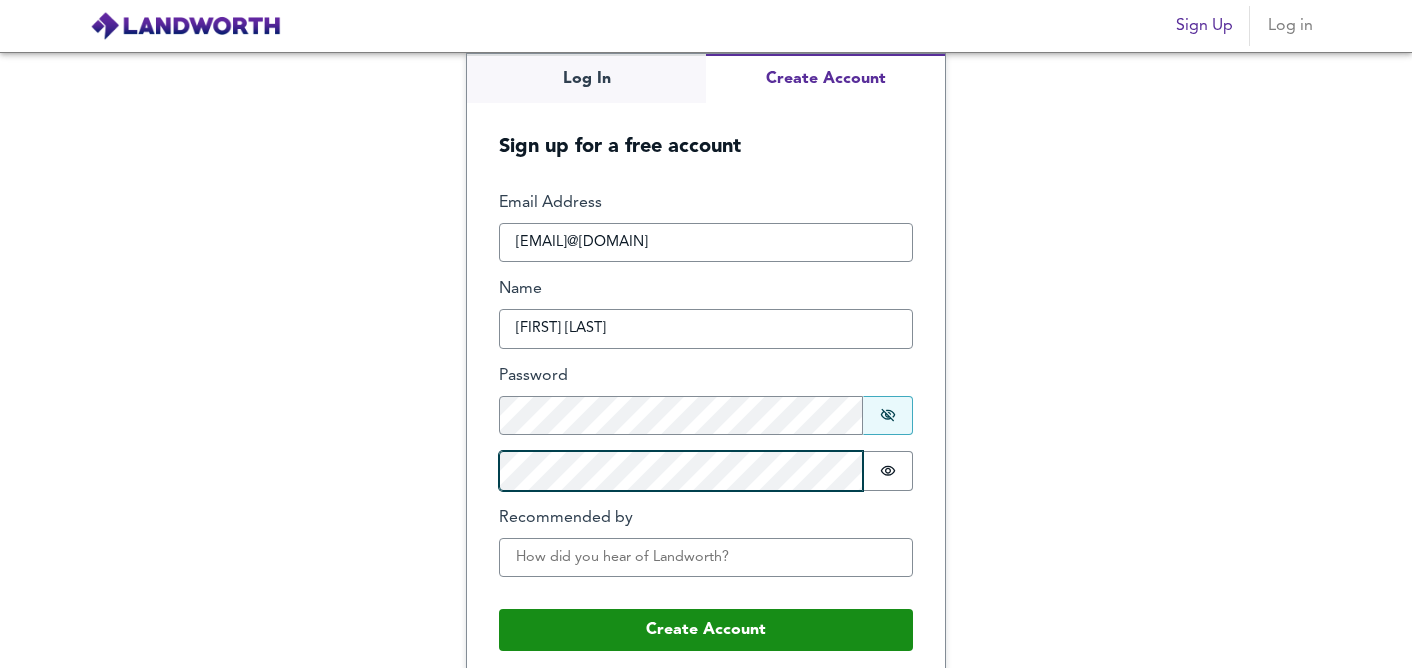 scroll, scrollTop: 16, scrollLeft: 0, axis: vertical 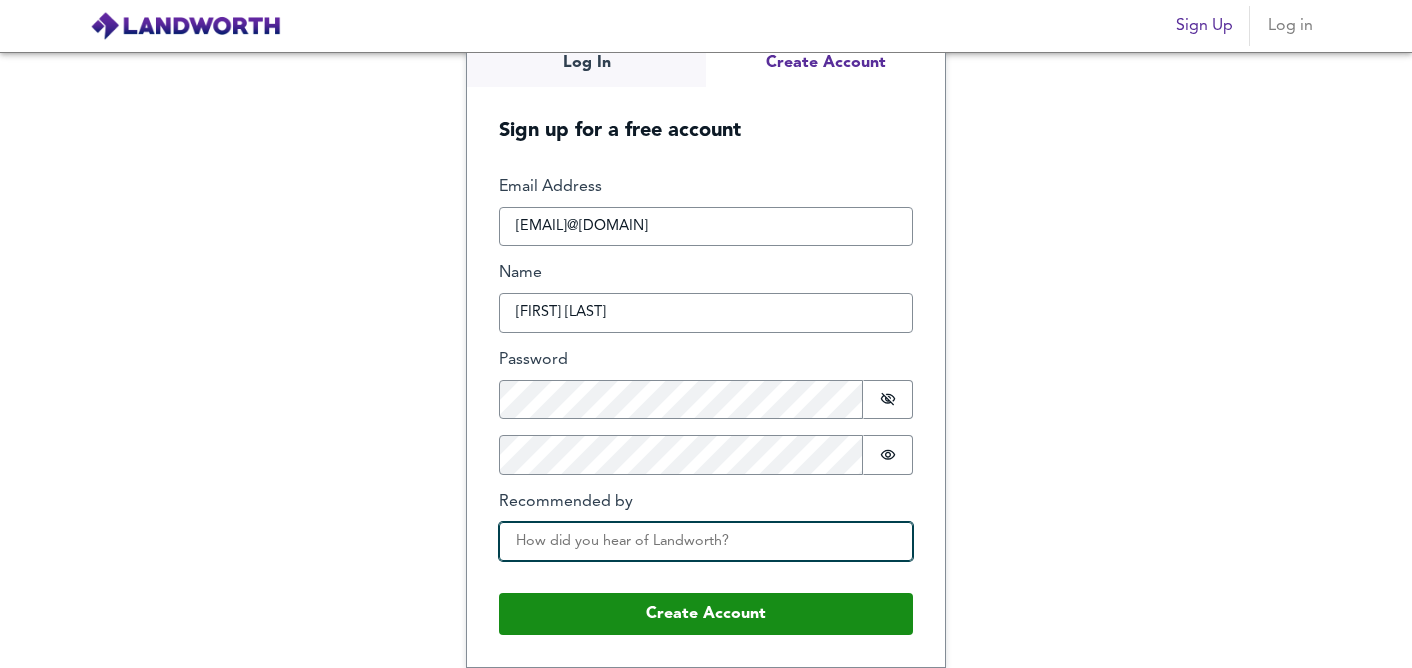 click on "Recommended by" at bounding box center (706, 542) 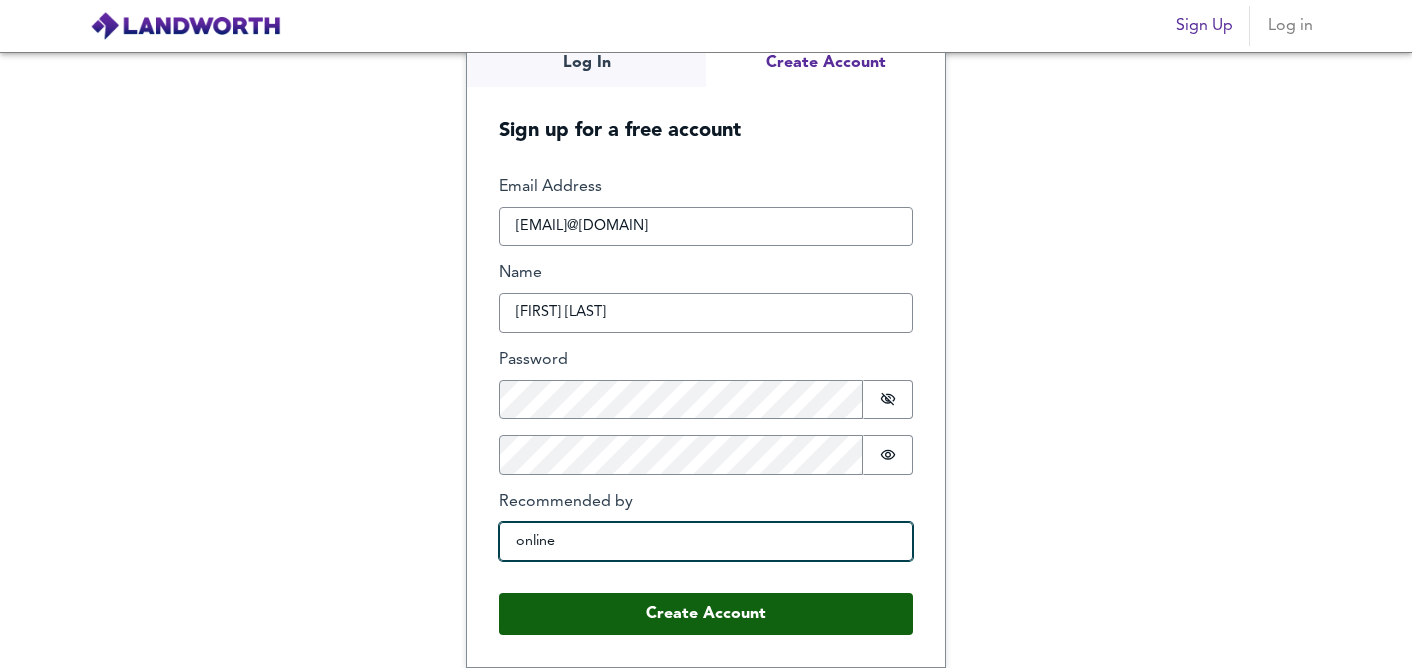 type on "online" 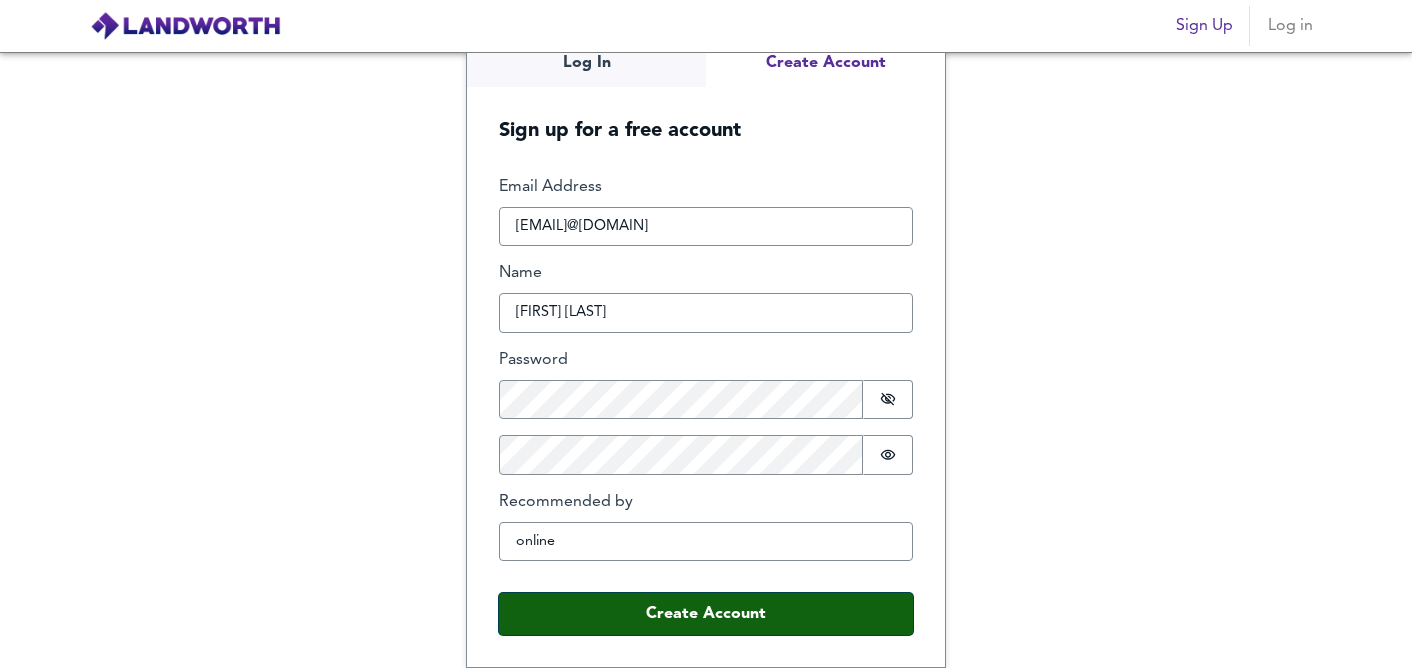 click on "Create Account" at bounding box center [706, 614] 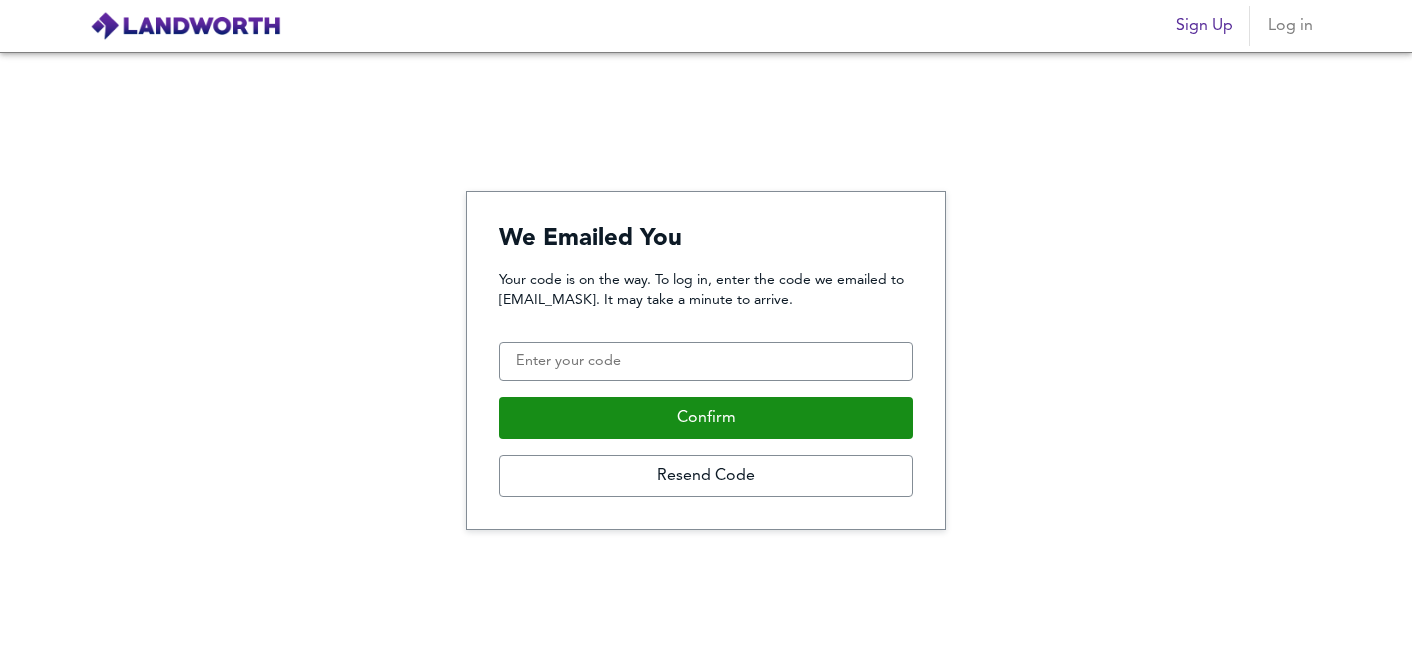 scroll, scrollTop: 0, scrollLeft: 0, axis: both 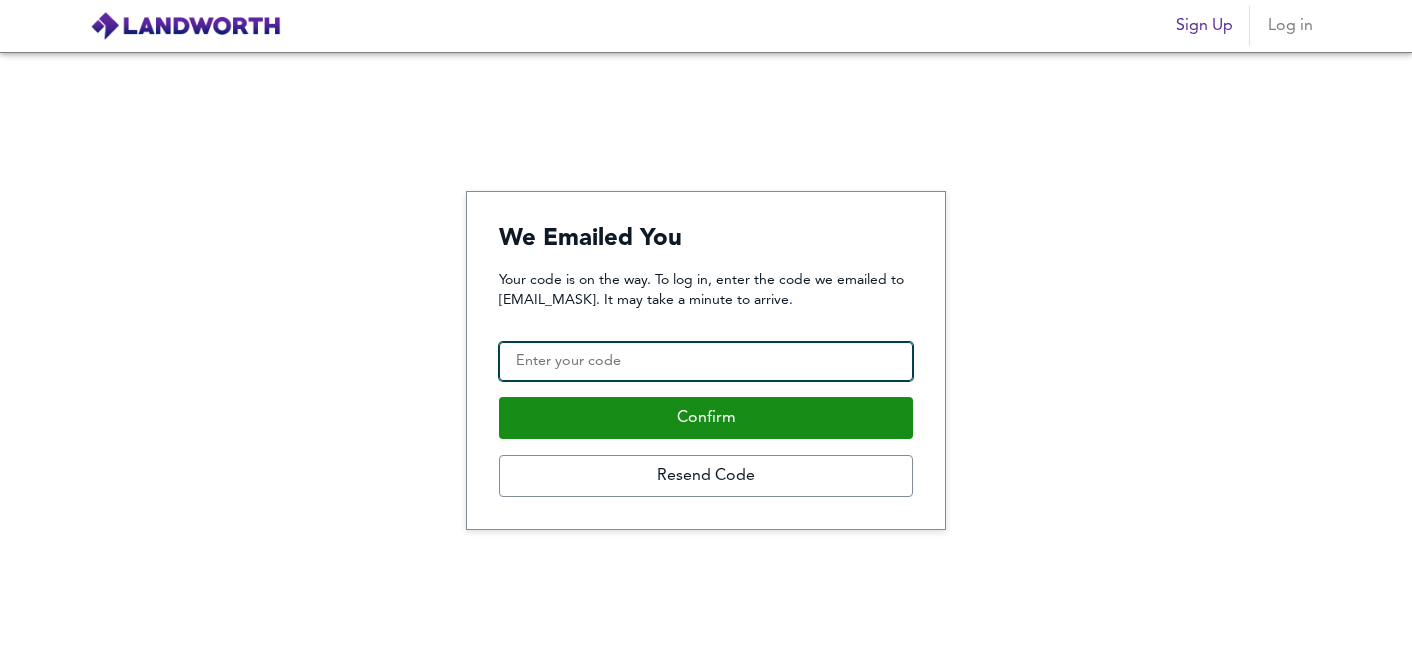 click on "Confirmation Code" at bounding box center [706, 362] 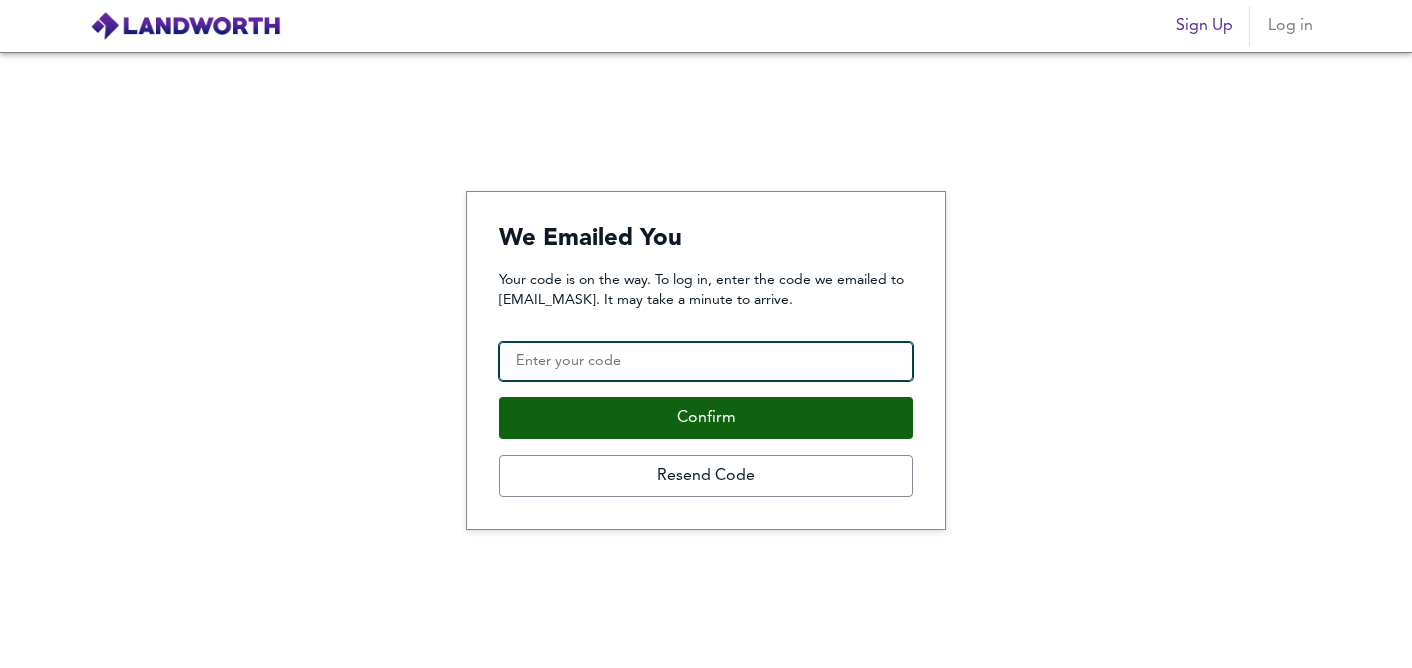 paste on "596820" 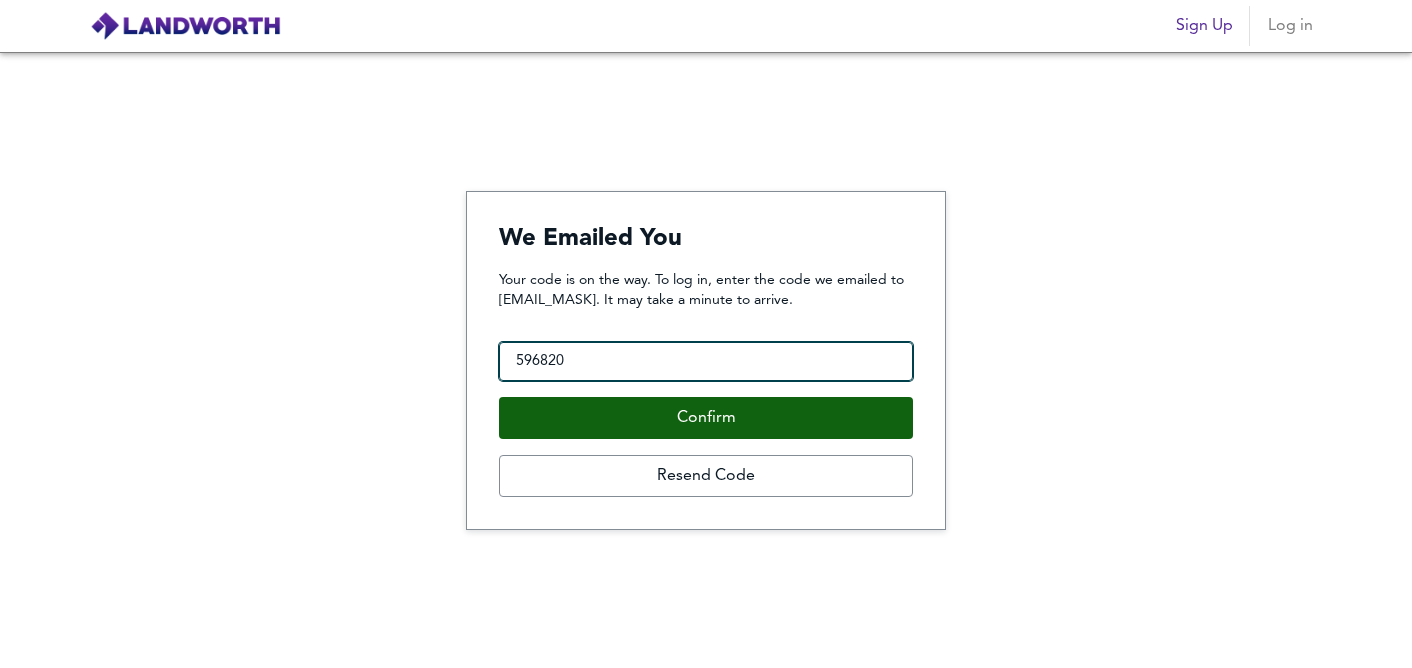 type on "596820" 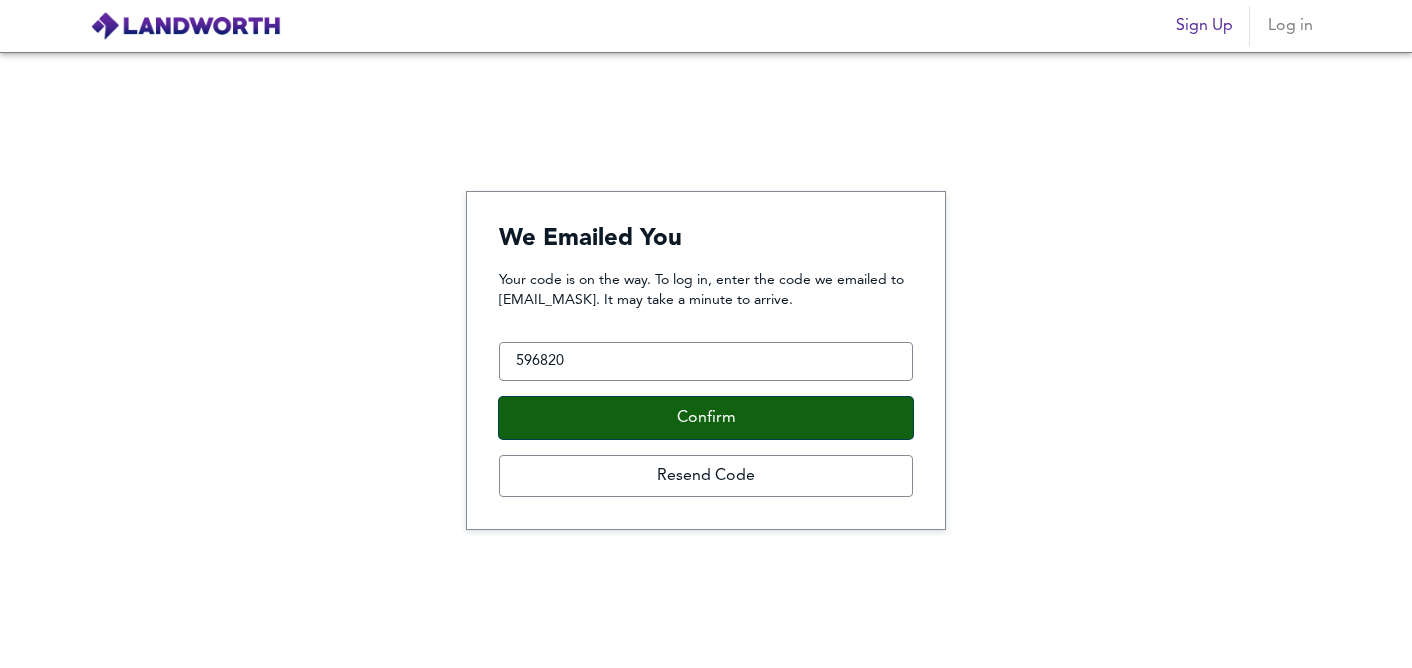 click on "Confirm" at bounding box center [706, 418] 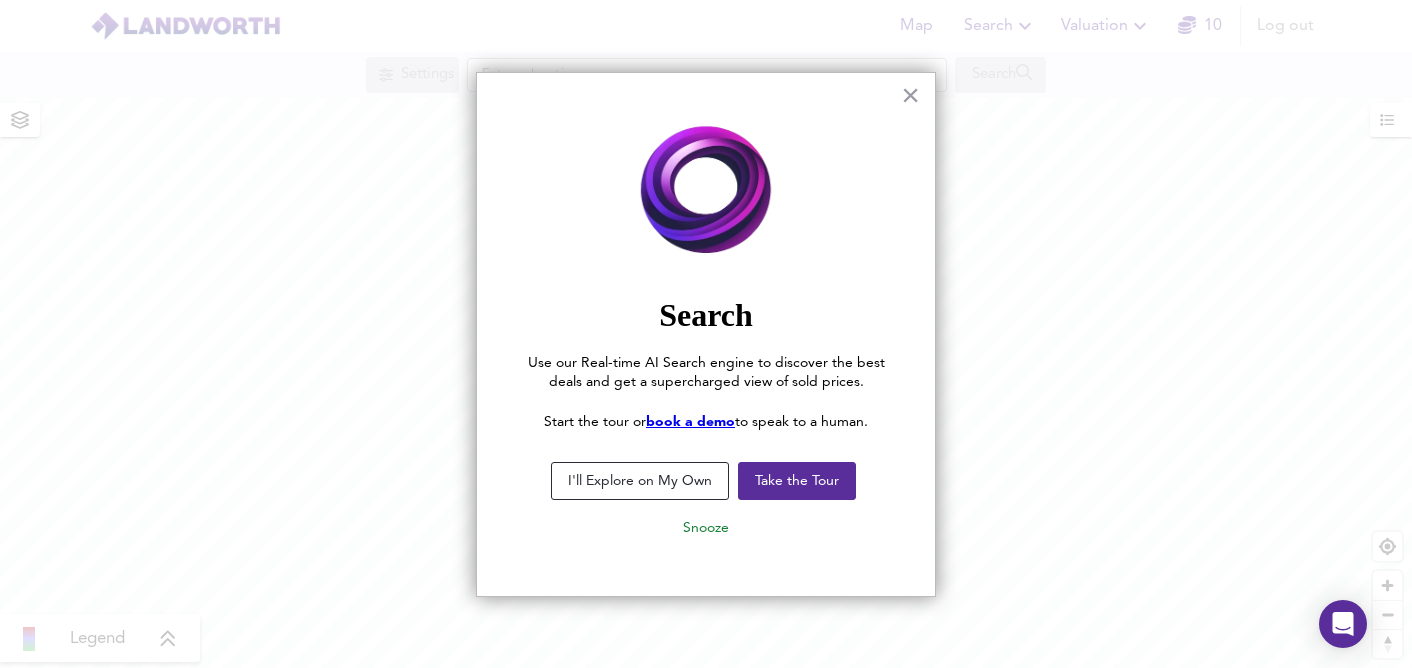 click on "I'll Explore on My Own" at bounding box center [640, 481] 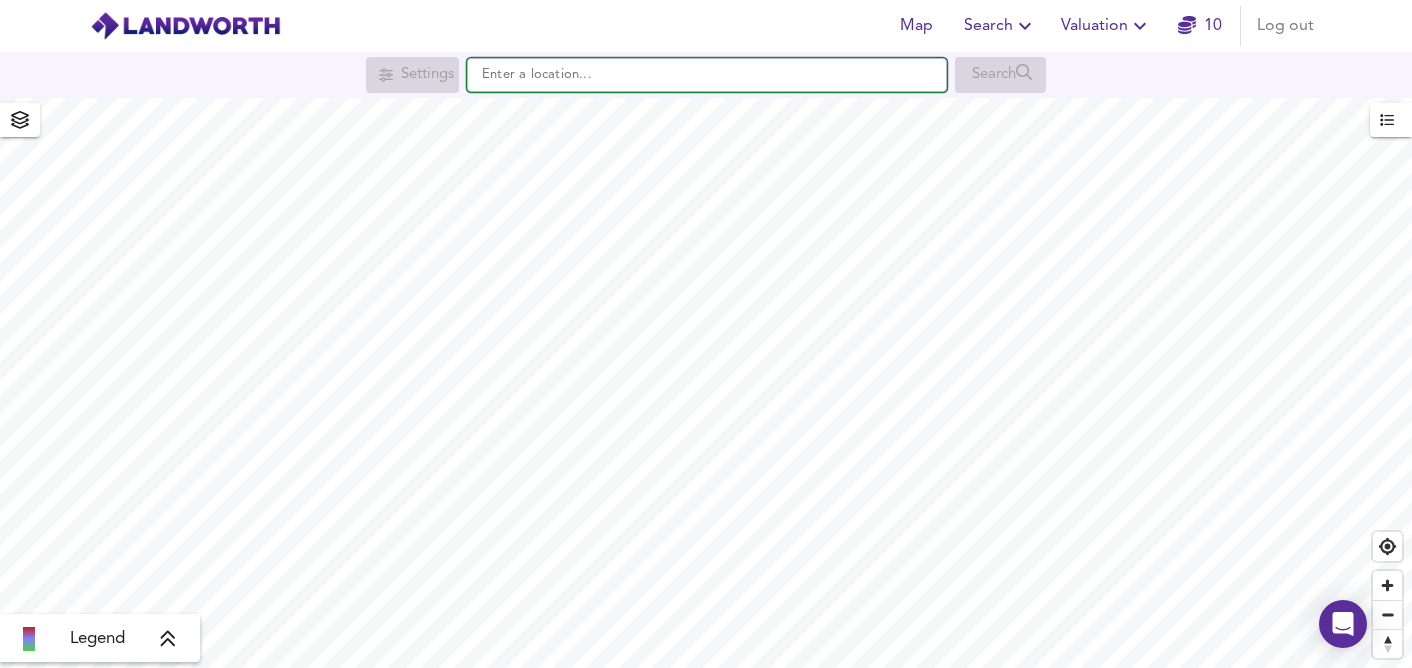 click at bounding box center (707, 75) 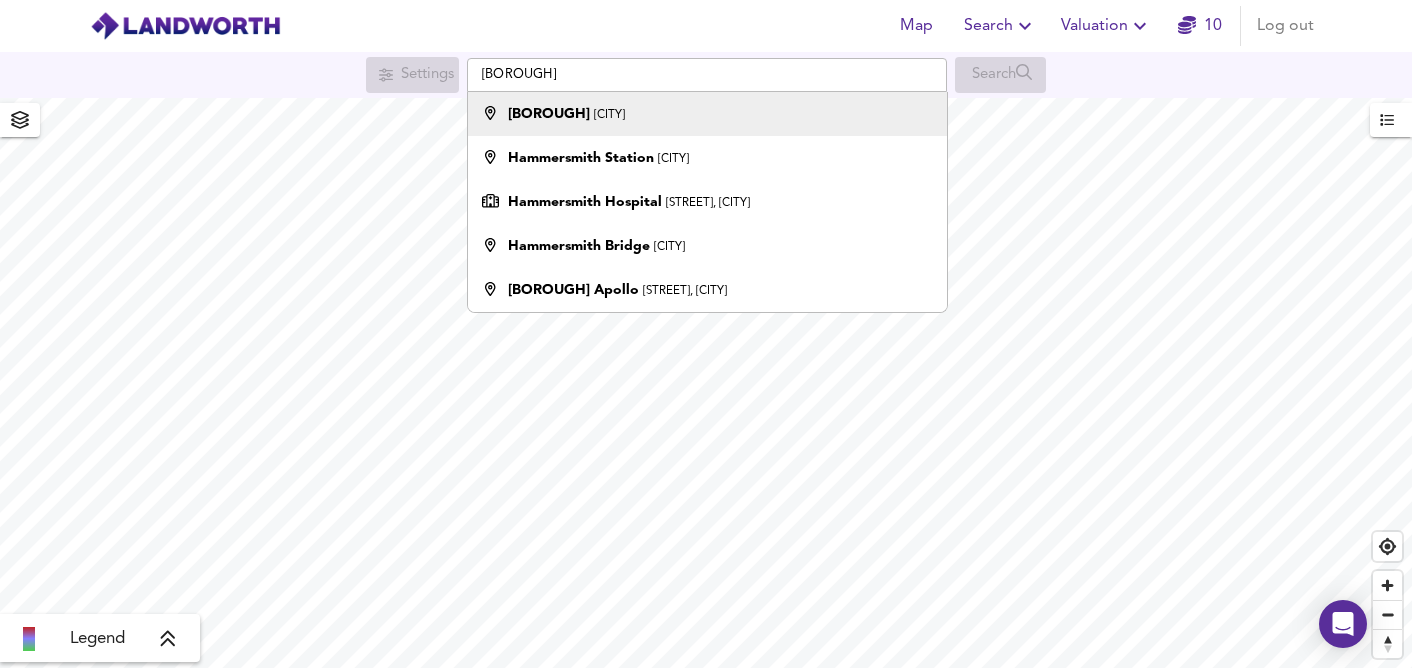 click on "Hammersmith   London" at bounding box center (566, 114) 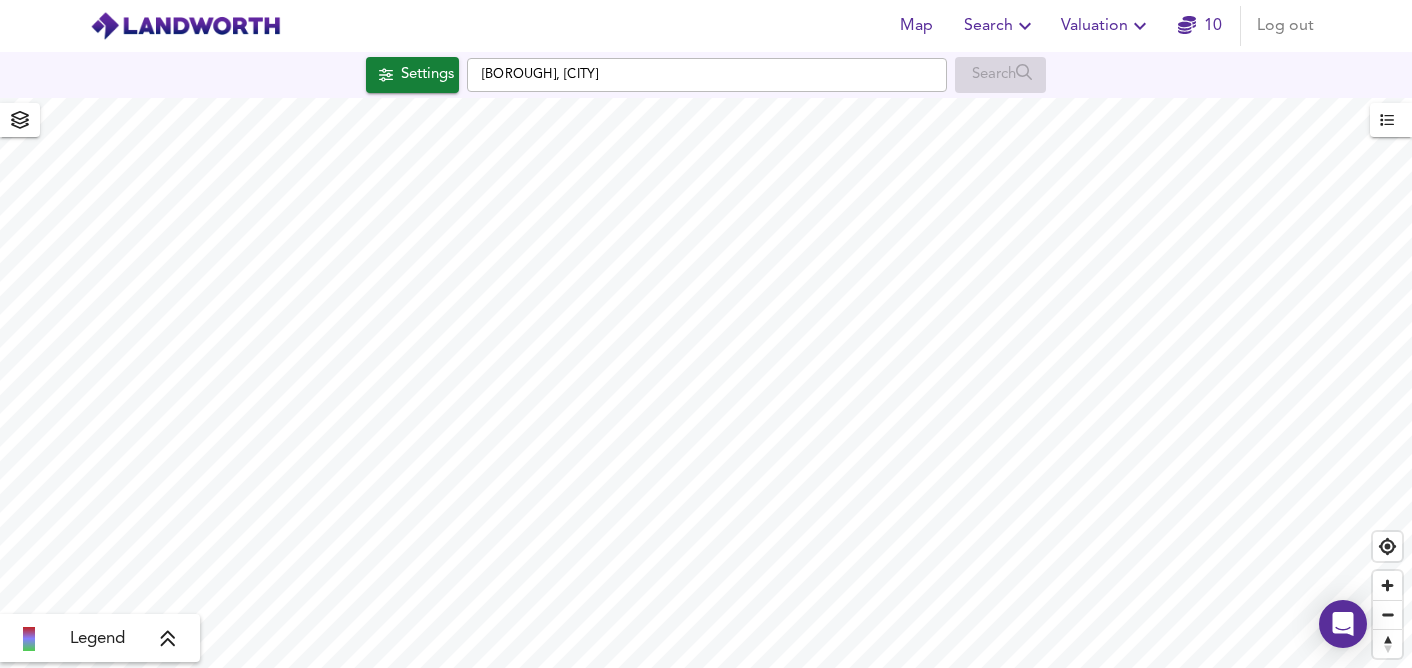 checkbox on "false" 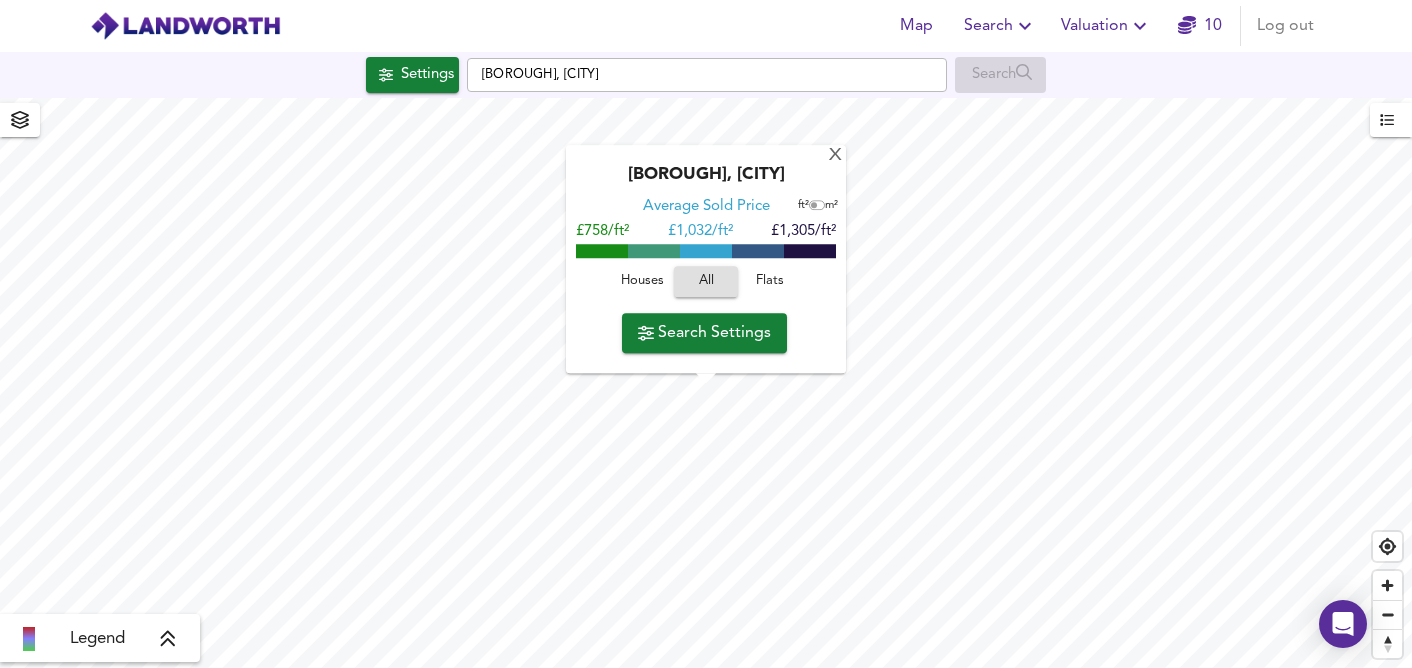 click on "Flats" at bounding box center (770, 282) 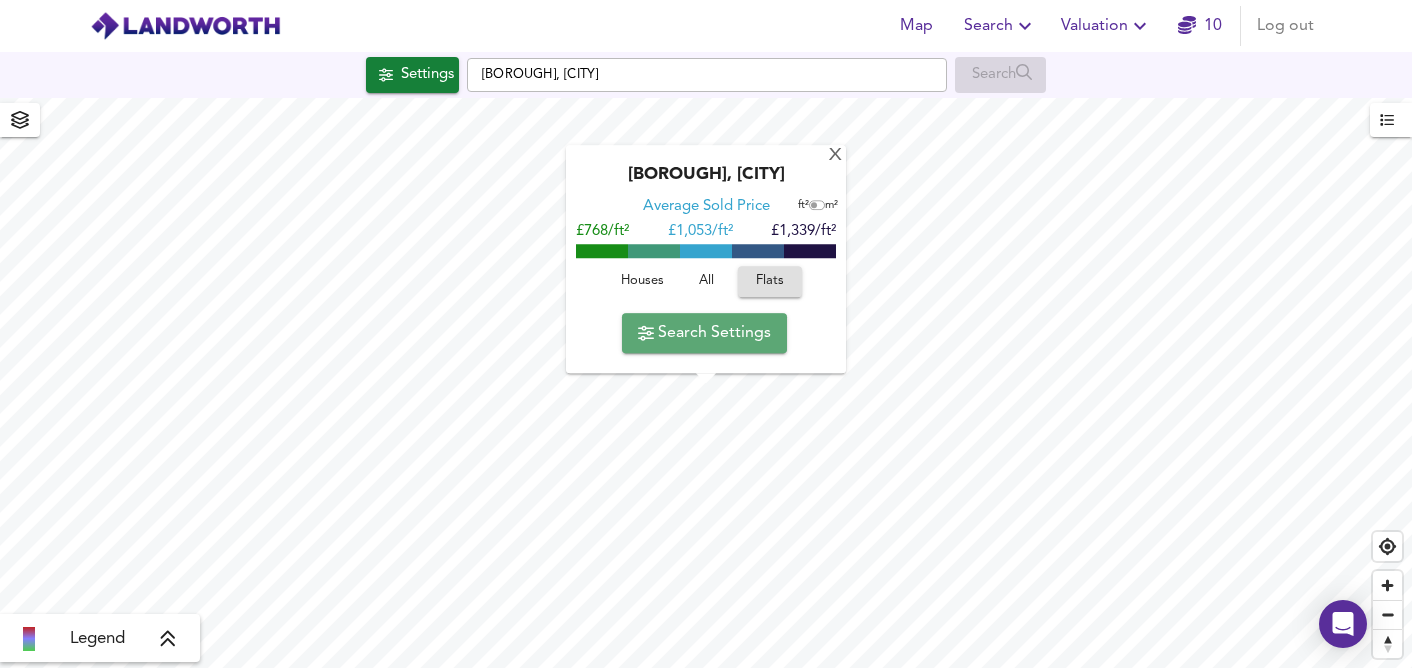click on "Search Settings" at bounding box center [704, 333] 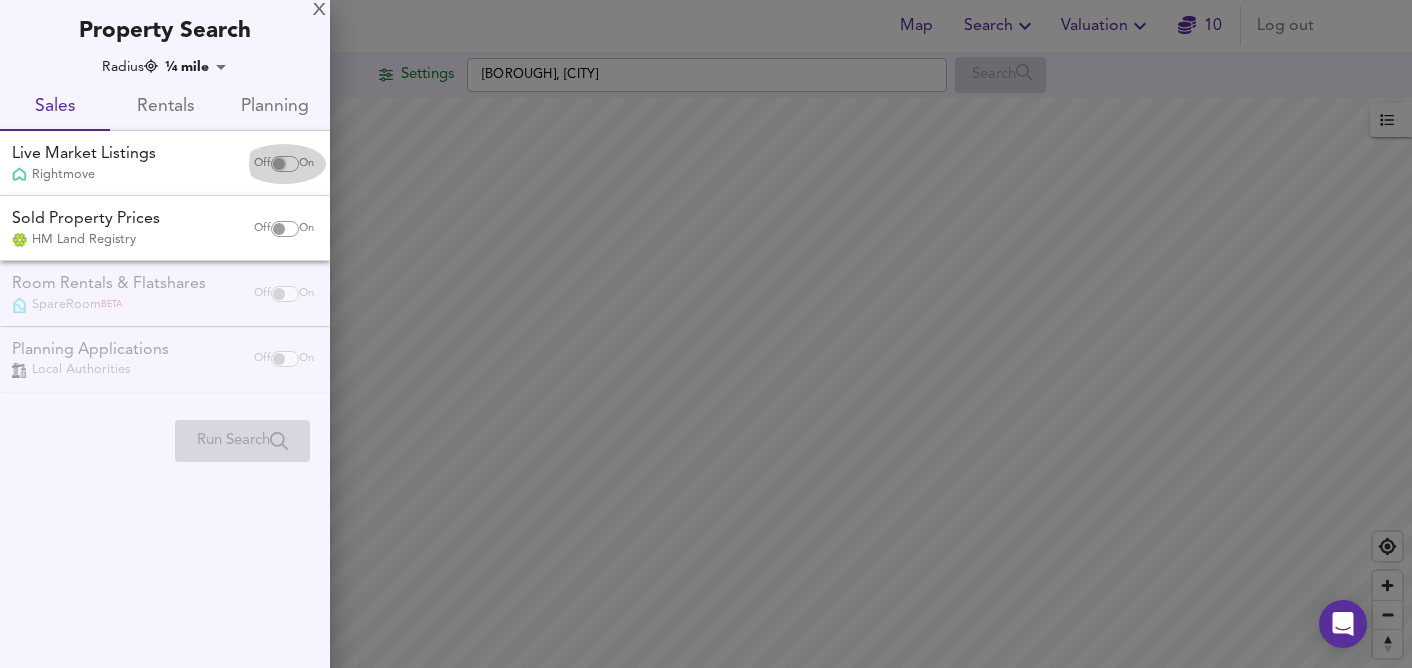 click at bounding box center [279, 164] 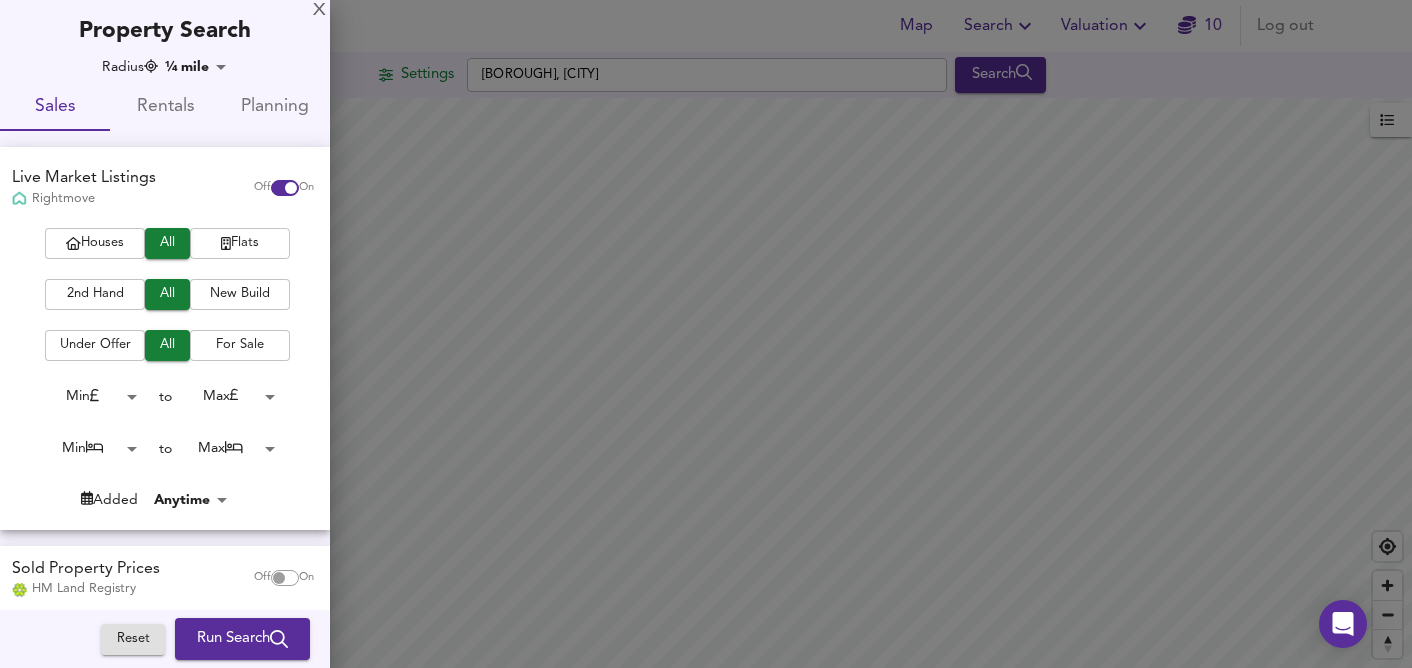 click on "Flats" at bounding box center [240, 243] 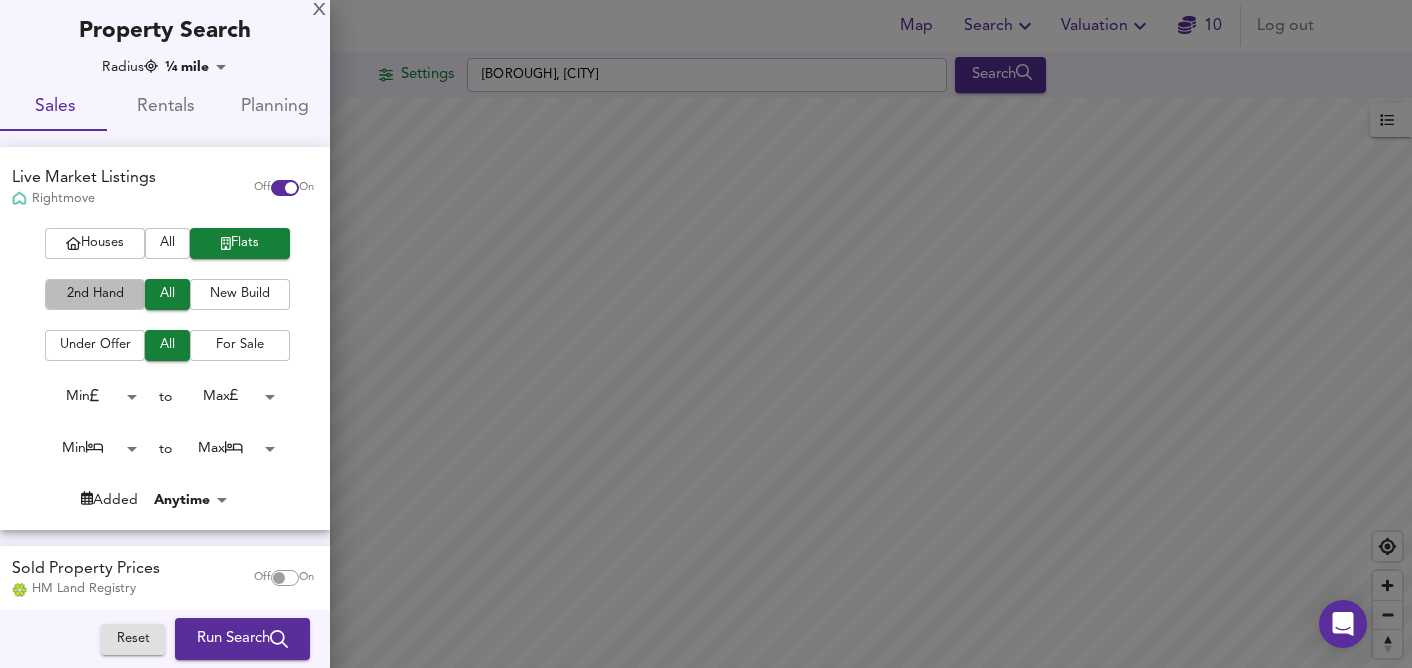click on "2nd Hand" at bounding box center (95, 294) 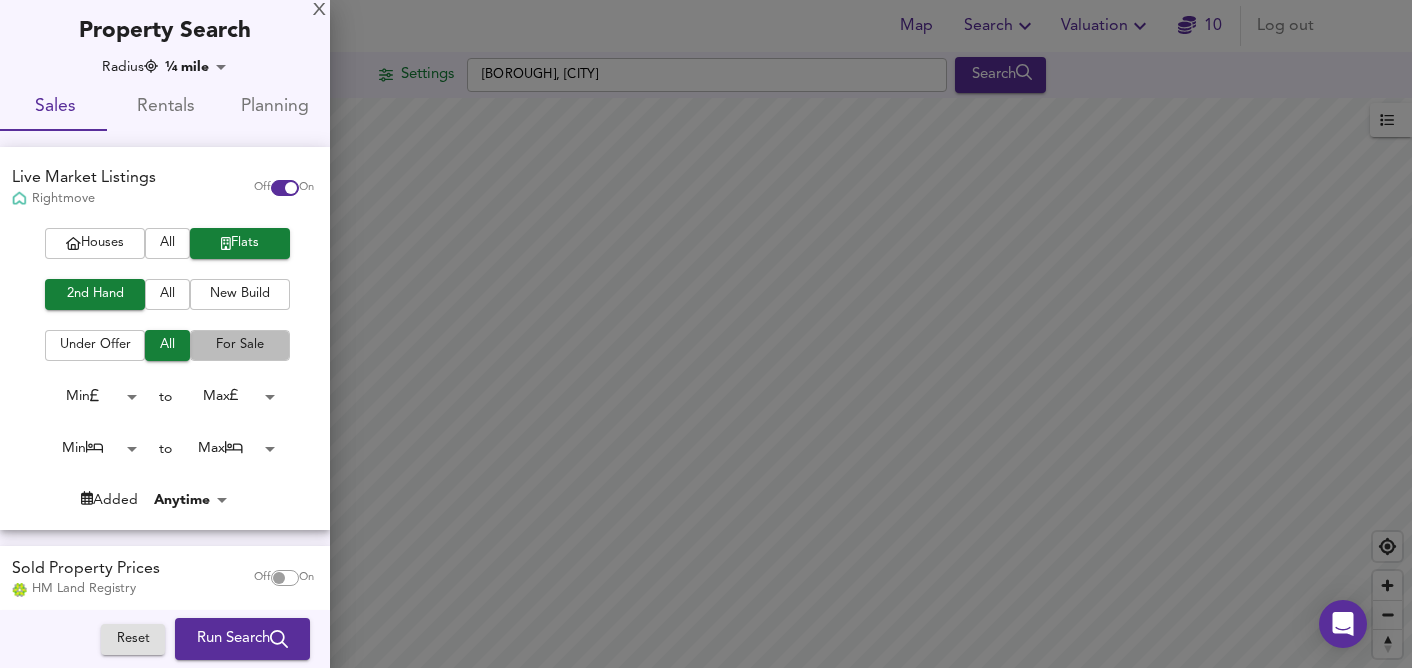 click on "For Sale" at bounding box center (240, 345) 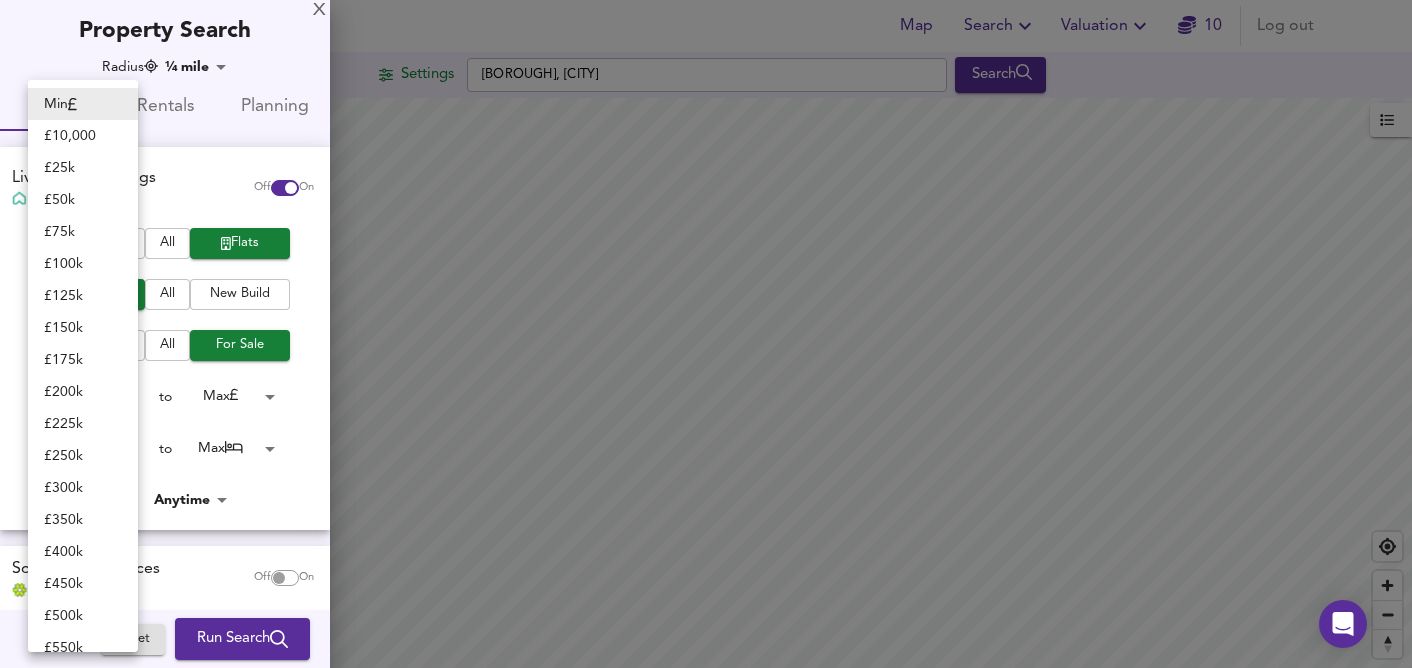 click on "Map Search Valuation    10 Log out        Settings     Hammersmith, London        Search              Legend       UK Average Price   for July 2025 £ 338 / ft²      +6% Source:   Land Registry Data - May 2025 England & Wales - Average £/ ft²  History England & Wales - Total Quarterly Sales History
X Map Settings Basemap          Default hybrid Heatmap          Average Price landworth 2D   View Dynamic Heatmap   On Show Postcodes Show Boroughs 2D 3D Find Me X Property Search Radius   ¼ mile 402 Sales Rentals Planning    Live Market Listings   Rightmove Off   On    Houses All   Flats 2nd Hand All New Build Under Offer All For Sale Min   0 to Max   200000000   Min   0 to Max   50   Added Anytime -1    Sold Property Prices   HM Land Registry Off   On     Room Rentals & Flatshares   SpareRoom   BETA Off   On     Planning Applications Local Authorities Off   On  Reset Run Search   Min   £ 10,000 £ 25k £ 50k £ £" at bounding box center (706, 334) 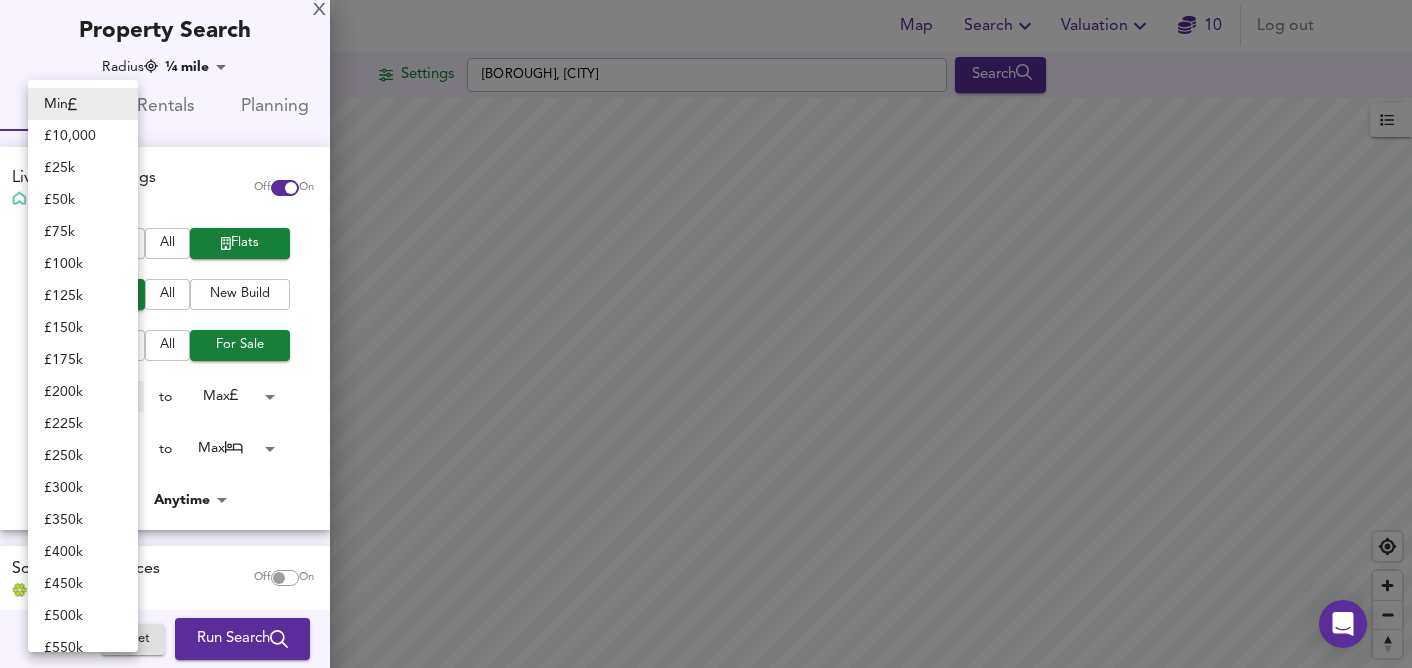 type on "225000" 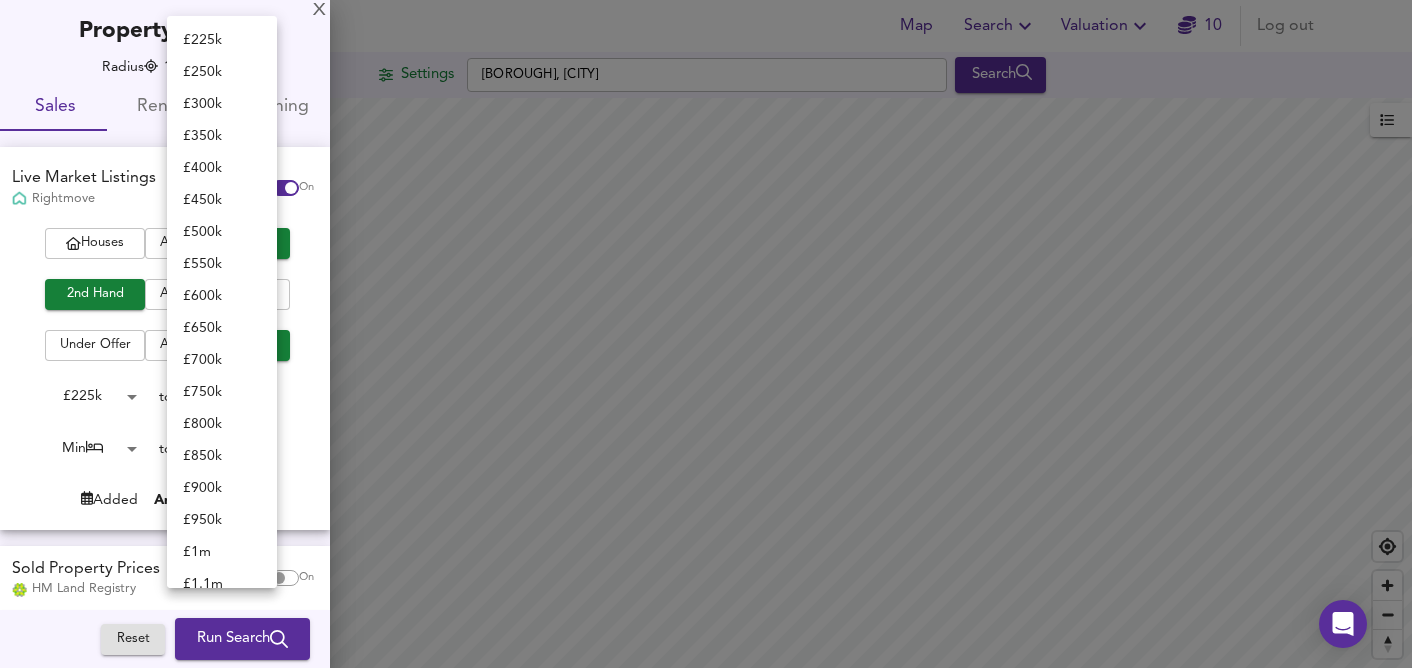 click on "Map Search Valuation    10 Log out        Settings     Hammersmith, London        Search              Legend       UK Average Price   for July 2025 £ 338 / ft²      +6% Source:   Land Registry Data - May 2025 England & Wales - Average £/ ft²  History England & Wales - Total Quarterly Sales History
X Map Settings Basemap          Default hybrid Heatmap          Average Price landworth 2D   View Dynamic Heatmap   On Show Postcodes Show Boroughs 2D 3D Find Me X Property Search Radius   ¼ mile 402 Sales Rentals Planning    Live Market Listings   Rightmove Off   On    Houses All   Flats 2nd Hand All New Build Under Offer All For Sale £ 225k 225000 to Max   200000000   Min   0 to Max   50   Added Anytime -1    Sold Property Prices   HM Land Registry Off   On     Room Rentals & Flatshares   SpareRoom   BETA Off   On     Planning Applications Local Authorities Off   On  Reset Run Search   £ 225k £ 250k £ 300k £ 350k" at bounding box center (706, 334) 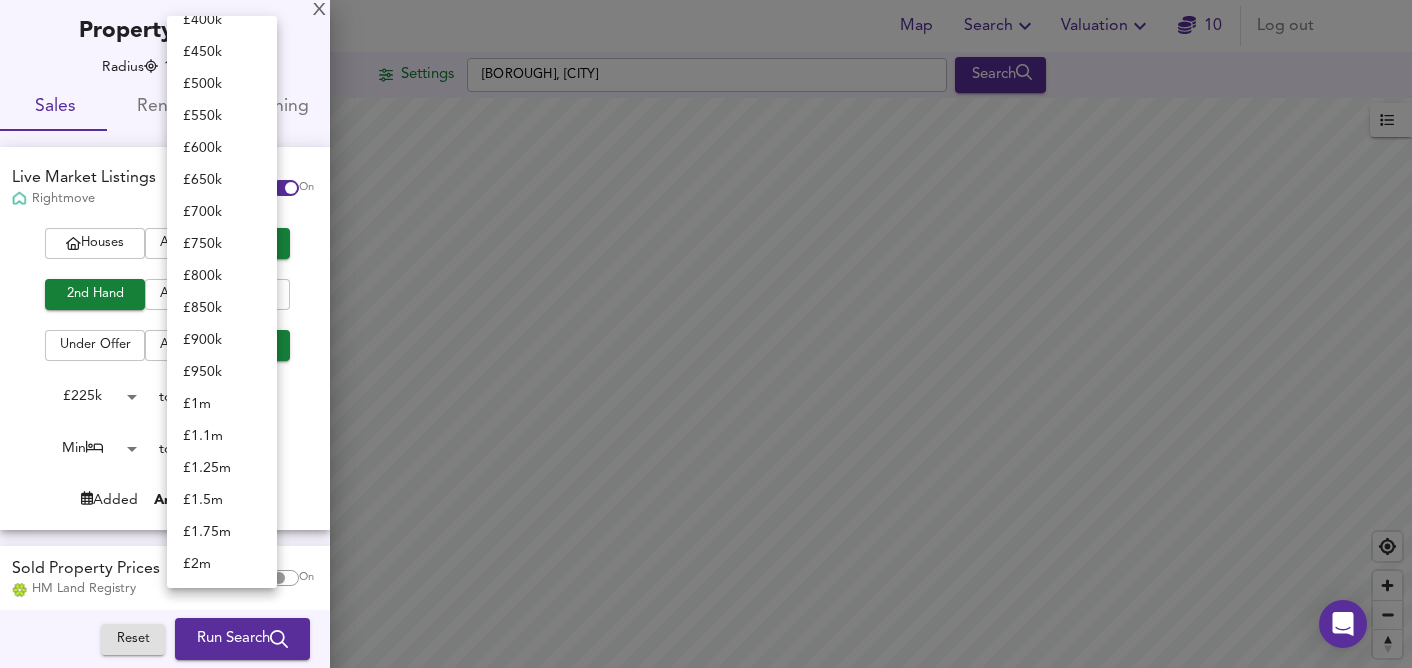 scroll, scrollTop: 0, scrollLeft: 0, axis: both 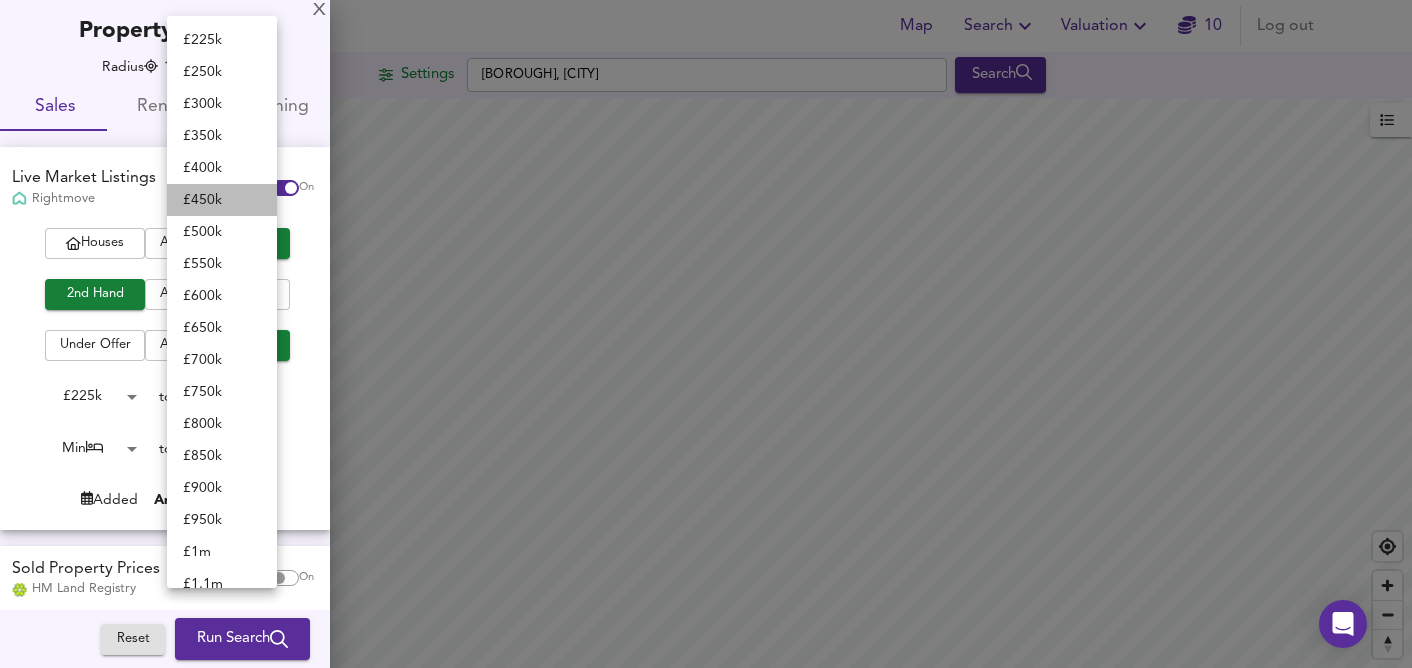 click on "£ 450k" at bounding box center (222, 200) 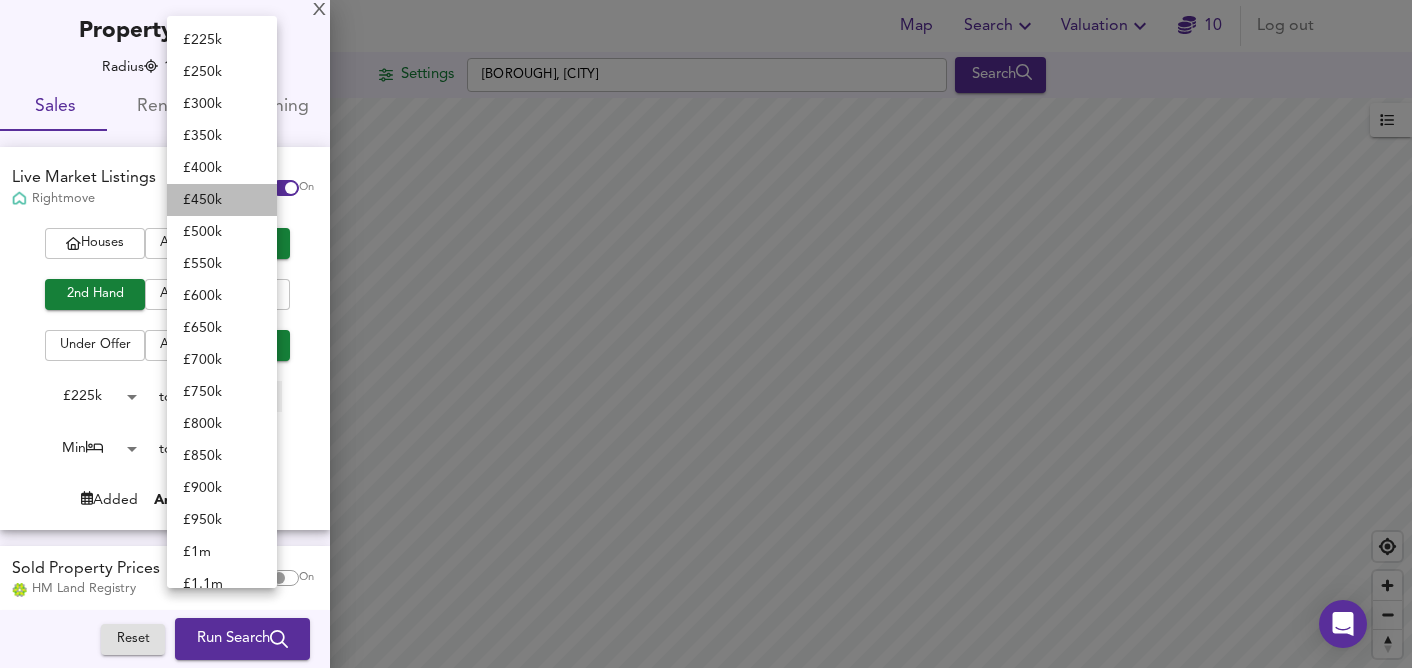 type on "450000" 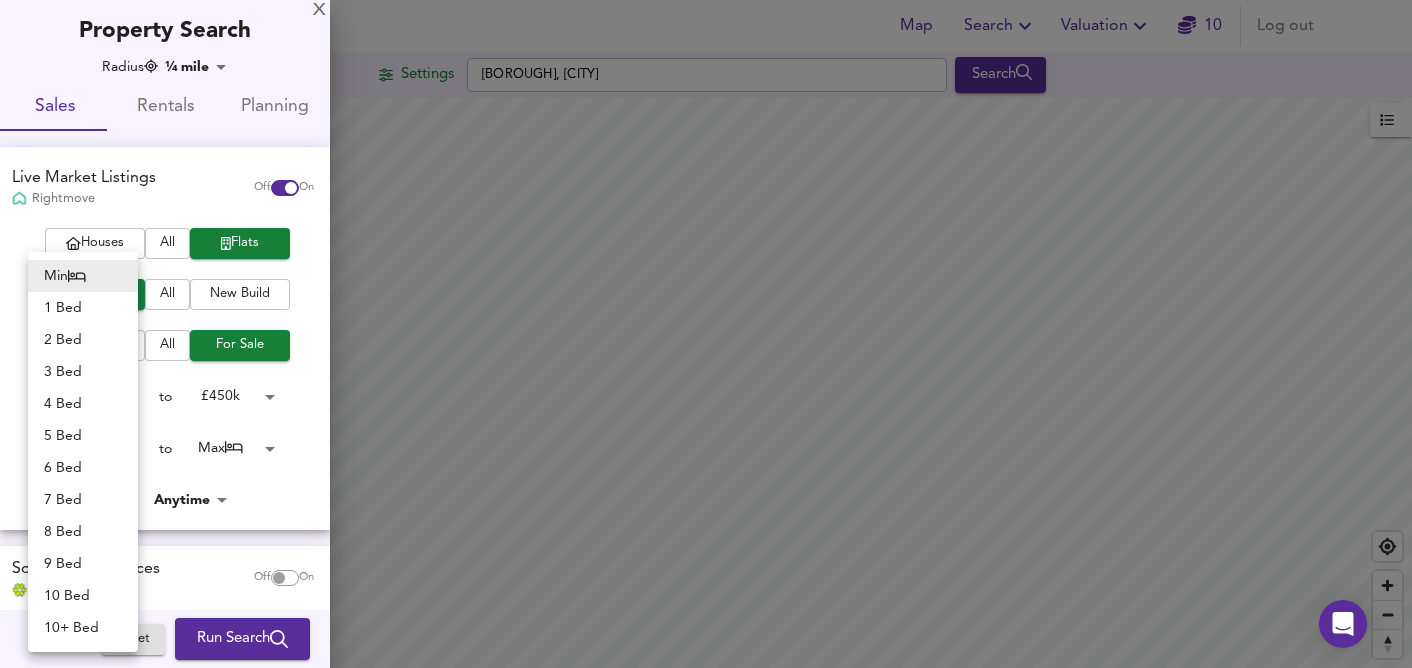 click on "Map Search Valuation    10 Log out        Settings     Hammersmith, London        Search              Legend       UK Average Price   for July 2025 £ 338 / ft²      +6% Source:   Land Registry Data - May 2025 England & Wales - Average £/ ft²  History England & Wales - Total Quarterly Sales History
X Map Settings Basemap          Default hybrid Heatmap          Average Price landworth 2D   View Dynamic Heatmap   On Show Postcodes Show Boroughs 2D 3D Find Me X Property Search Radius   ¼ mile 402 Sales Rentals Planning    Live Market Listings   Rightmove Off   On    Houses All   Flats 2nd Hand All New Build Under Offer All For Sale £ 225k 225000 to £ 450k 450000   Min   0 to Max   50   Added Anytime -1    Sold Property Prices   HM Land Registry Off   On     Room Rentals & Flatshares   SpareRoom   BETA Off   On     Planning Applications Local Authorities Off   On  Reset Run Search   Min   1 Bed 2 Bed 3 Bed 4 Bed" at bounding box center [706, 334] 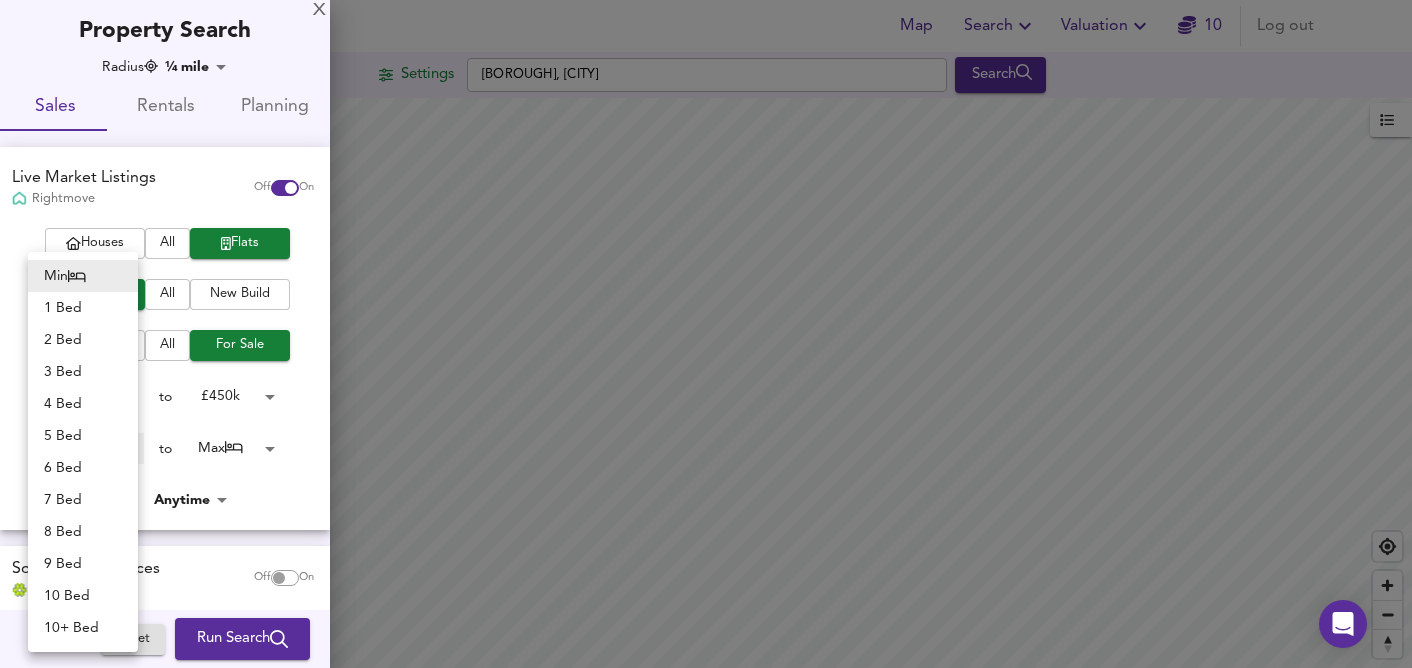 type on "1" 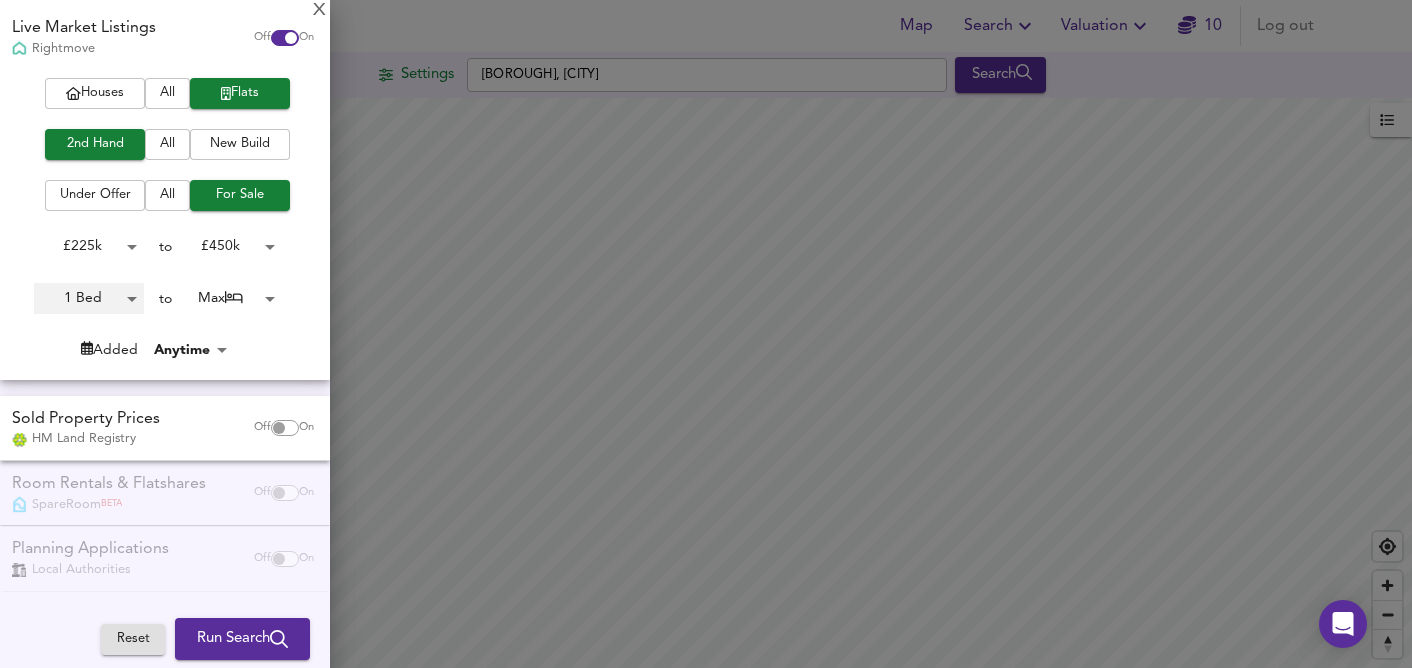 scroll, scrollTop: 151, scrollLeft: 0, axis: vertical 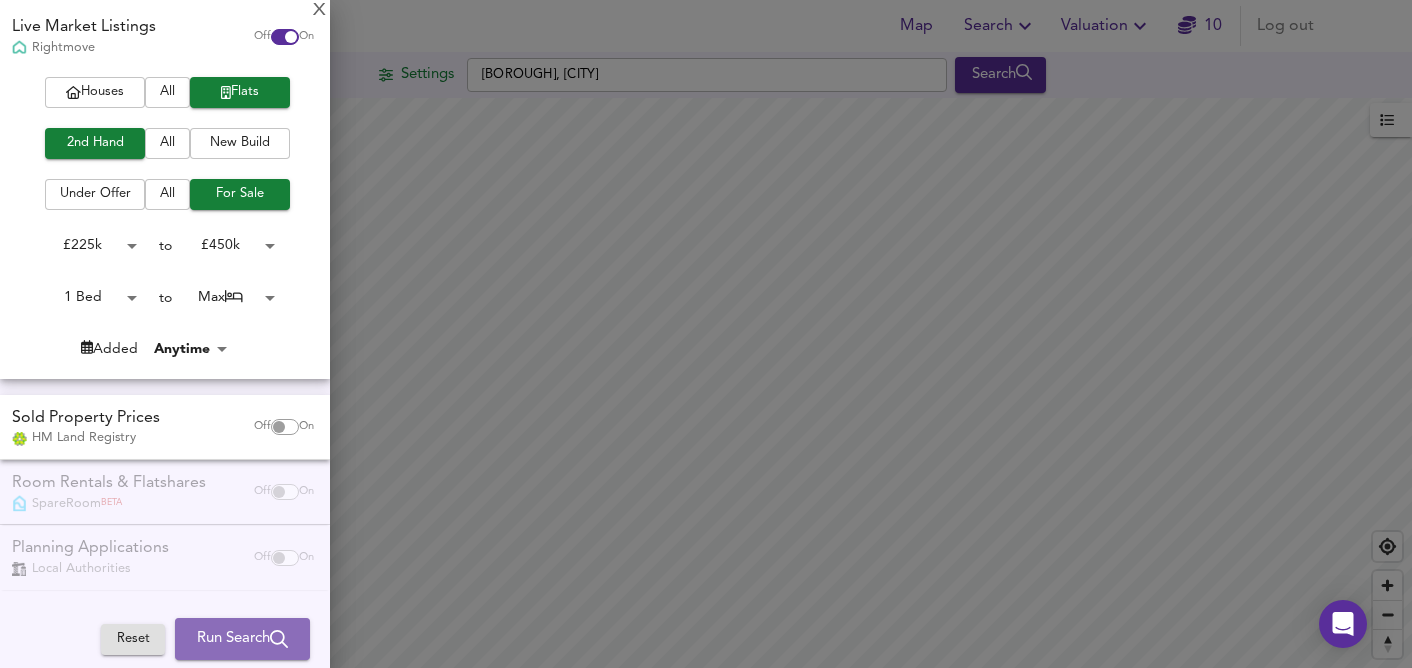 click on "Run Search" at bounding box center [242, 639] 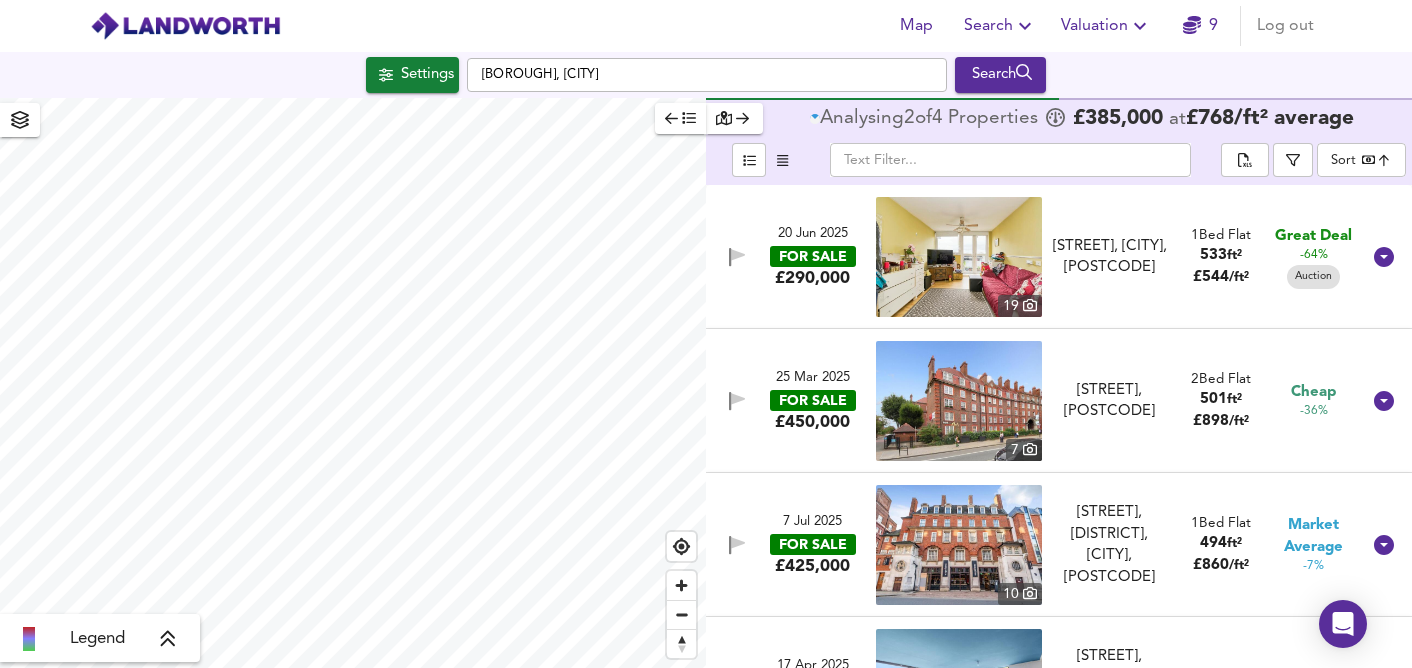 click on "Map Search Valuation    9 Log out        Settings     Hammersmith, London        Search            Legend         Analysing  2  of  4   Propert ies     £ 385,000   at  £ 768 / ft²   average              ​         Sort   bestdeal ​ 20 Jun 2025 FOR SALE £290,000     19     King Street, London, W6 0YN King Street, London, W6 1  Bed   Flat 533 ft² £ 544 / ft²   Great Deal -64% Auction 25 Mar 2025 FOR SALE £450,000     7     Fulham Palace Road, W6 9PT Fulham Palace Road, W6 2  Bed   Flat 501 ft² £ 898 / ft²   Cheap -36% 7 Jul 2025 FOR SALE £425,000     10     Shepherds Bush Road, Hammersmith, London, W6 7NN Shepherds Bush Road, Hammersmith, London, W6 1  Bed   Flat 494 ft² £ 860 / ft²   Market Average -7% 17 Apr 2025 FOR SALE £375,000     9     Angel Walk, Hammersmith, London, W6 9HX Angel Walk, Hammersmith, London, W6 1  Bed   Flat Unknown  Size   -
X Map Settings Basemap          Default hybrid Heatmap        2D" at bounding box center (706, 334) 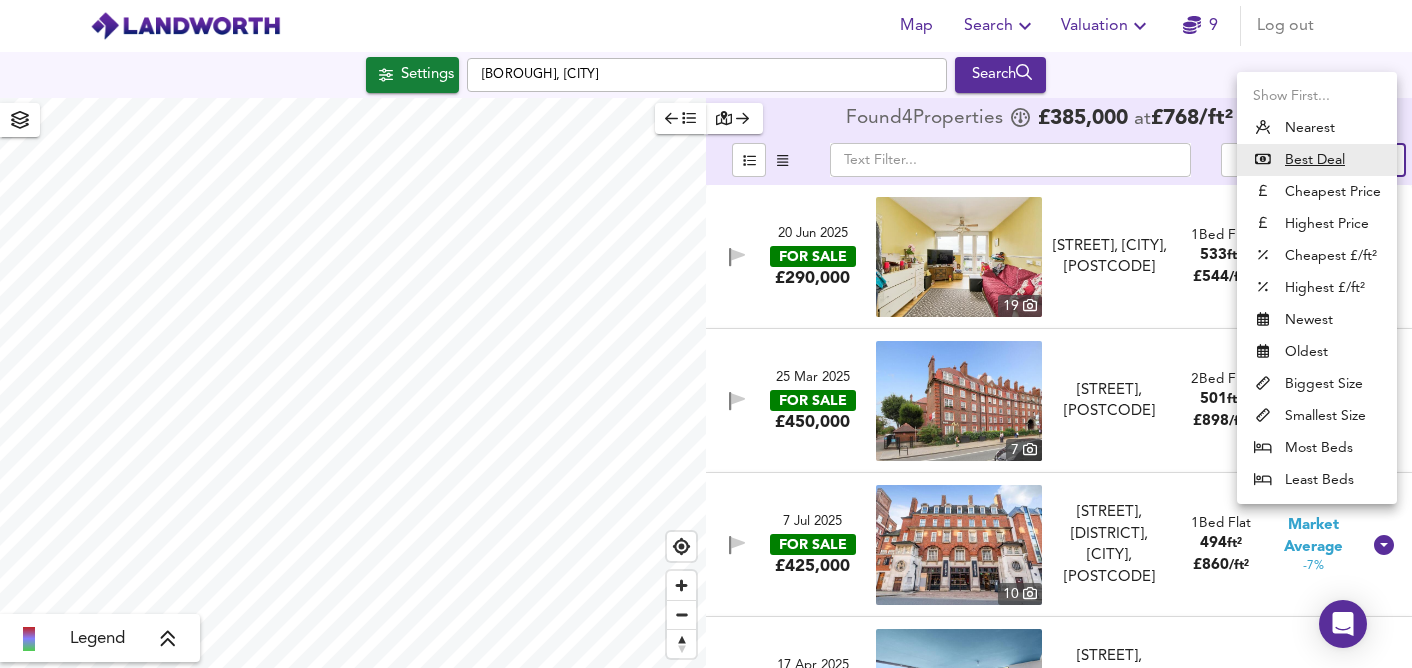 click on "Biggest Size" at bounding box center [1317, 384] 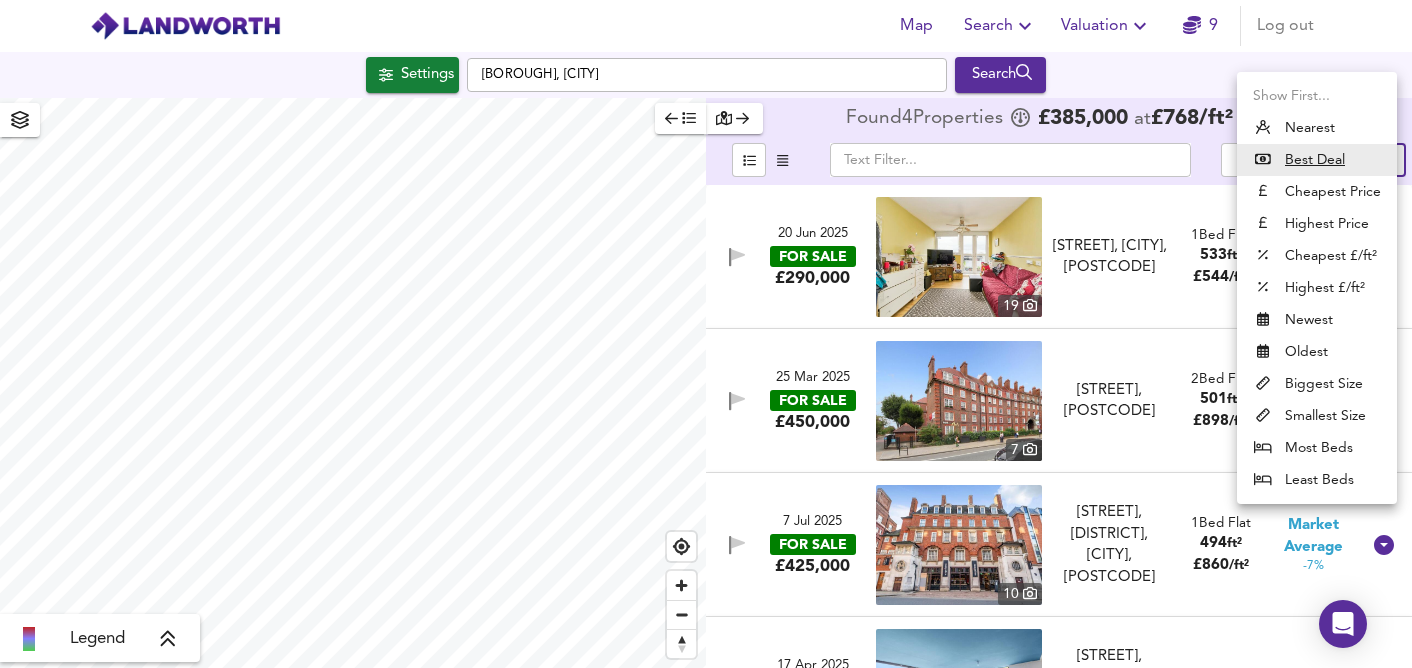 type on "biggest" 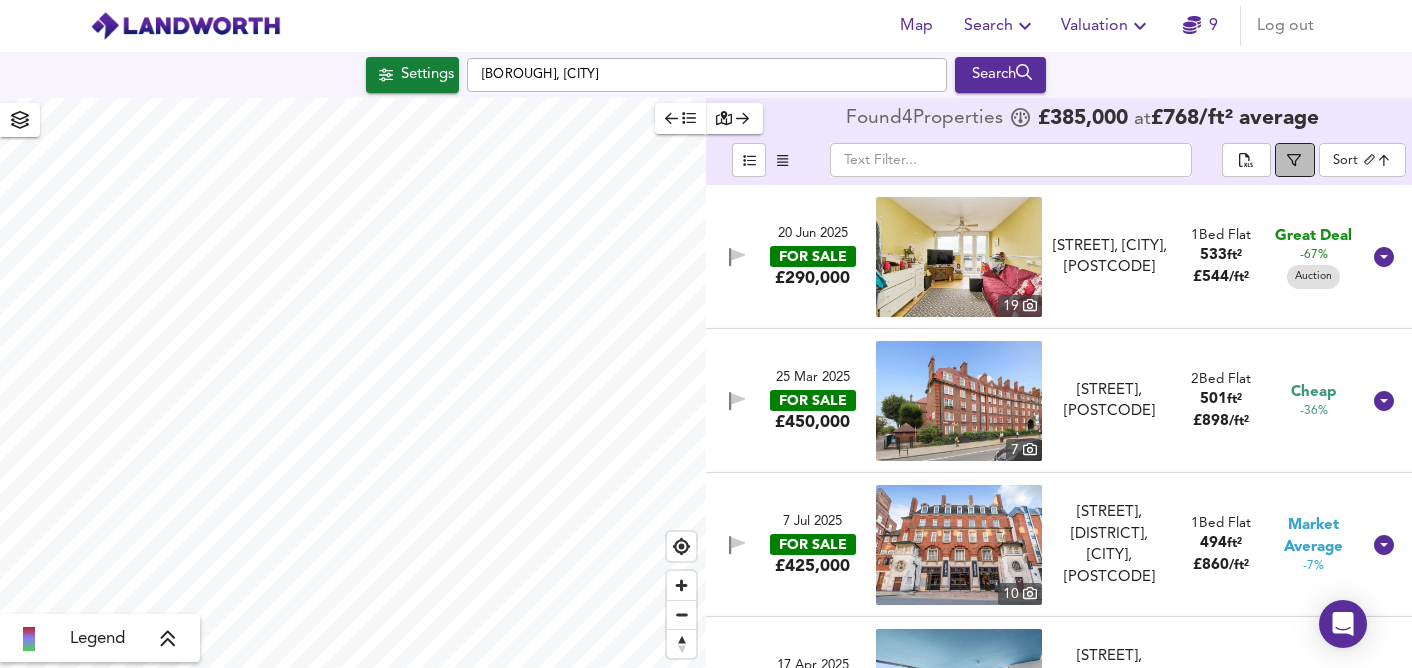 click 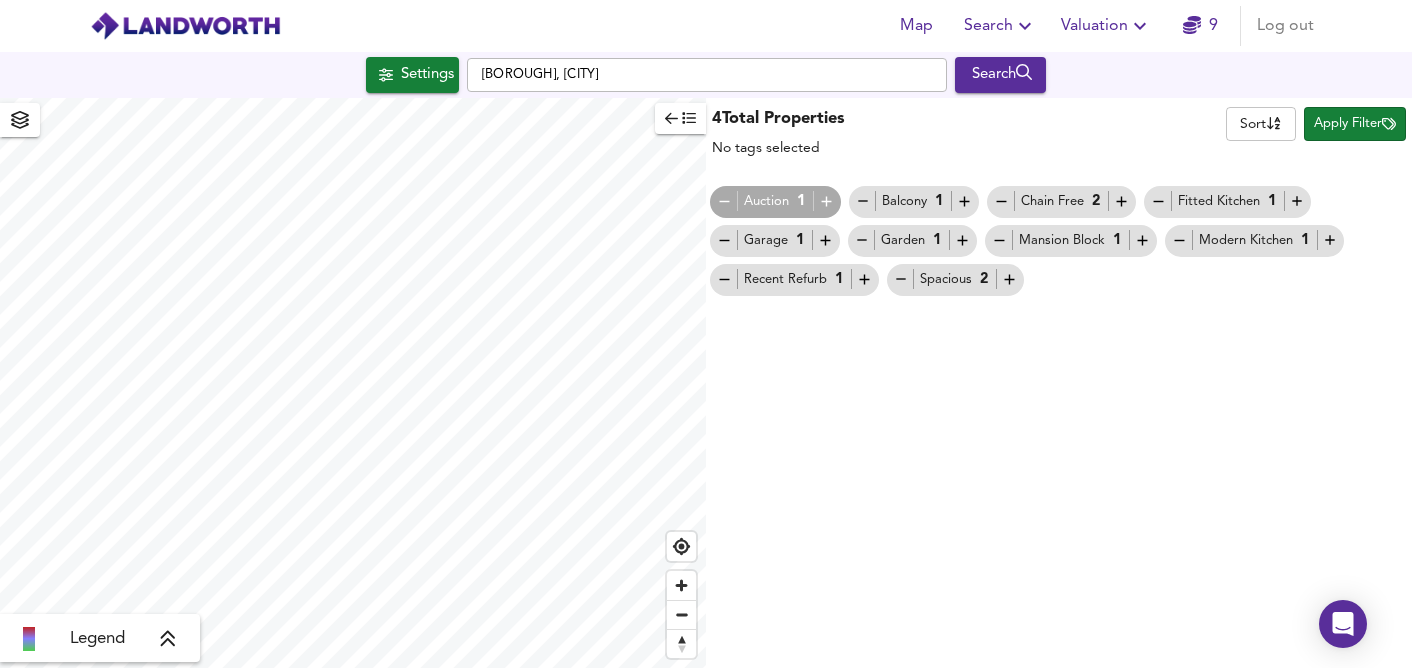 click on "Settings     Hammersmith, London        Search" at bounding box center (706, 75) 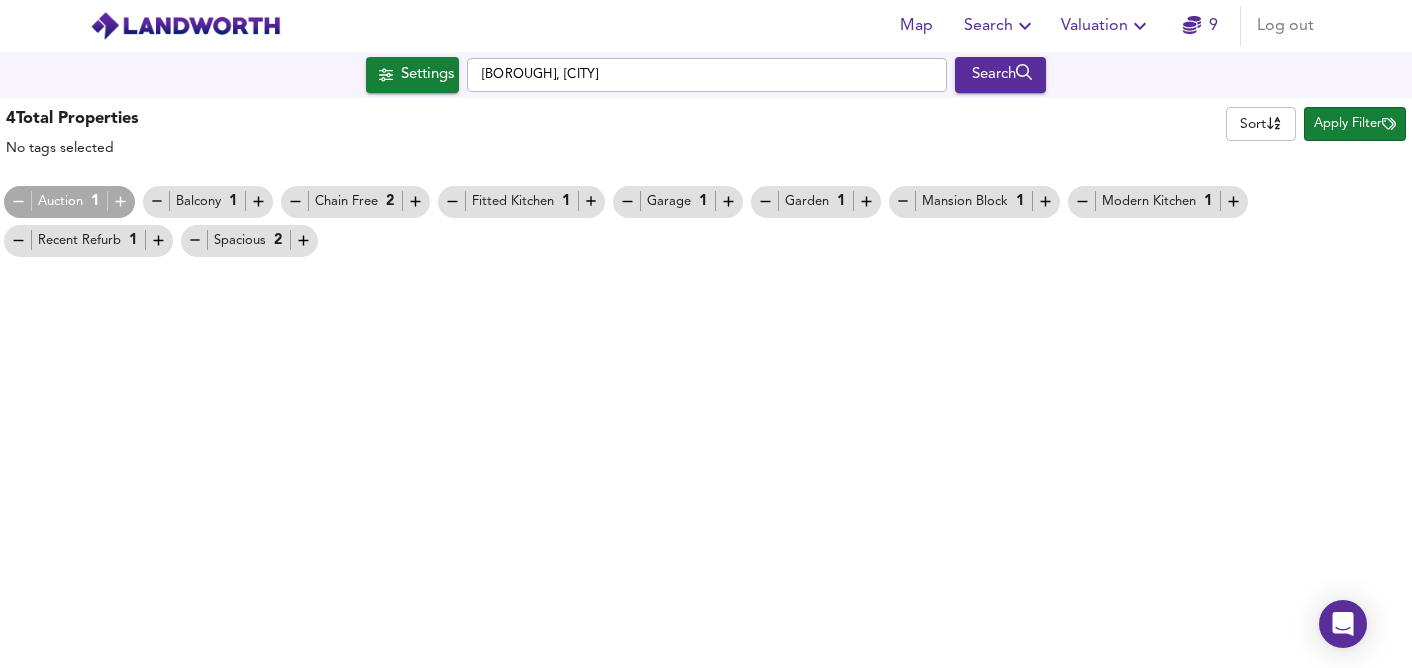 click on "Apply Filter" at bounding box center [1355, 124] 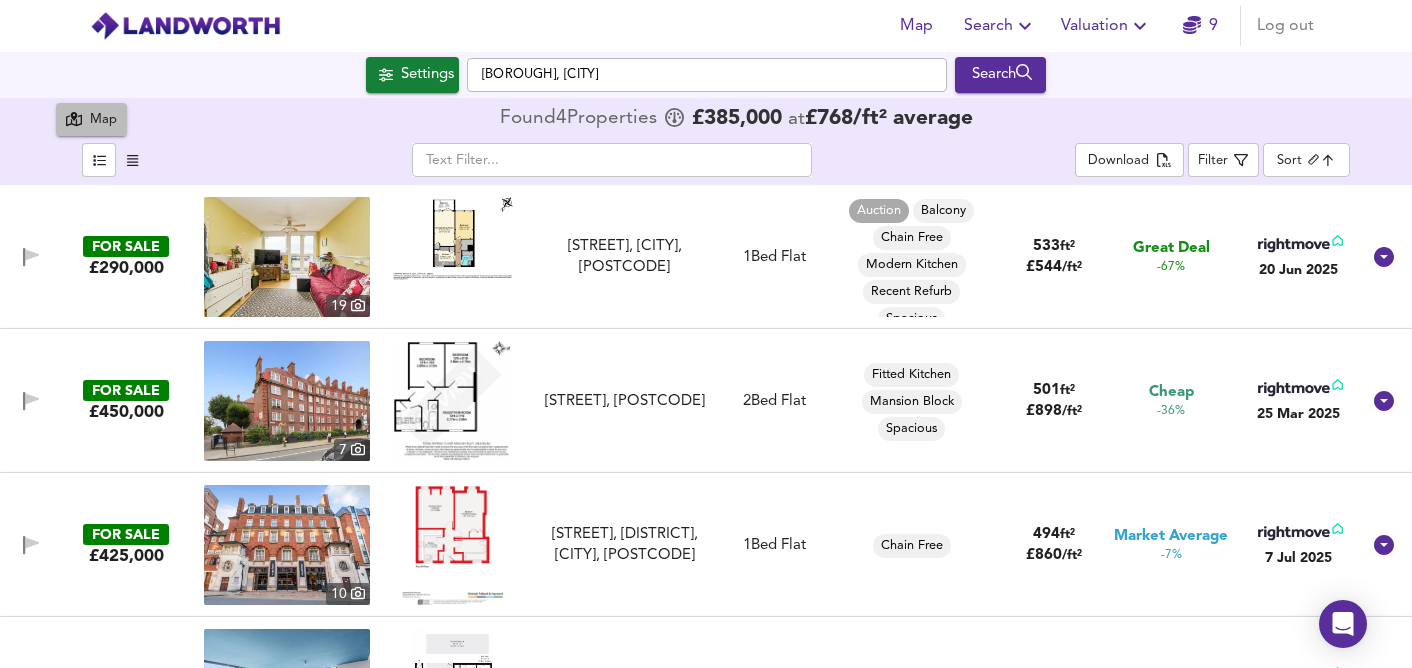 click 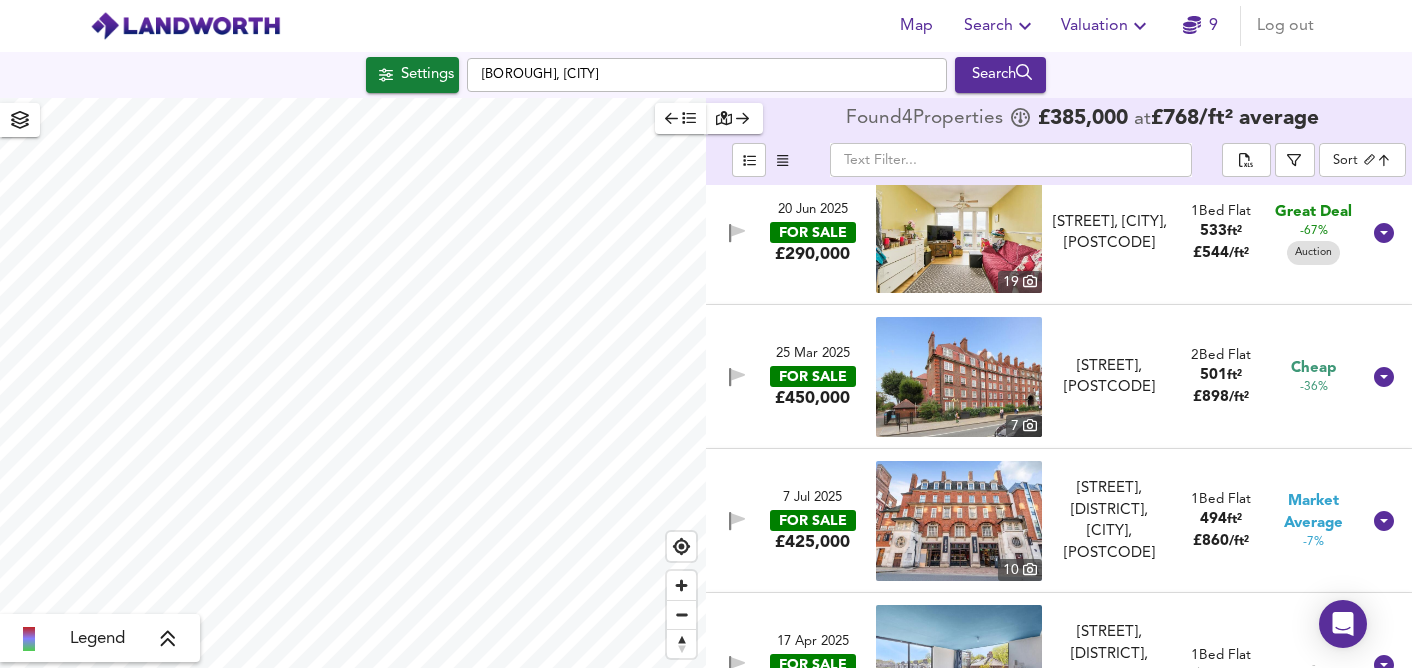 scroll, scrollTop: 0, scrollLeft: 0, axis: both 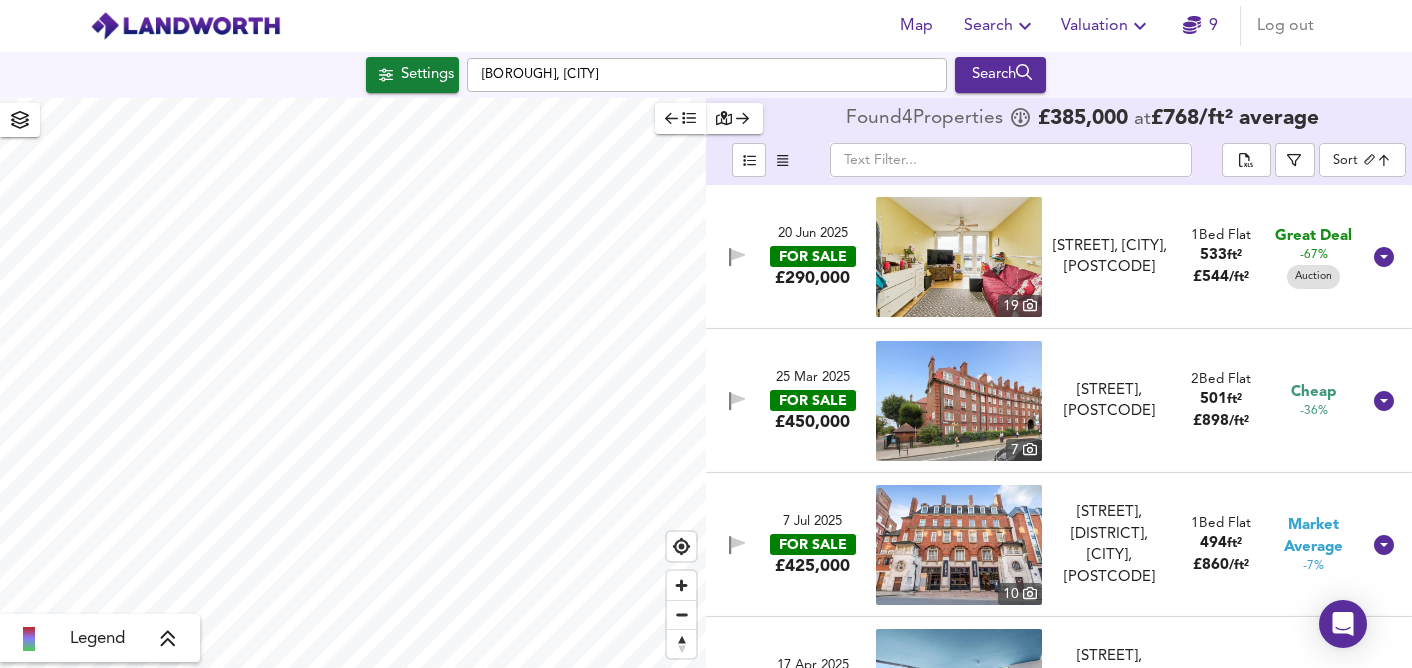 type on "702" 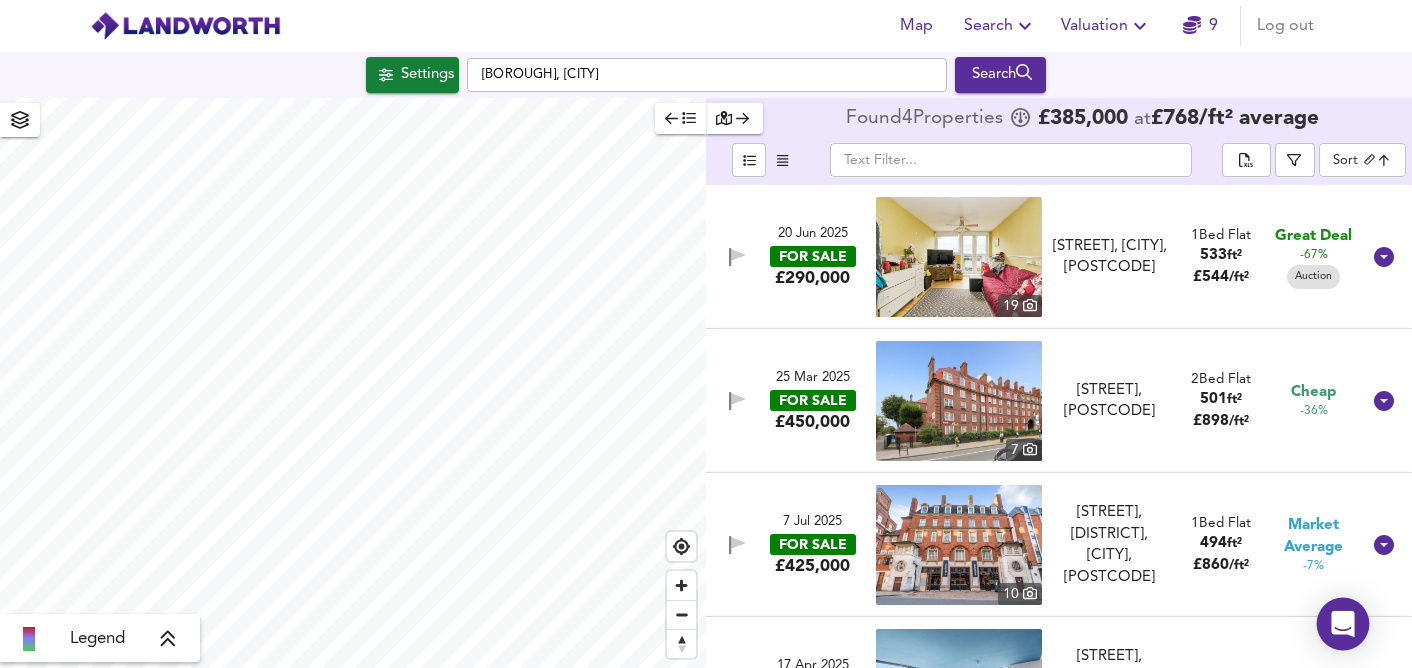 click at bounding box center [1343, 624] 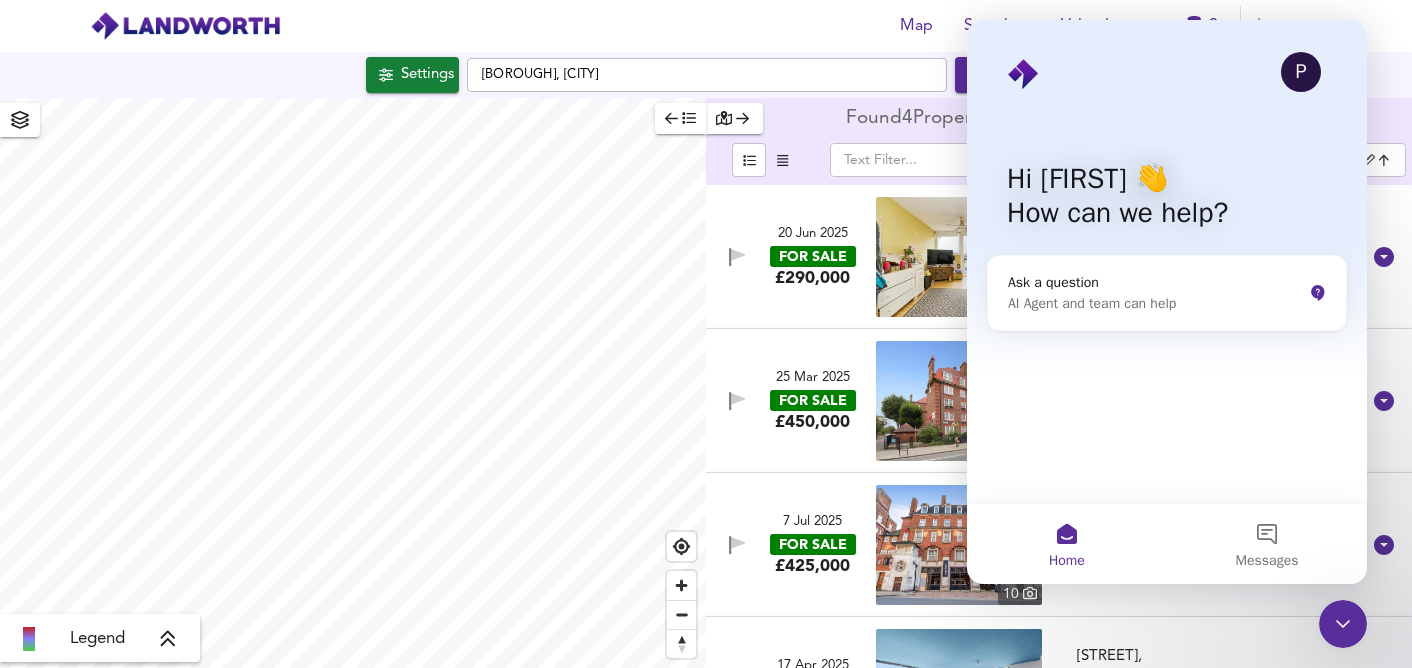 scroll, scrollTop: 0, scrollLeft: 0, axis: both 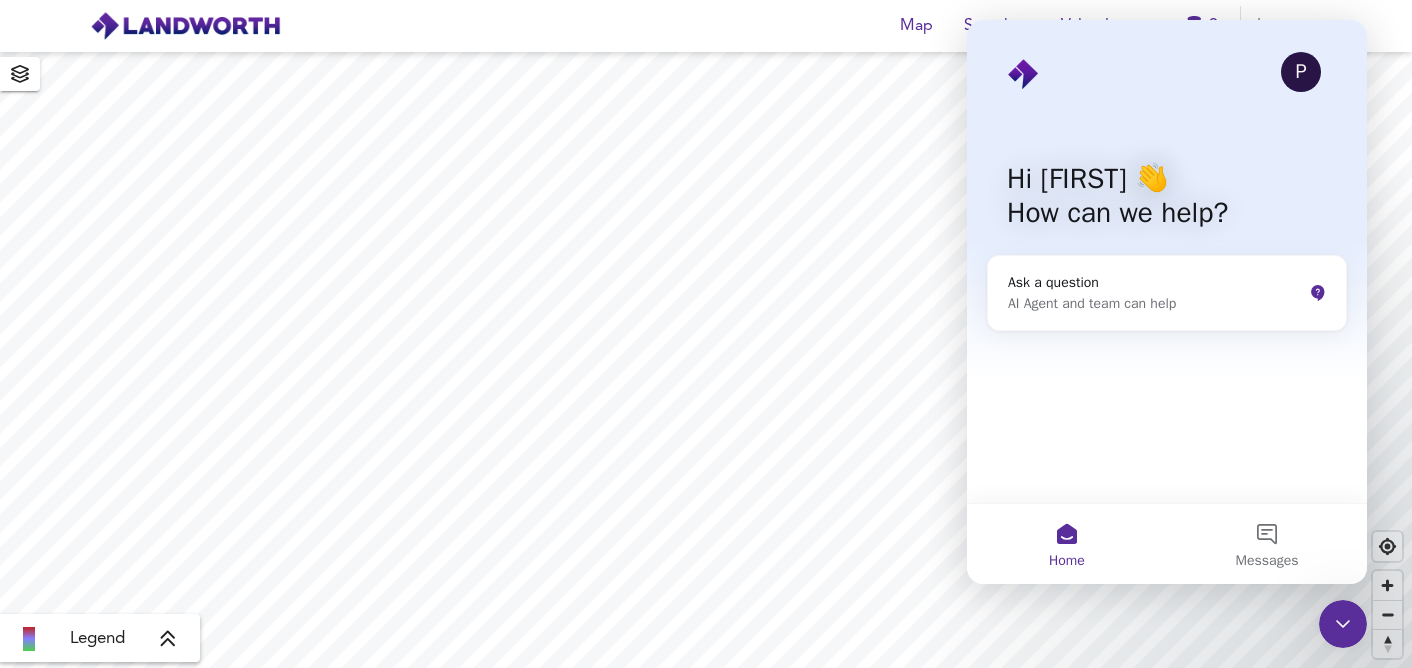 click on "Map Search Valuation    9 Log out" at bounding box center [706, 26] 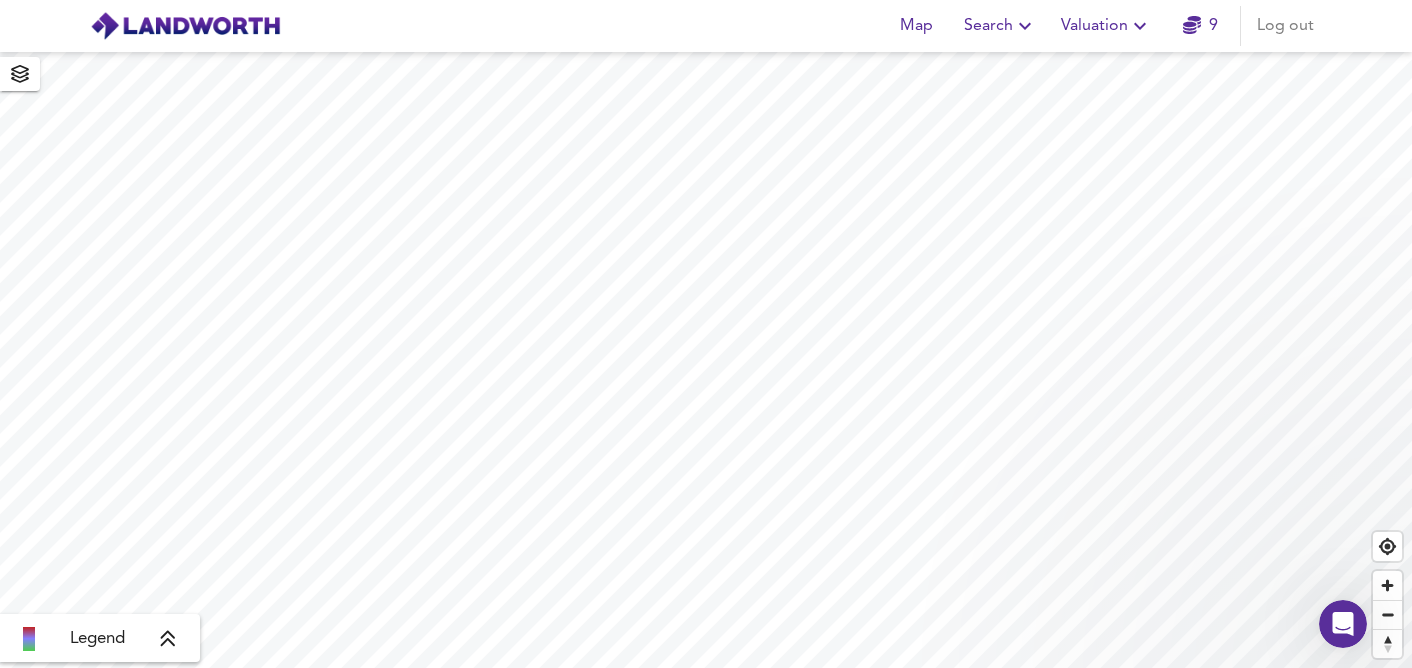 scroll, scrollTop: 0, scrollLeft: 0, axis: both 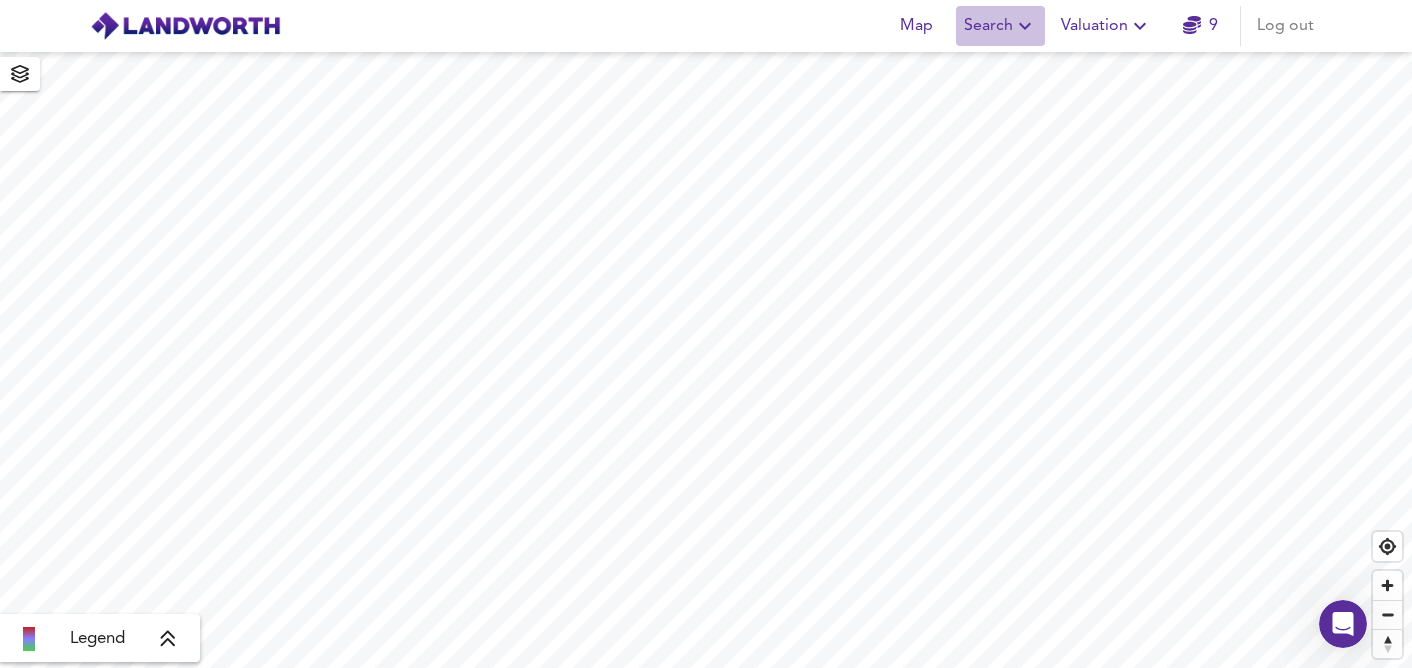 click on "Search" at bounding box center (1000, 26) 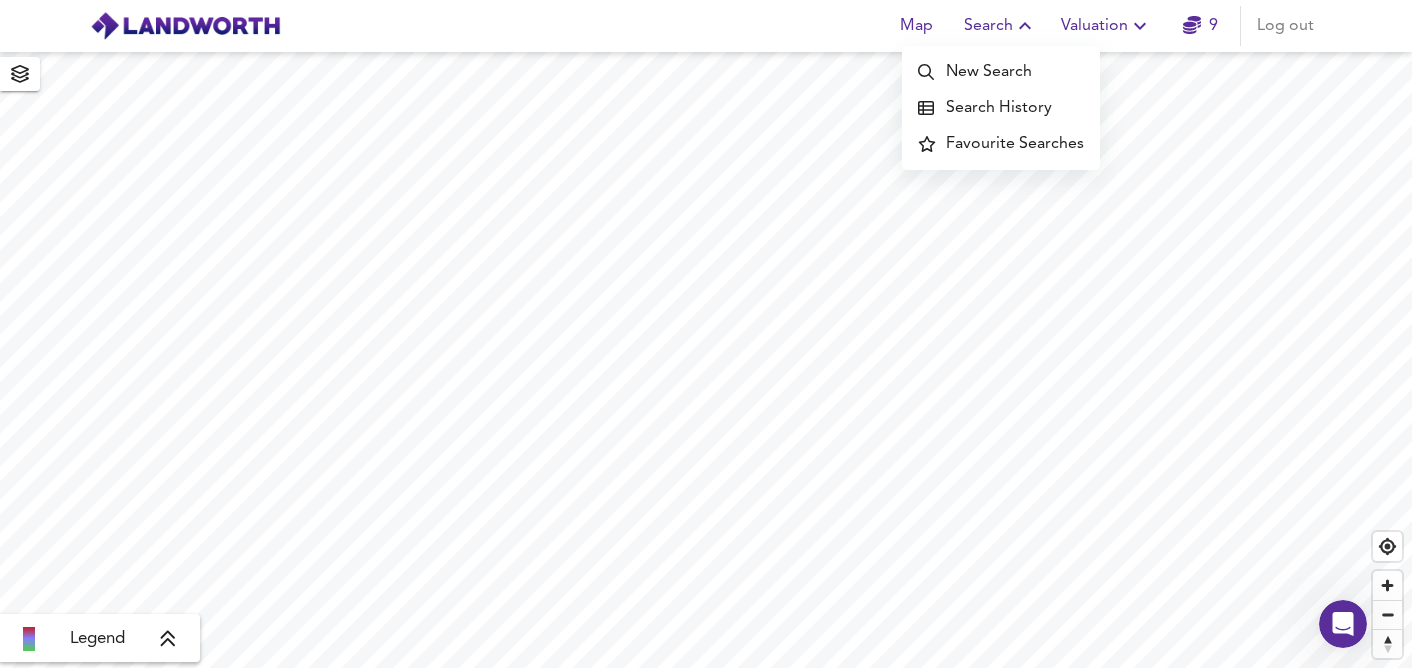 click on "New Search" at bounding box center (1001, 72) 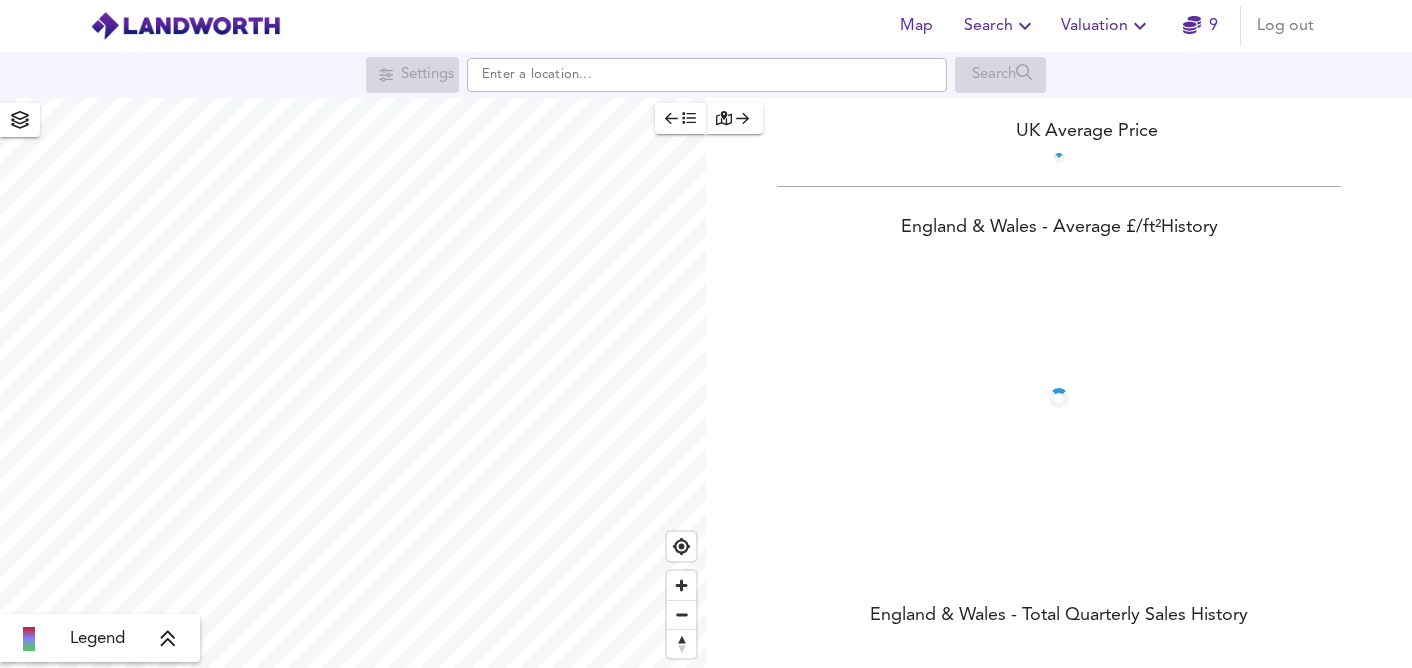scroll, scrollTop: 0, scrollLeft: 0, axis: both 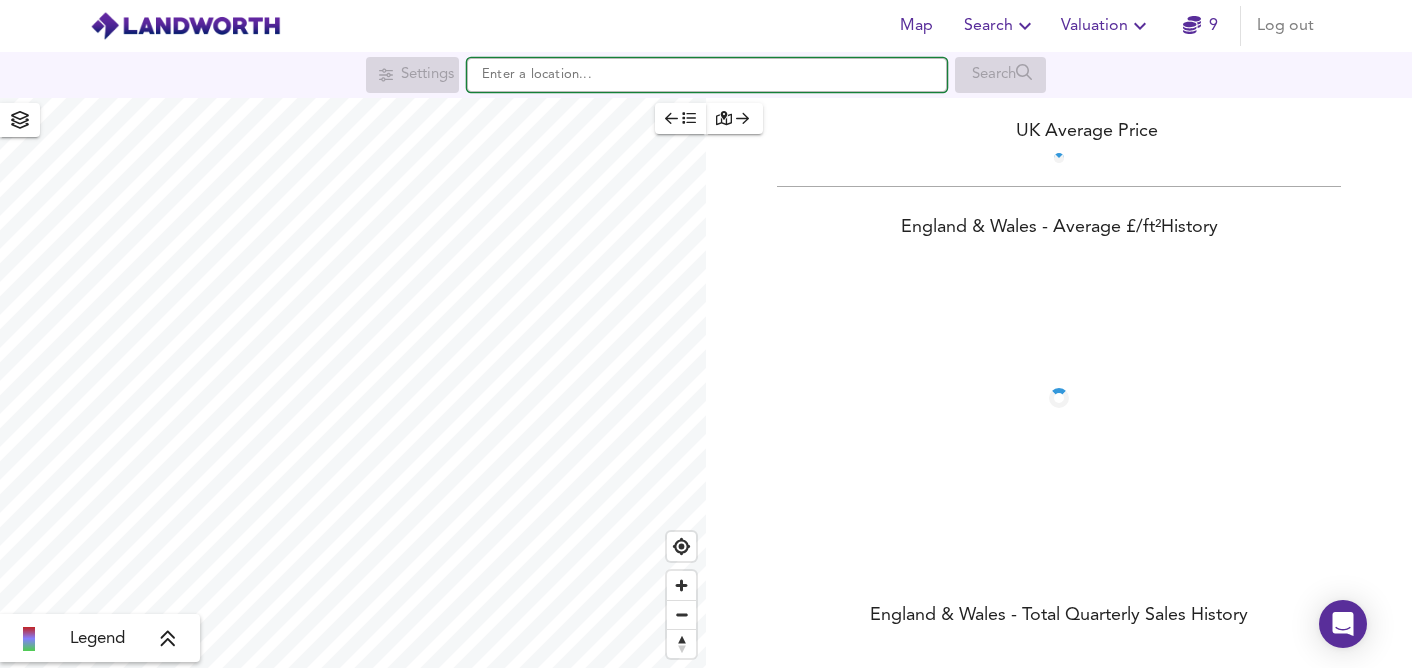 click at bounding box center [707, 75] 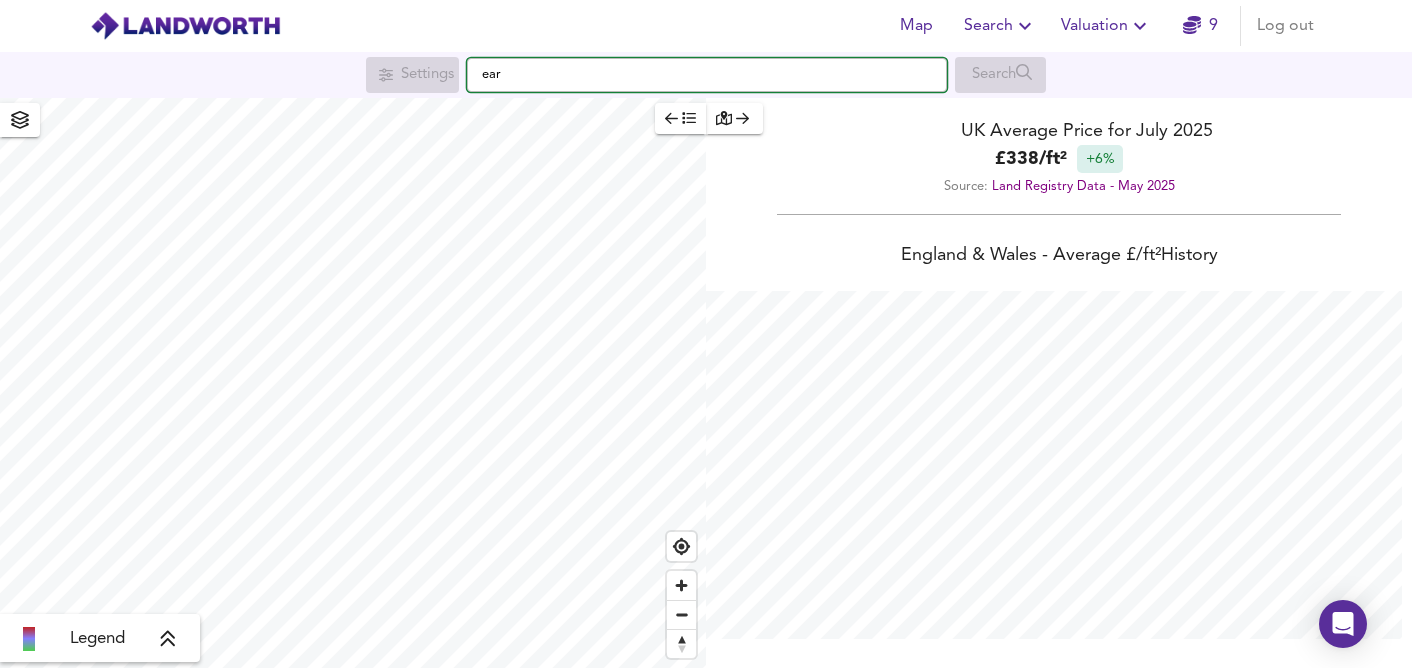 scroll, scrollTop: 999332, scrollLeft: 998588, axis: both 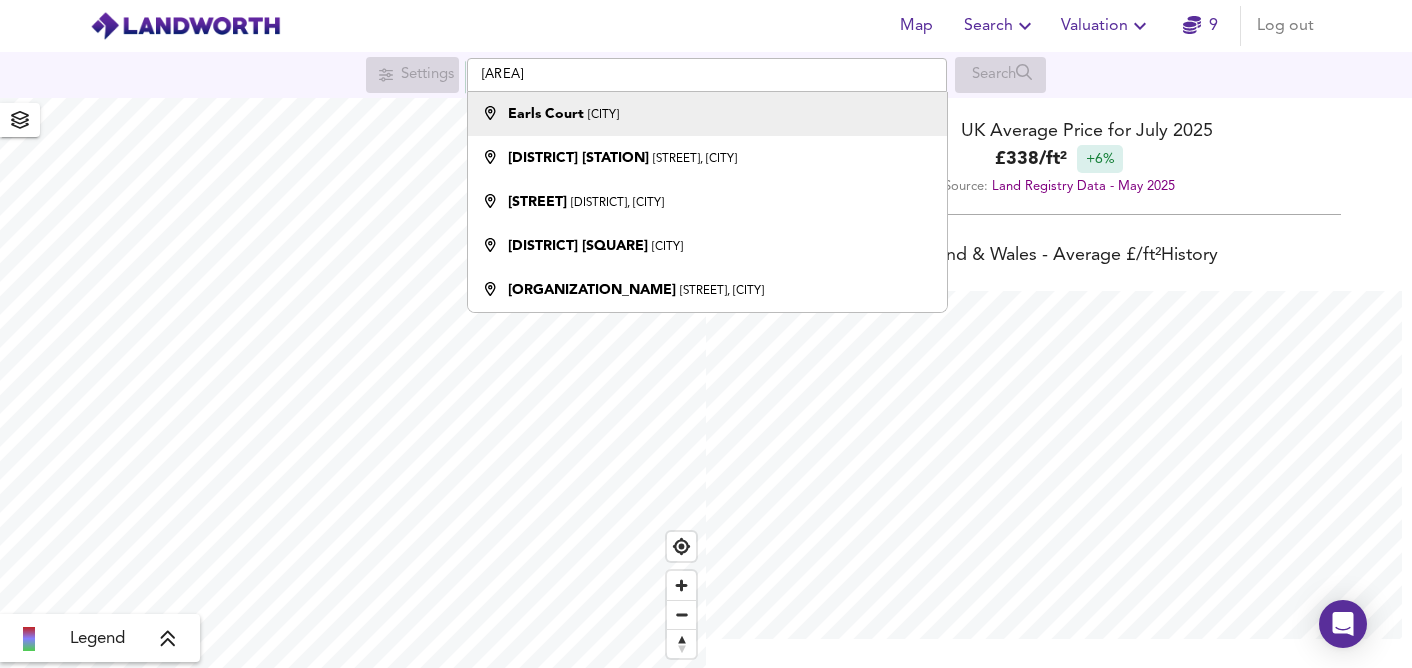 click on "Earls Court" at bounding box center [546, 114] 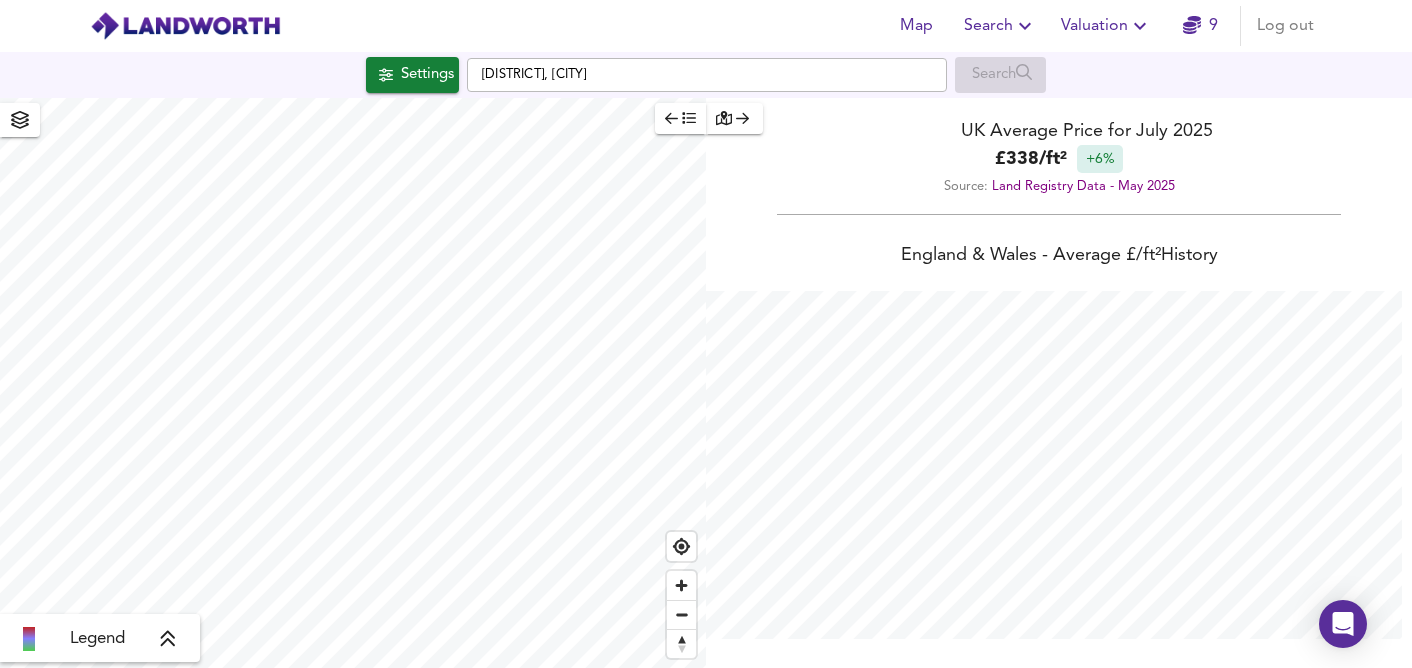 checkbox on "false" 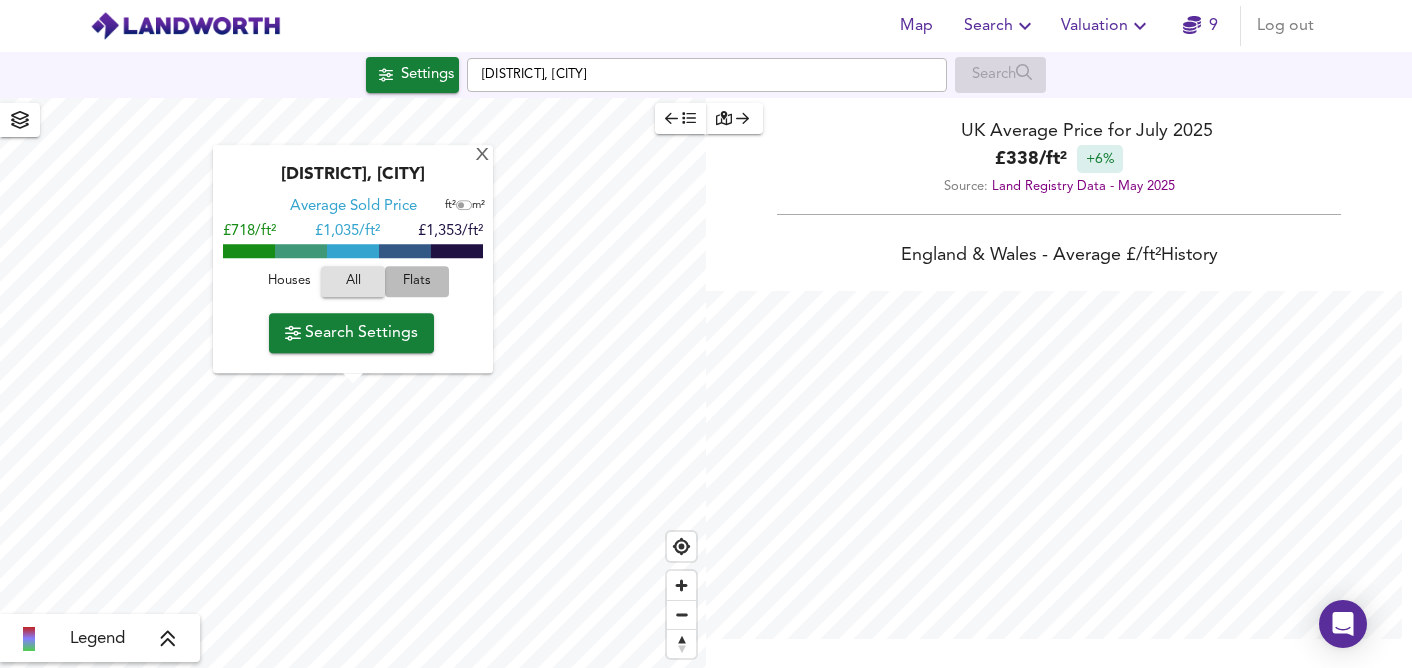 click on "Flats" at bounding box center (417, 282) 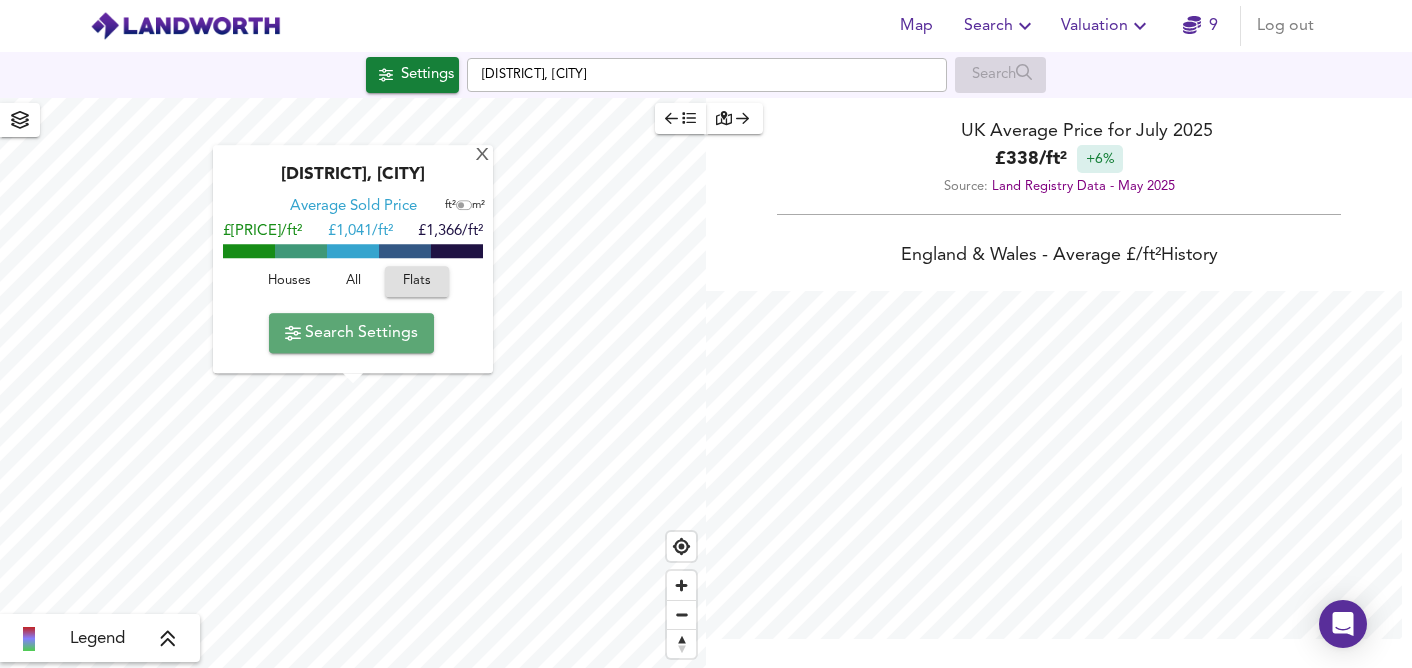 click on "Search Settings" at bounding box center (351, 333) 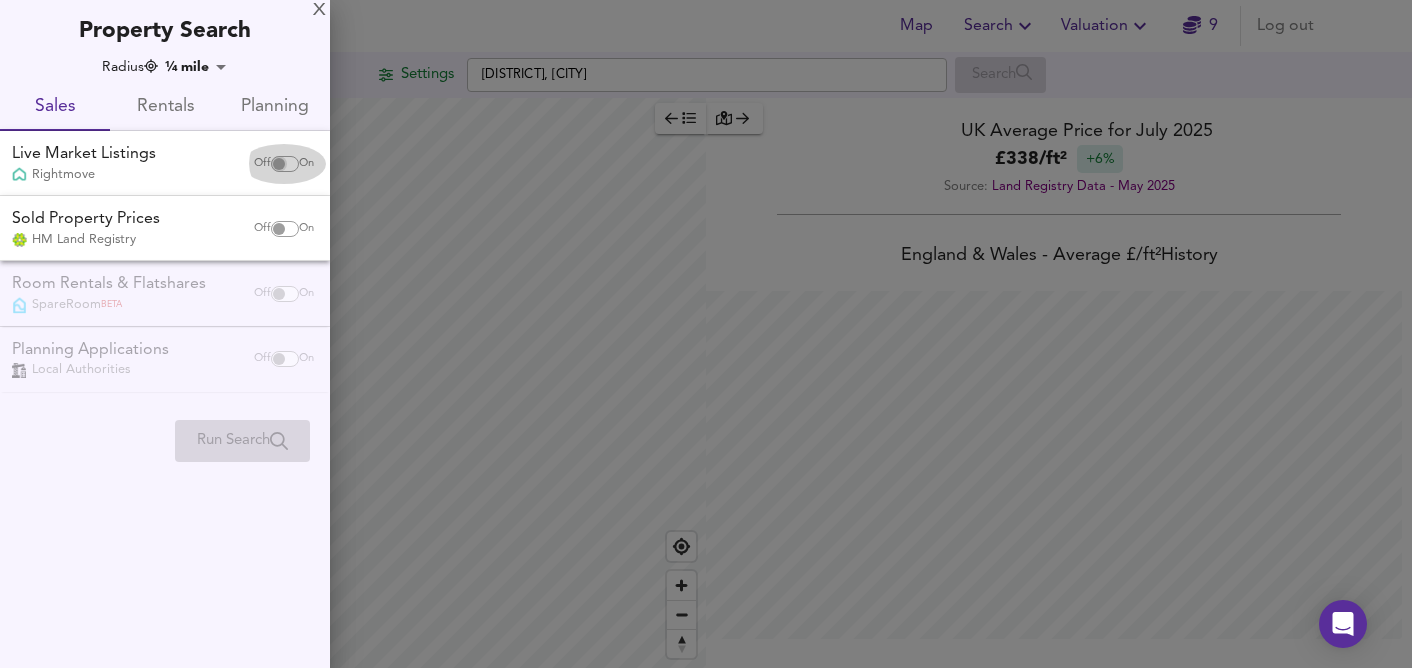 click at bounding box center (279, 164) 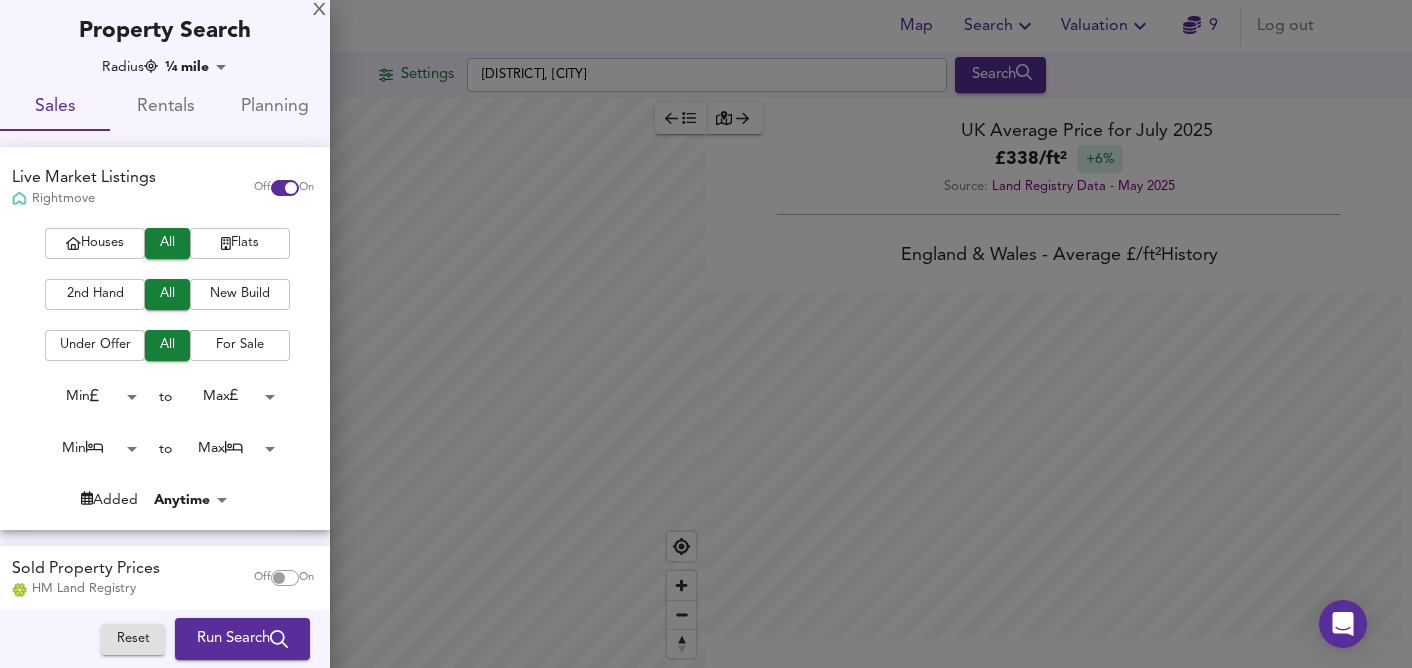 click on "Flats" at bounding box center [240, 243] 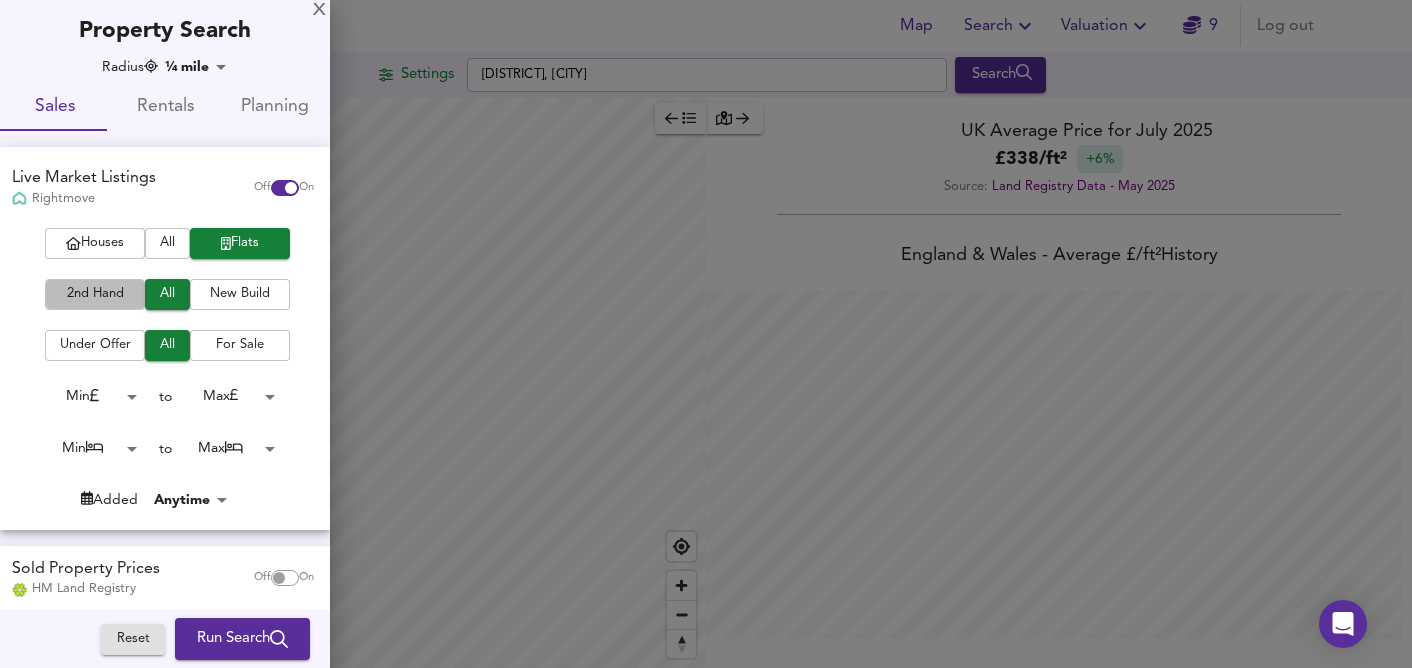 click on "2nd Hand" at bounding box center (95, 294) 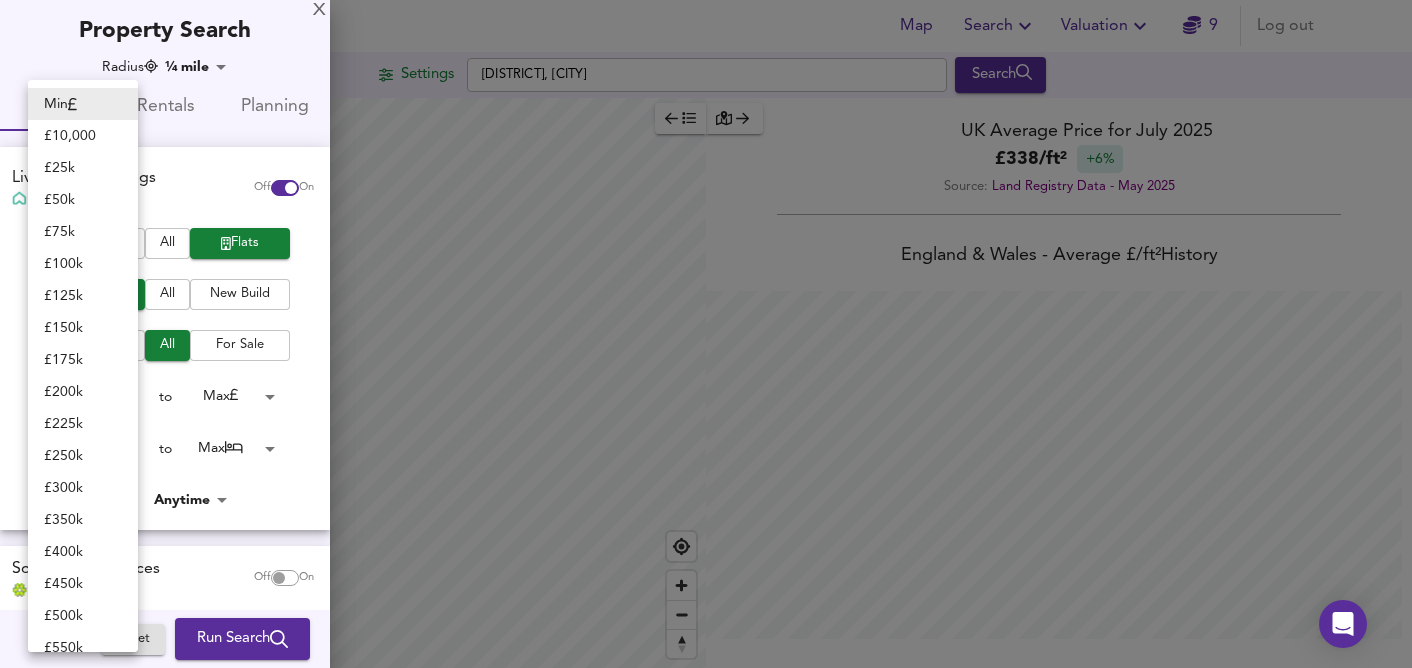 click on "Map Settings Basemap          Default hybrid Heatmap          Average Price landworth 2D   View Dynamic Heatmap   On Show Postcodes Show Boroughs 2D 3D Find Me X Property Search Radius   ¼ mile 402 Sales Rentals Planning    Live Market Listings   Rightmove Off   On    Houses All   Flats 2nd Hand All New Build Under Offer All For Sale Min   0 to Max   200000000   Min   0 to Max   50   Added Anytime -1    Sold Property Prices   HM Land Registry Off   On     Room Rentals & Flatshares   SpareRoom   BETA Off   On     Planning Applications Local Authorities Off   On  Reset Run Search
Min   £ 10,000 £ 25k £ 50k £" at bounding box center [706, 334] 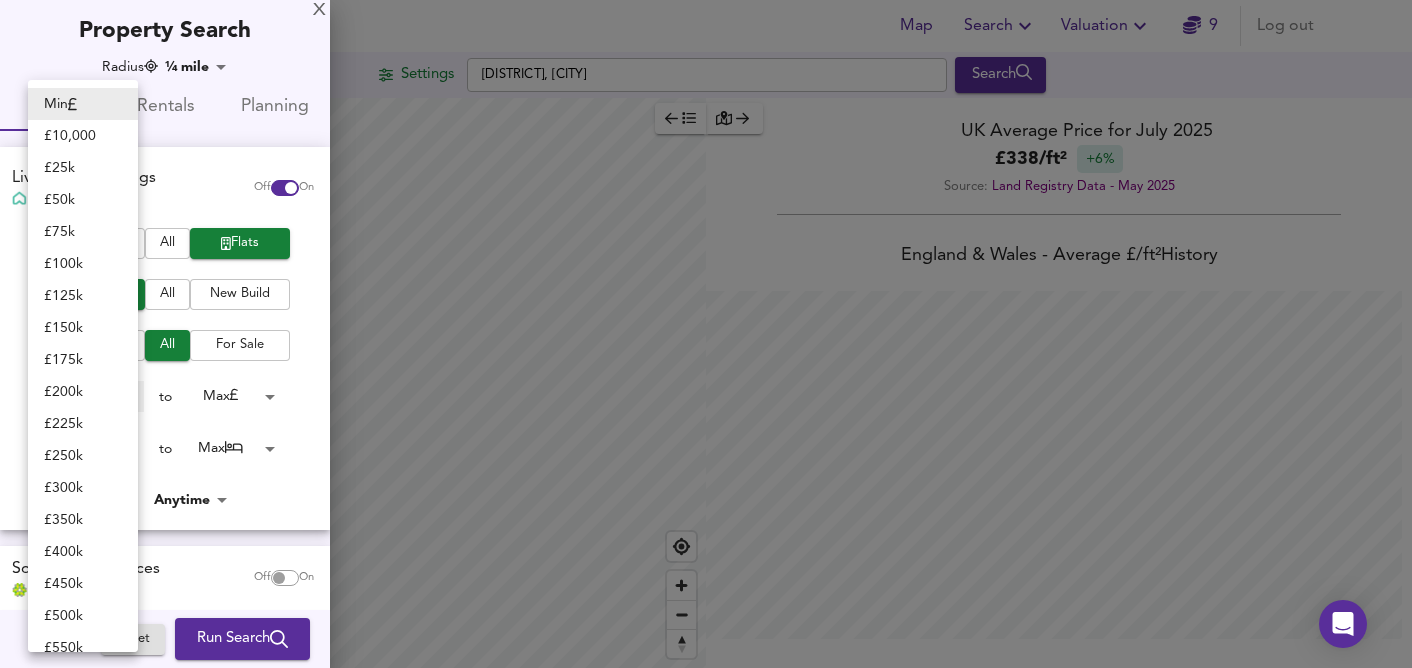 type on "300000" 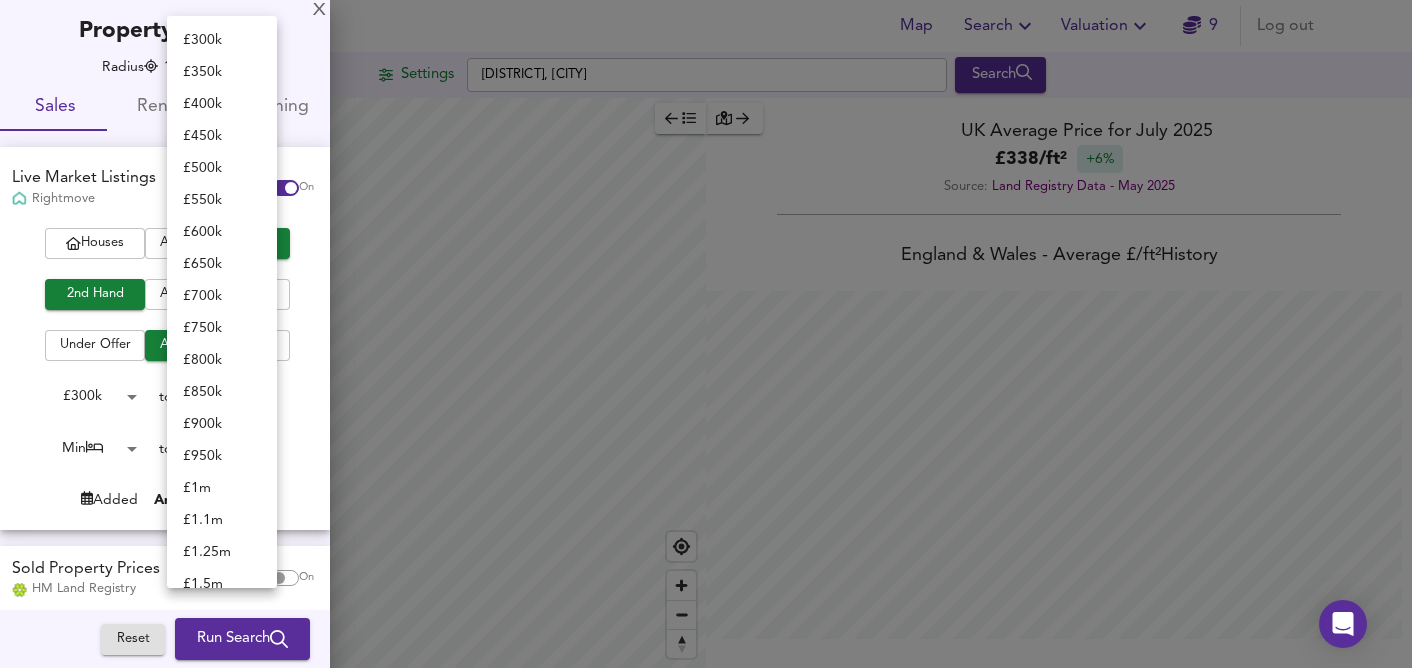 click on "Map Search Valuation    9 Log out        Settings     Earls Court, London        Search            Legend       UK Average Price   for July 2025 £ 338 / ft²      +6% Source:   Land Registry Data - May 2025 England & Wales - Average £/ ft²  History England & Wales - Total Quarterly Sales History X Map Settings Basemap          Default hybrid Heatmap          Average Price landworth 2D   View Dynamic Heatmap   On Show Postcodes Show Boroughs 2D 3D Find Me X Property Search Radius   ¼ mile 402 Sales Rentals Planning    Live Market Listings   Rightmove Off   On    Houses All   Flats 2nd Hand All New Build Under Offer All For Sale £ 300k 300000 to Max   200000000   Min   0 to Max   50   Added Anytime -1    Sold Property Prices   HM Land Registry Off   On     Room Rentals & Flatshares   SpareRoom   BETA Off   On     Planning Applications Local Authorities Off   On  Reset Run Search
£ 300k £ 350k £ 400k £ 450k £" at bounding box center [706, 334] 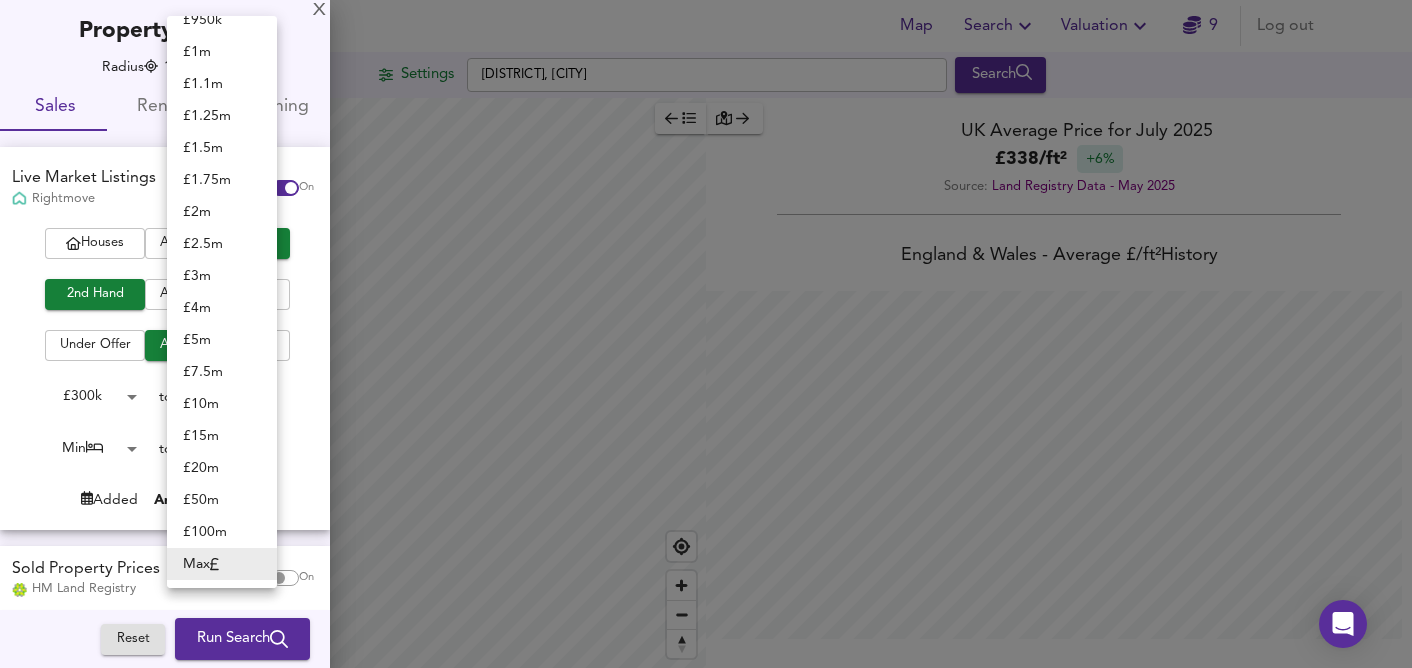 scroll, scrollTop: 0, scrollLeft: 0, axis: both 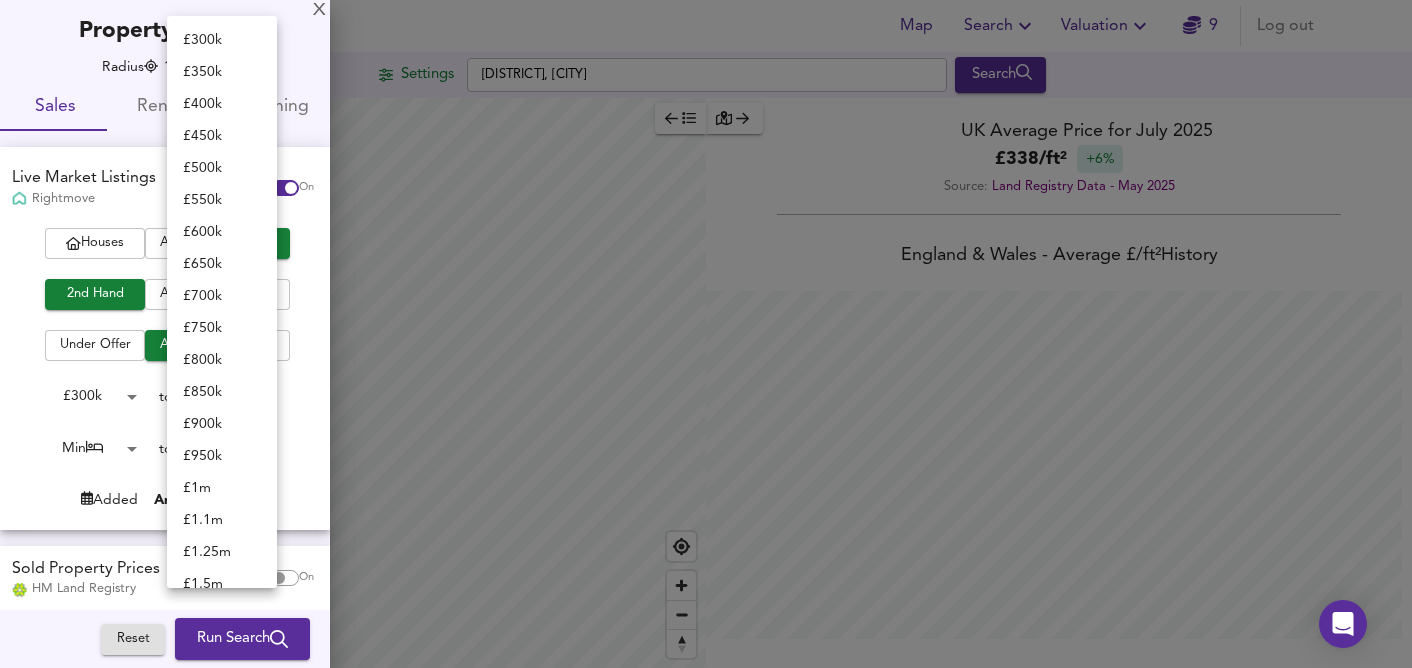 click on "£ [PRICE]k" at bounding box center (222, 232) 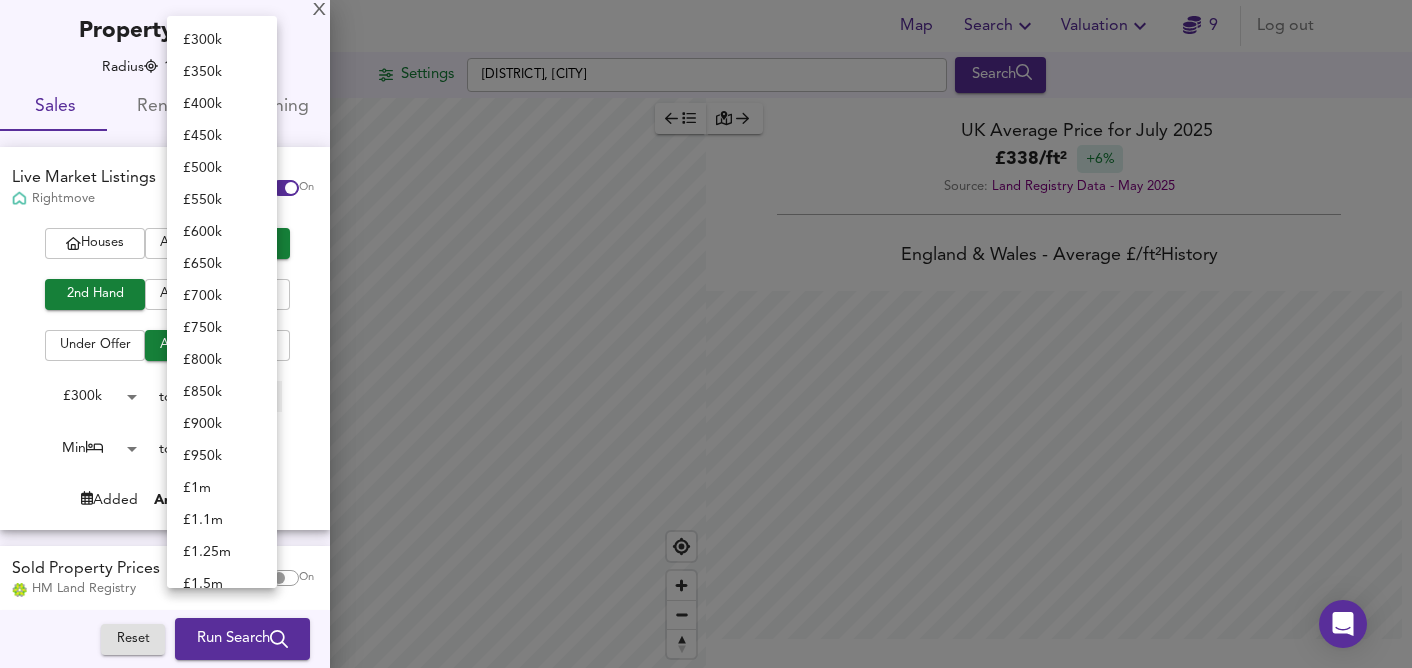 type on "600000" 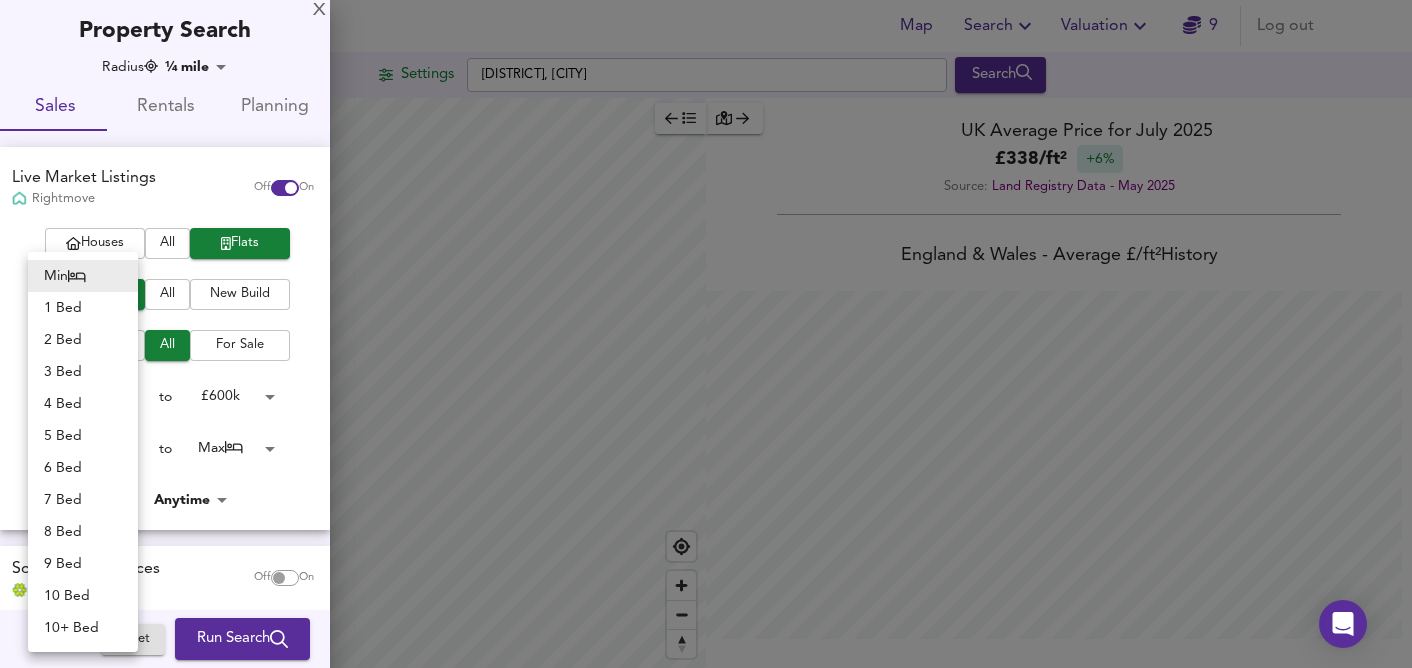 click on "Map Search Valuation    9 Log out        Settings     [AREA], [CITY]        Search            Legend       UK Average Price   for July 2025 £ 338 / ft²      +6% Source:   Land Registry Data - May 2025 England & Wales - Average £/ ft²  History England & Wales - Total Quarterly Sales History X Map Settings Basemap          Default hybrid Heatmap          Average Price landworth 2D   View Dynamic Heatmap   On Show Postcodes Show Boroughs 2D 3D Find Me X Property Search Radius   ¼ mile 402 Sales Rentals Planning    Live Market Listings   Rightmove Off   On    Houses All   Flats 2nd Hand All New Build Under Offer All For Sale £ 300k 300000 to £ 600000   Min   0 to Max   50   Added Anytime -1    Sold Property Prices   HM Land Registry Off   On     Room Rentals & Flatshares   SpareRoom   BETA Off   On     Planning Applications Local Authorities Off   On  Reset Run Search
Min   1 Bed 2 Bed 3 Bed 4 Bed 5 Bed" at bounding box center (706, 334) 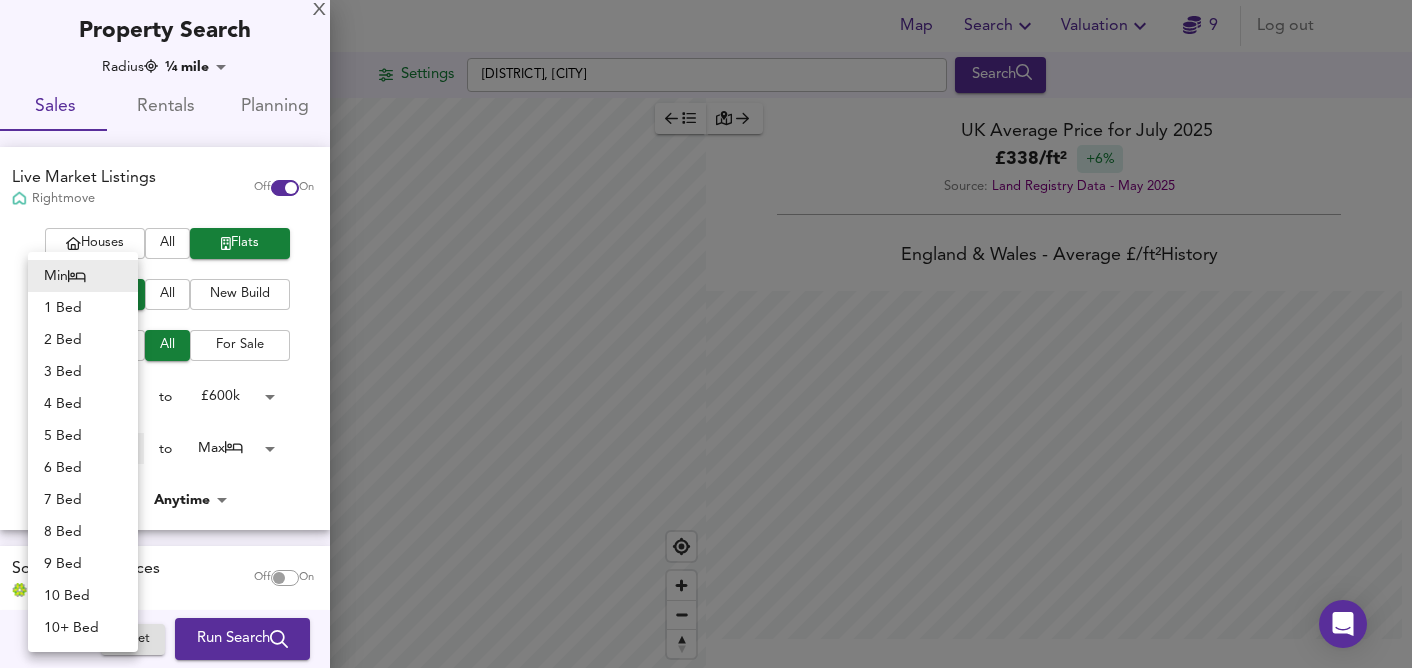 type on "1" 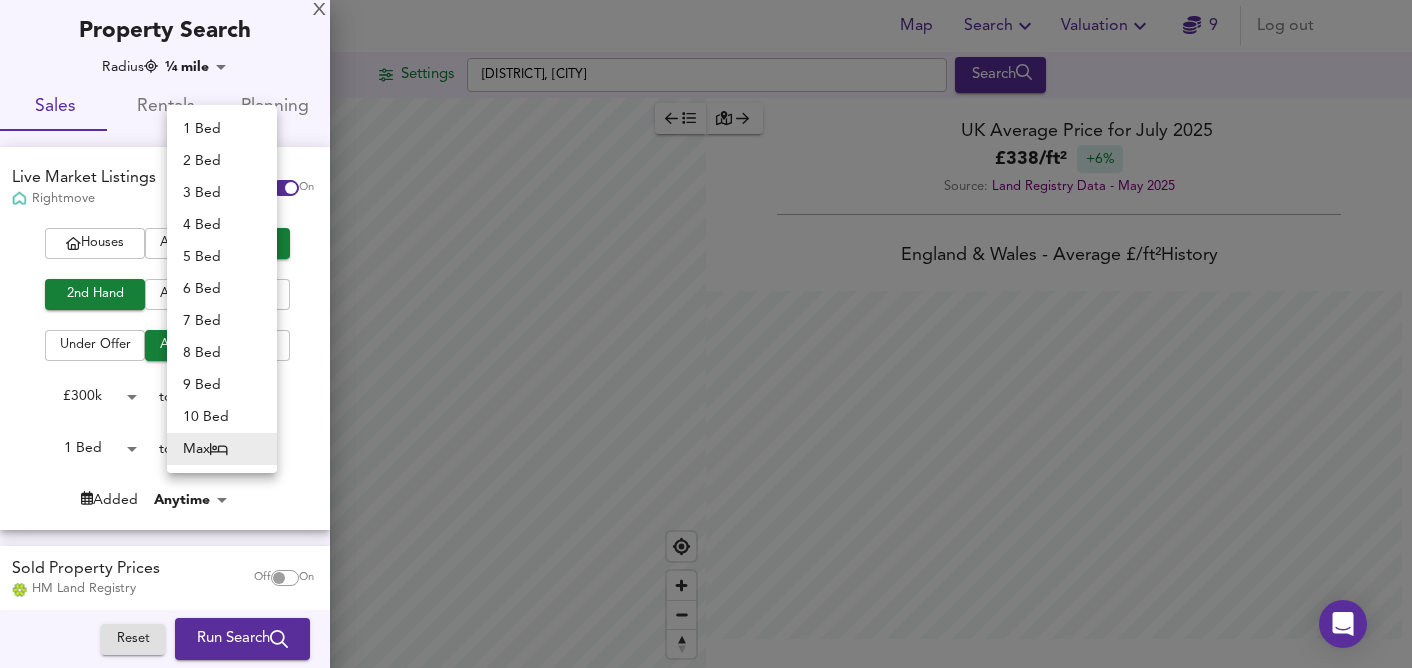 click on "Map Search Valuation    9 Log out        Settings     Earls Court, London        Search            Legend       UK Average Price   for July 2025 £ 338 / ft²      +6% Source:   Land Registry Data - May 2025 England & Wales - Average £/ ft²  History England & Wales - Total Quarterly Sales History X Map Settings Basemap          Default hybrid Heatmap          Average Price landworth 2D   View Dynamic Heatmap   On Show Postcodes Show Boroughs 2D 3D Find Me X Property Search Radius   ¼ mile 402 Sales Rentals Planning    Live Market Listings   Rightmove Off   On    Houses All   Flats 2nd Hand All New Build Under Offer All For Sale £ 300k 300000 to Max   200000000   Min   0 to Max   50   Added Anytime -1    Sold Property Prices   HM Land Registry Off   On     Room Rentals & Flatshares   SpareRoom   BETA Off   On     Planning Applications Local Authorities Off   On  Reset Run Search
£ 300k £ 350k £ 400k £ 450k £" at bounding box center [706, 334] 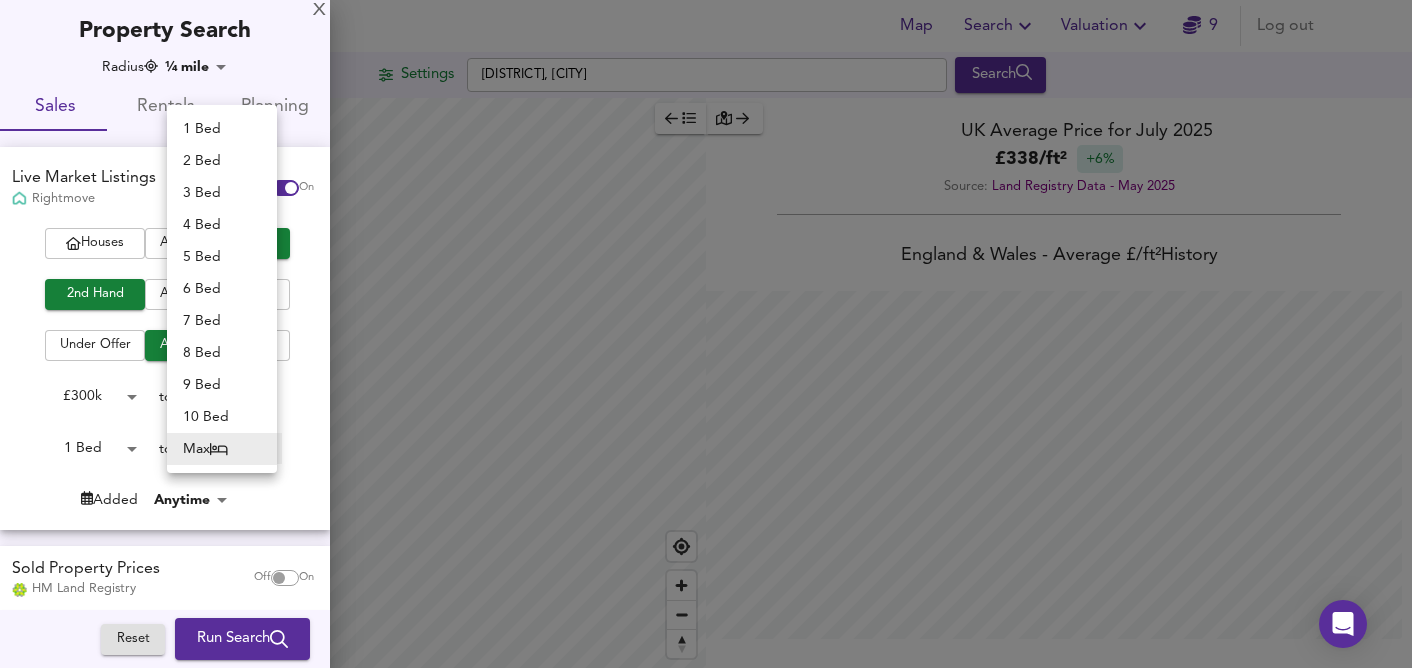 type on "1" 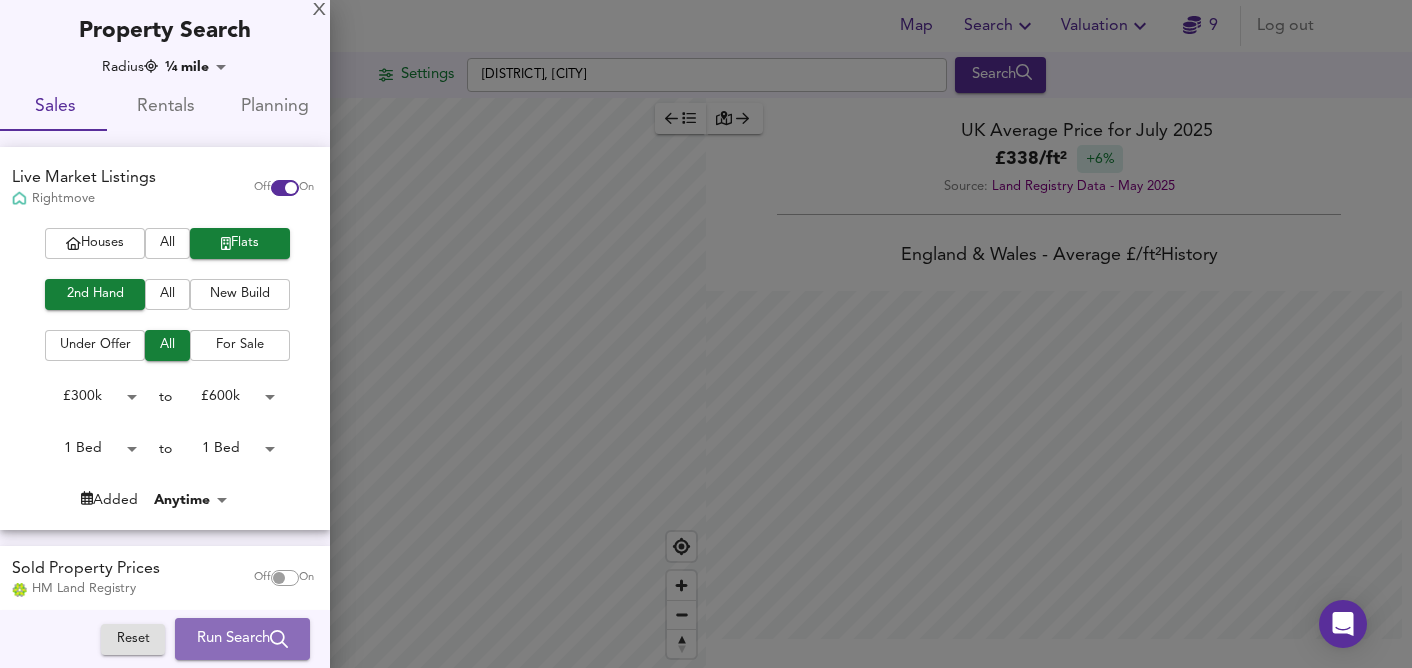 click on "Run Search" at bounding box center [242, 639] 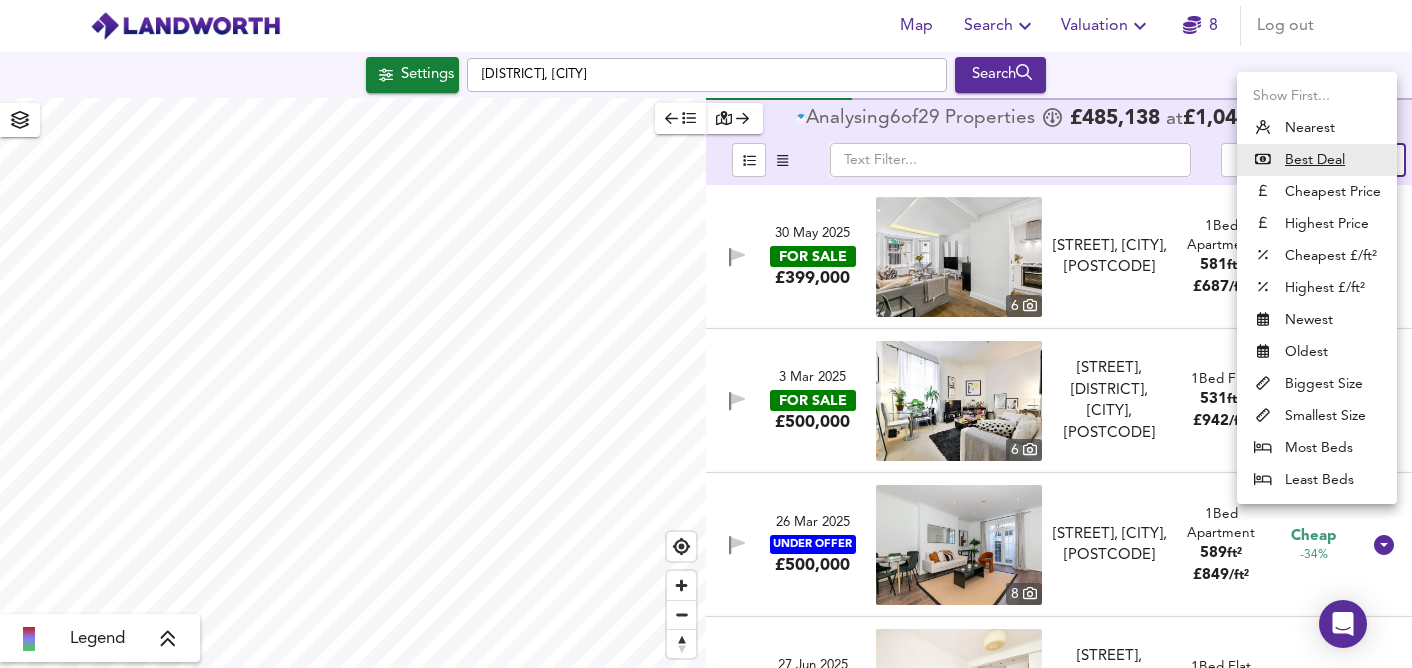 click on "Map Search Valuation    8 Log out        Settings     [DISTRICT], [CITY]        Search            Legend         Analysing  6  of  29   Propert ies     £ 485,138   at  £ 1,040 / ft²   average              ​         Sort   bestdeal ​ [DATE] FOR SALE £[PRICE]     6    [STREET], [CITY], [POSTCODE] [STREET], [CITY], [POSTCODE] 1  Bed   Apartment 581 ft² £ 687 / ft²   Cheap -59% [DATE] FOR SALE £[PRICE]     6    [STREET], [DISTRICT], [CITY], [POSTCODE] [STREET], [DISTRICT], [CITY], [POSTCODE] 1  Bed   Flat 531 ft² £ 942 / ft²   Cheap -37% [DATE] UNDER OFFER £[PRICE]     8    [STREET], [CITY], [POSTCODE] [STREET], [CITY], [POSTCODE] 1  Bed   Apartment 589 ft² £ 849 / ft²   Cheap -34% [DATE] FOR SALE £[PRICE]     18    [STREET], [DISTRICT], [CITY], [POSTCODE] [STREET], [DISTRICT], [CITY], [POSTCODE] 1  Bed   Flat 575 ft² £ 957 / ft²   Cheap -33% [DATE] UNDER OFFER £[PRICE]" at bounding box center [706, 334] 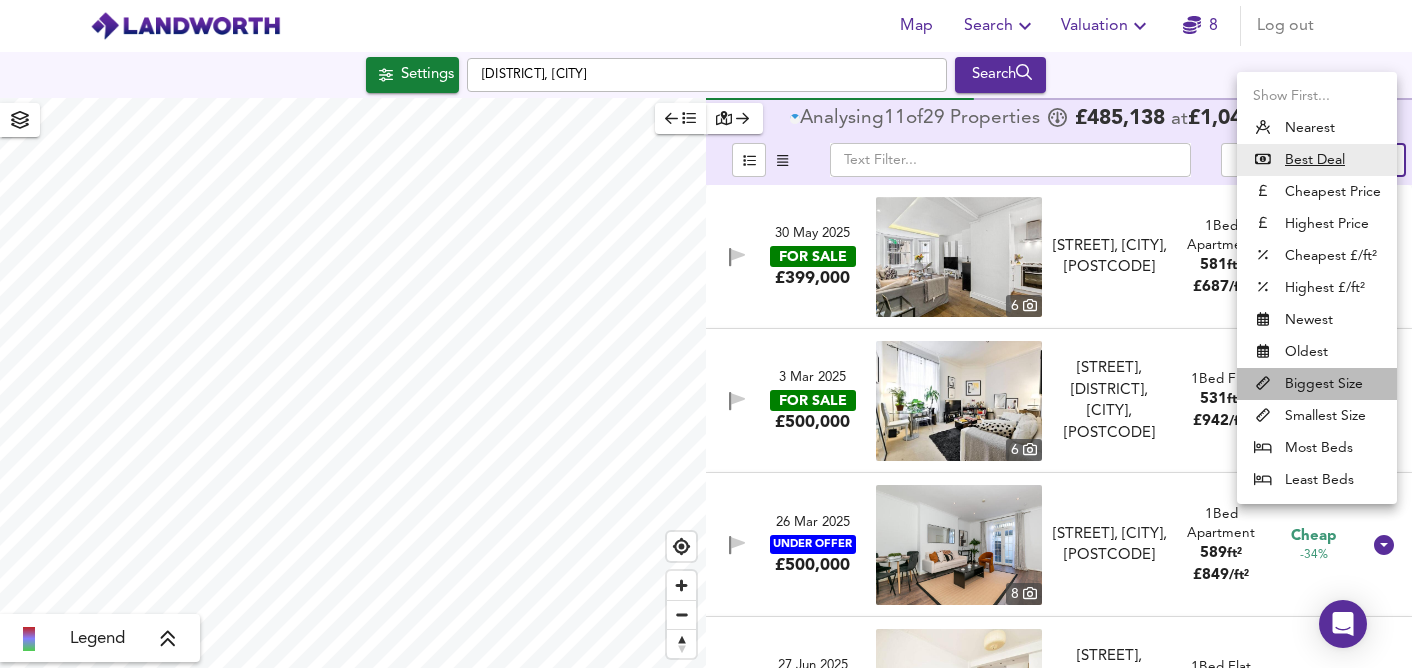 click on "Biggest Size" at bounding box center (1317, 384) 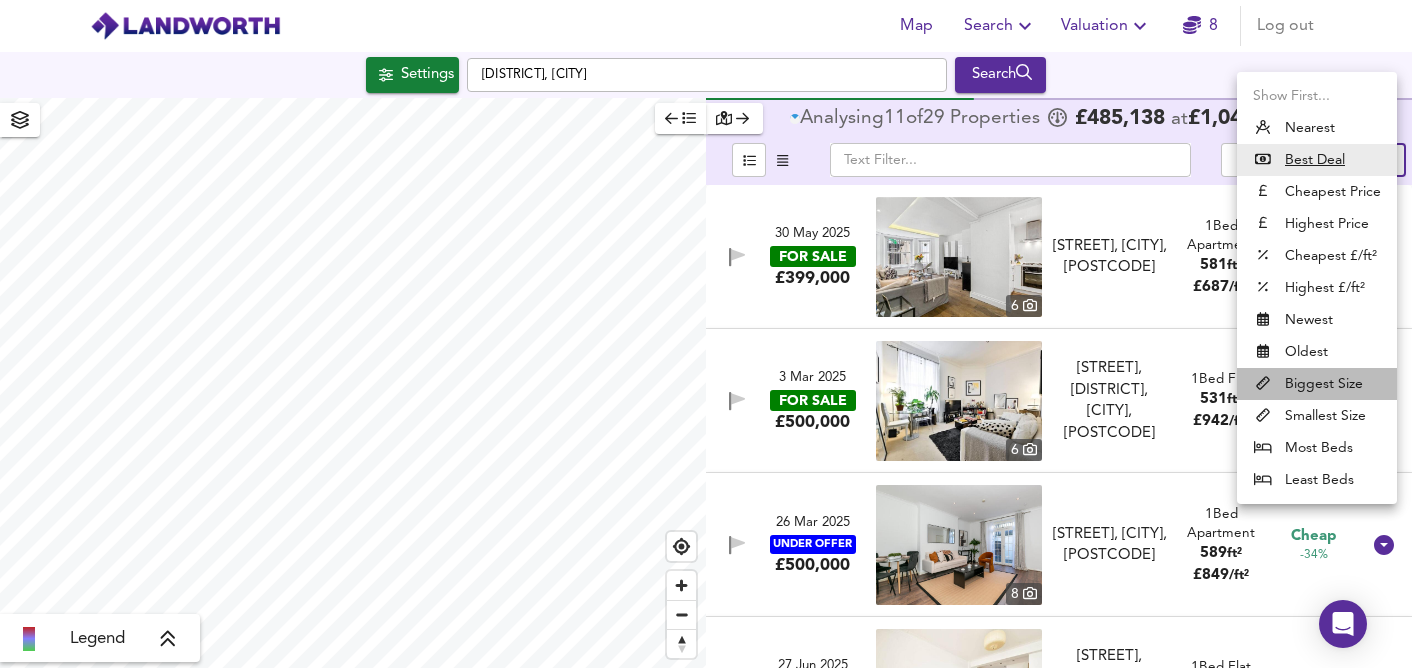 type on "biggest" 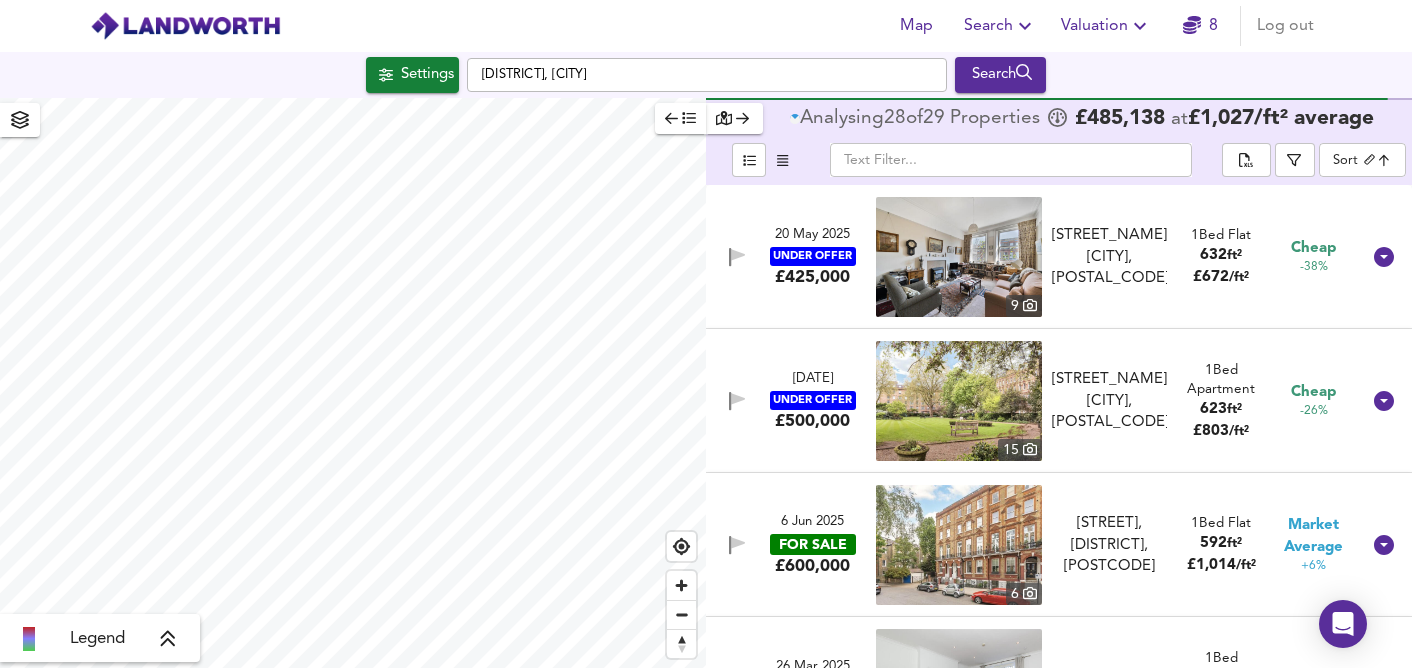click at bounding box center (959, 257) 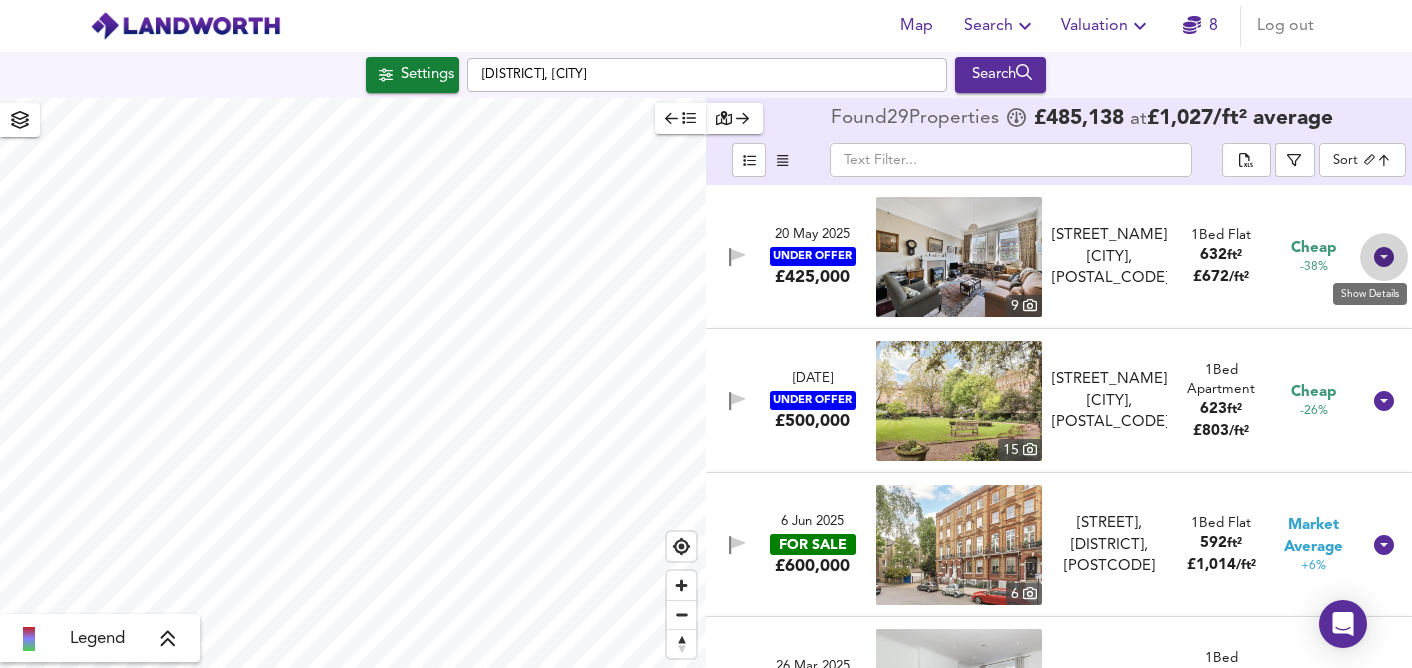click 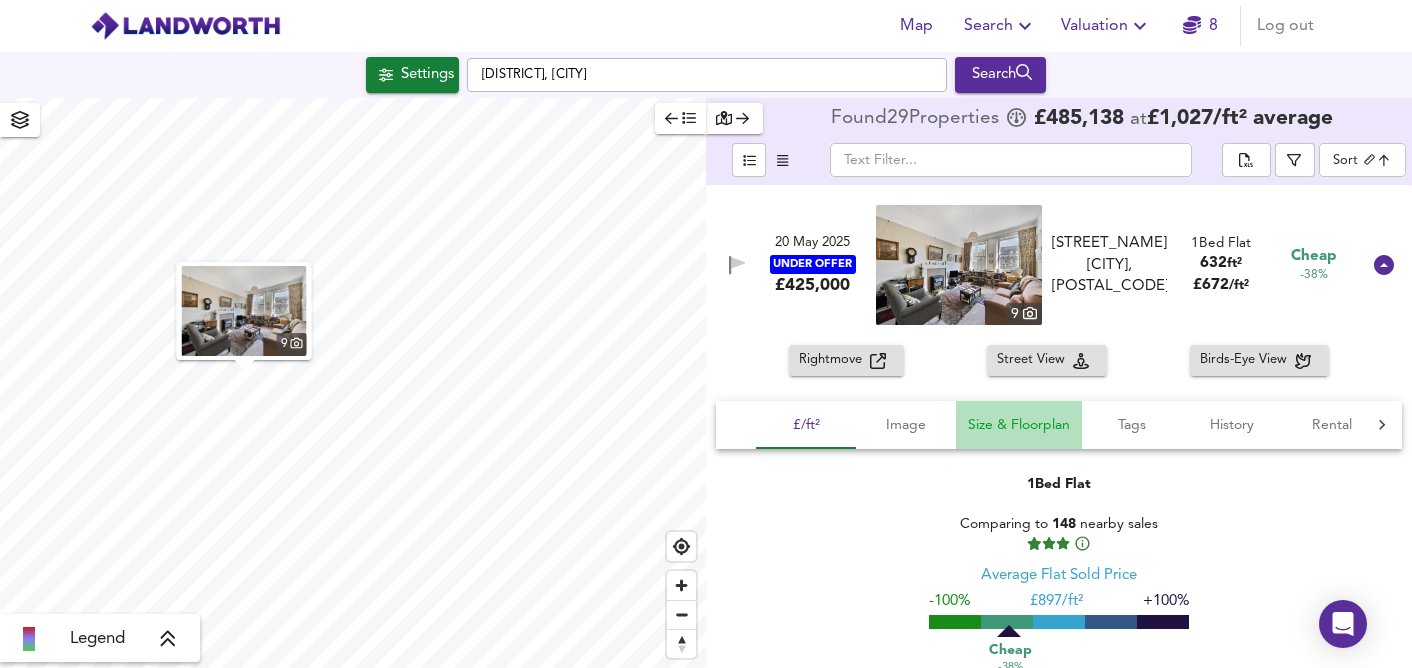 click on "Size & Floorplan" at bounding box center (1019, 425) 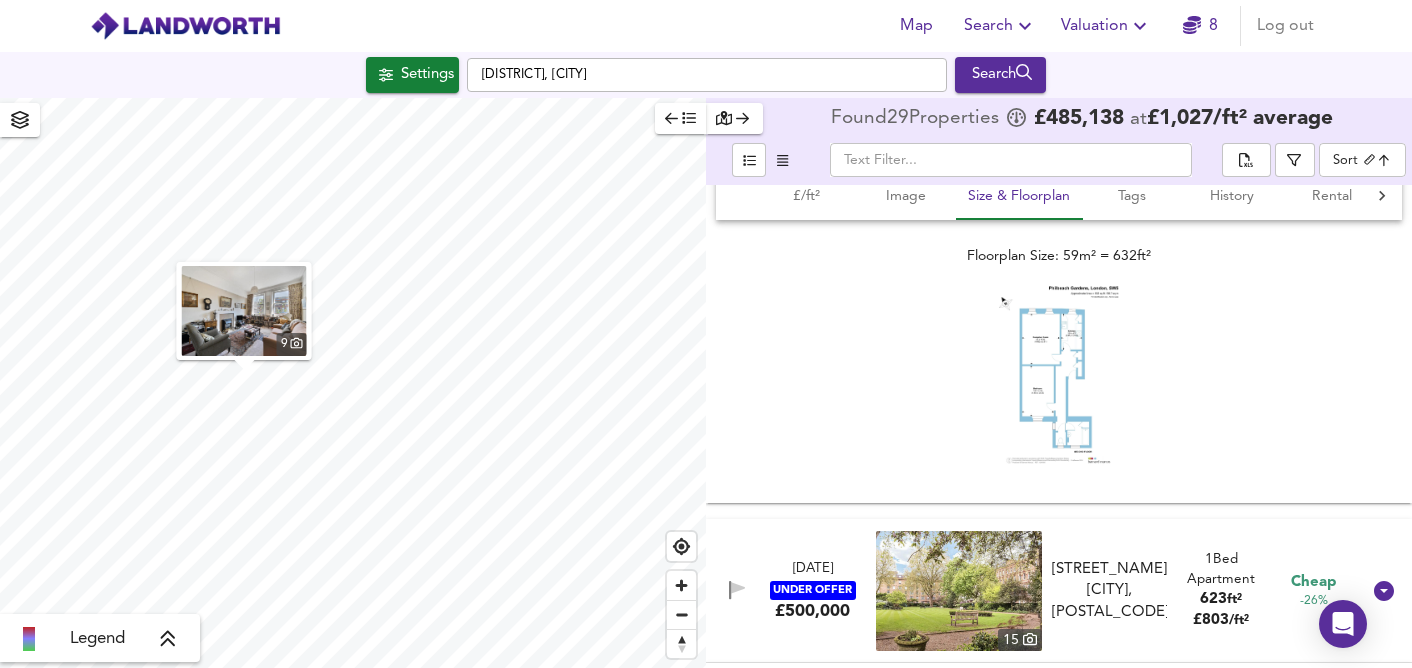 scroll, scrollTop: 253, scrollLeft: 0, axis: vertical 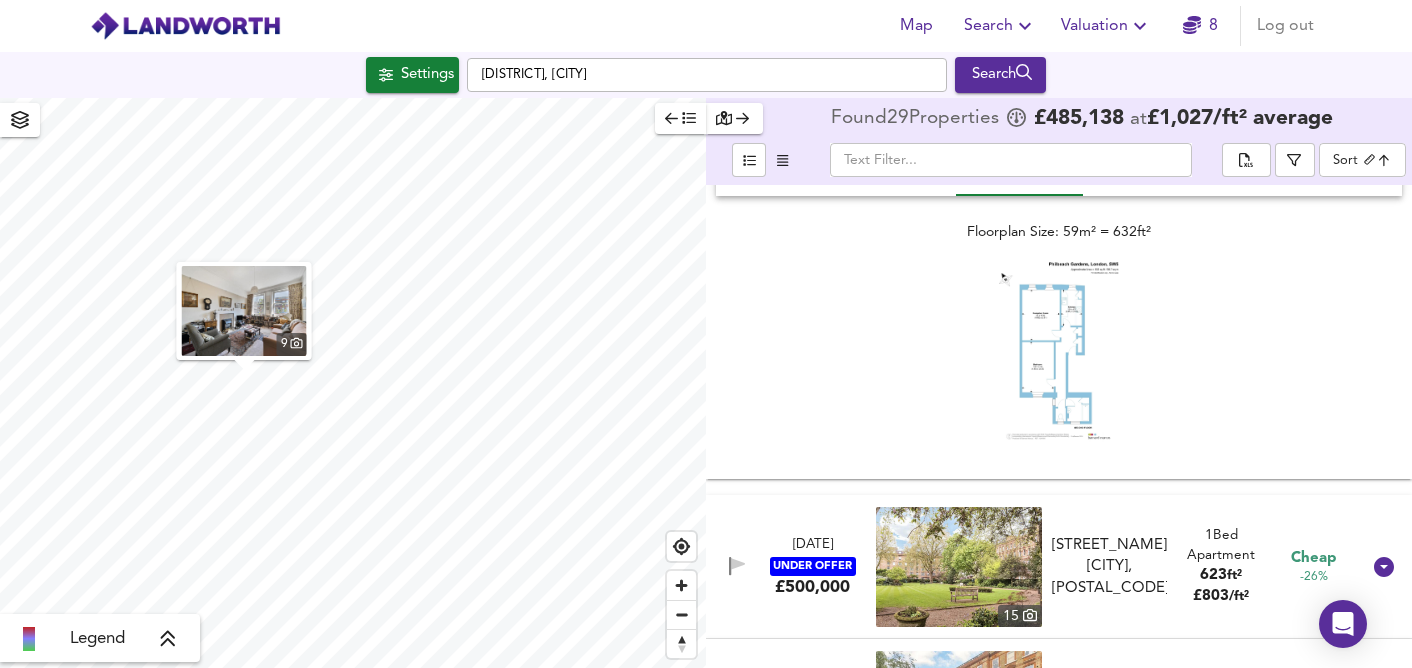 click at bounding box center [1059, 351] 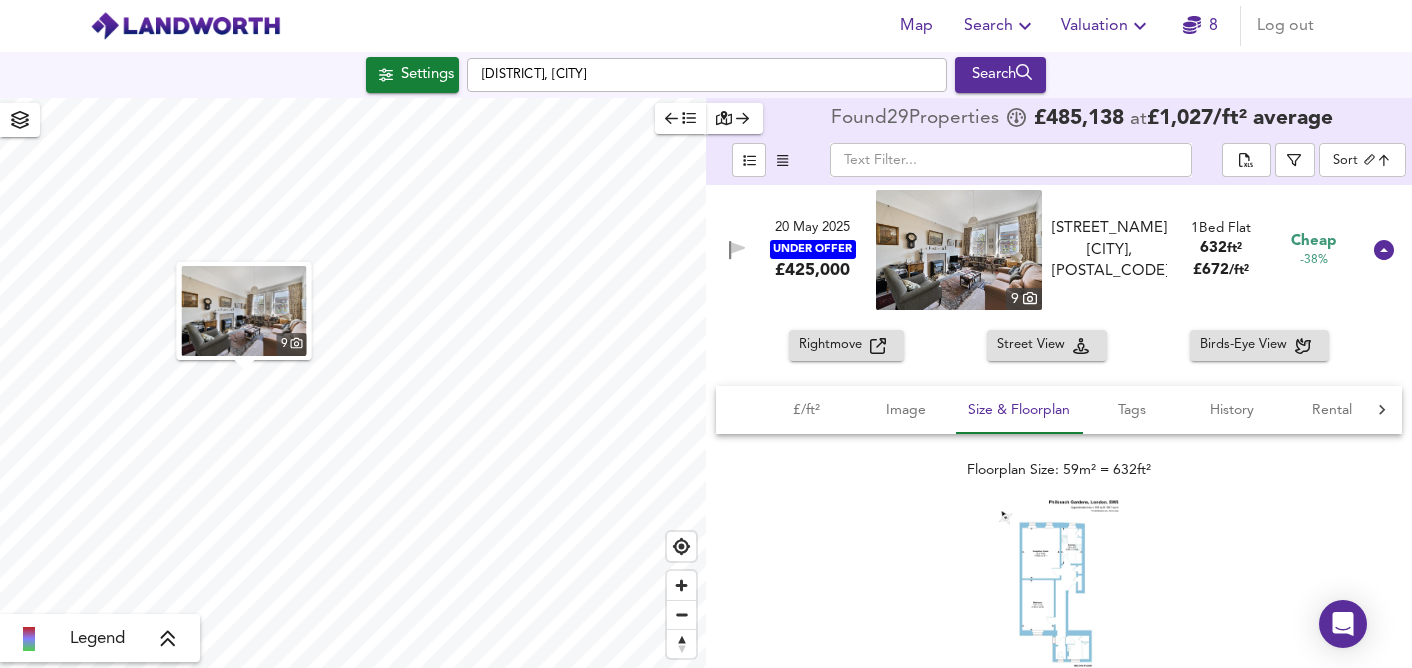 scroll, scrollTop: 0, scrollLeft: 0, axis: both 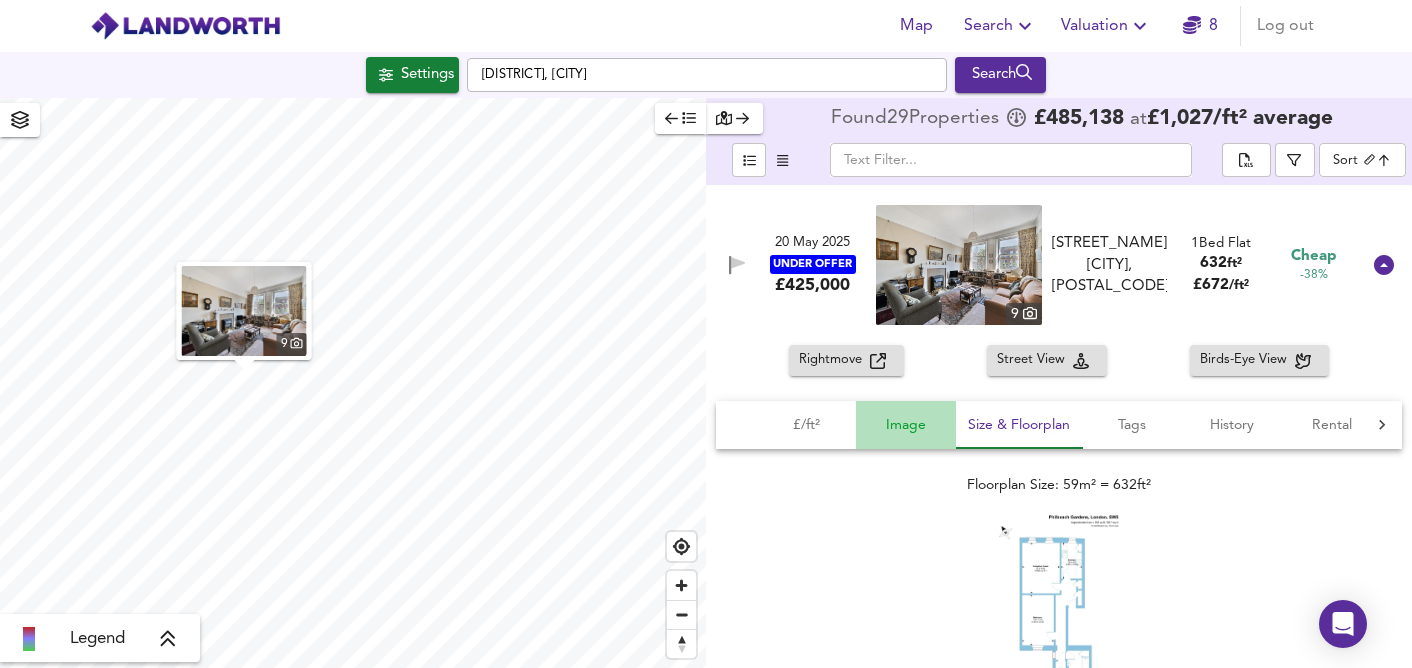 click on "Image" at bounding box center [906, 425] 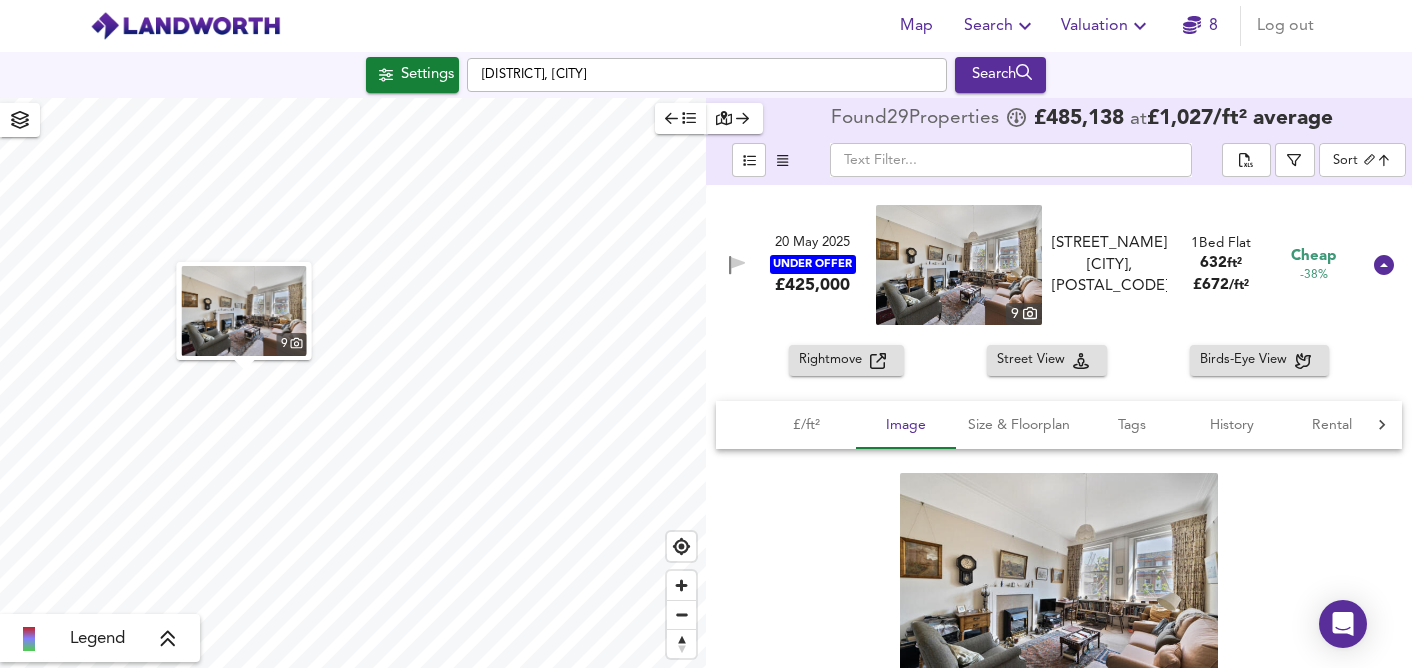 click at bounding box center (1059, 588) 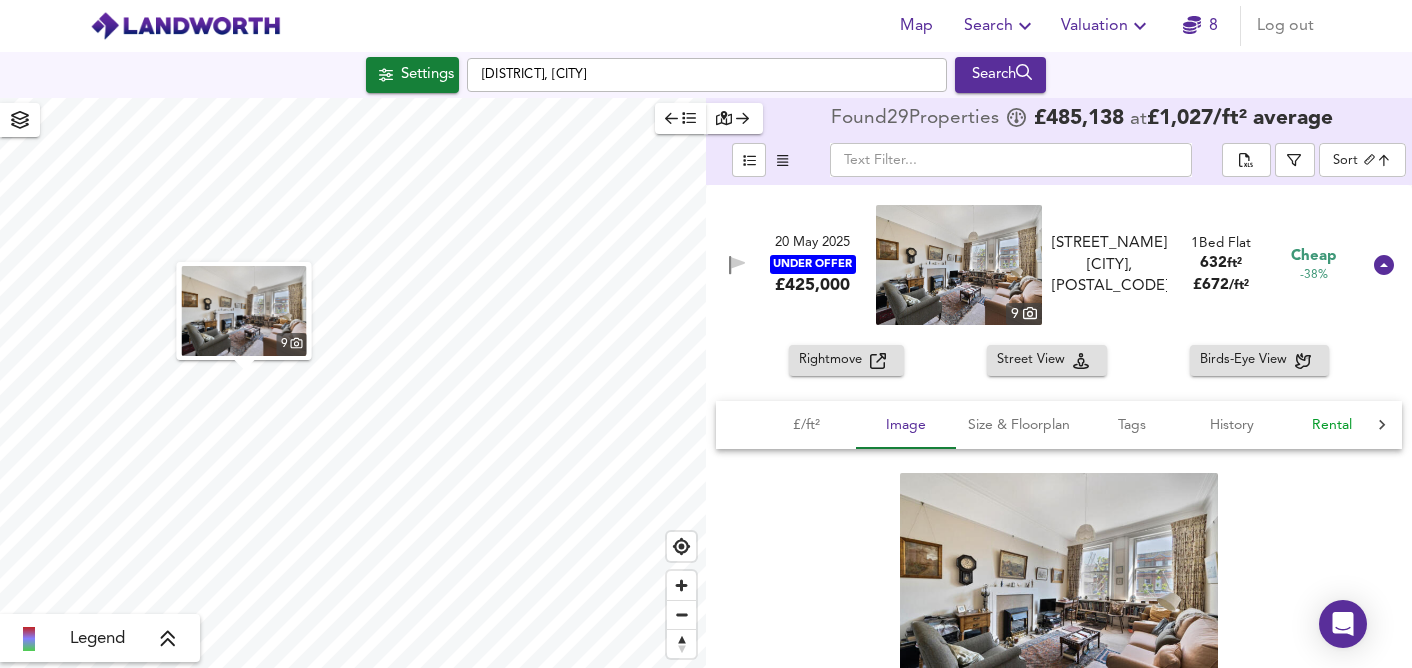 click on "Rental" at bounding box center (1332, 425) 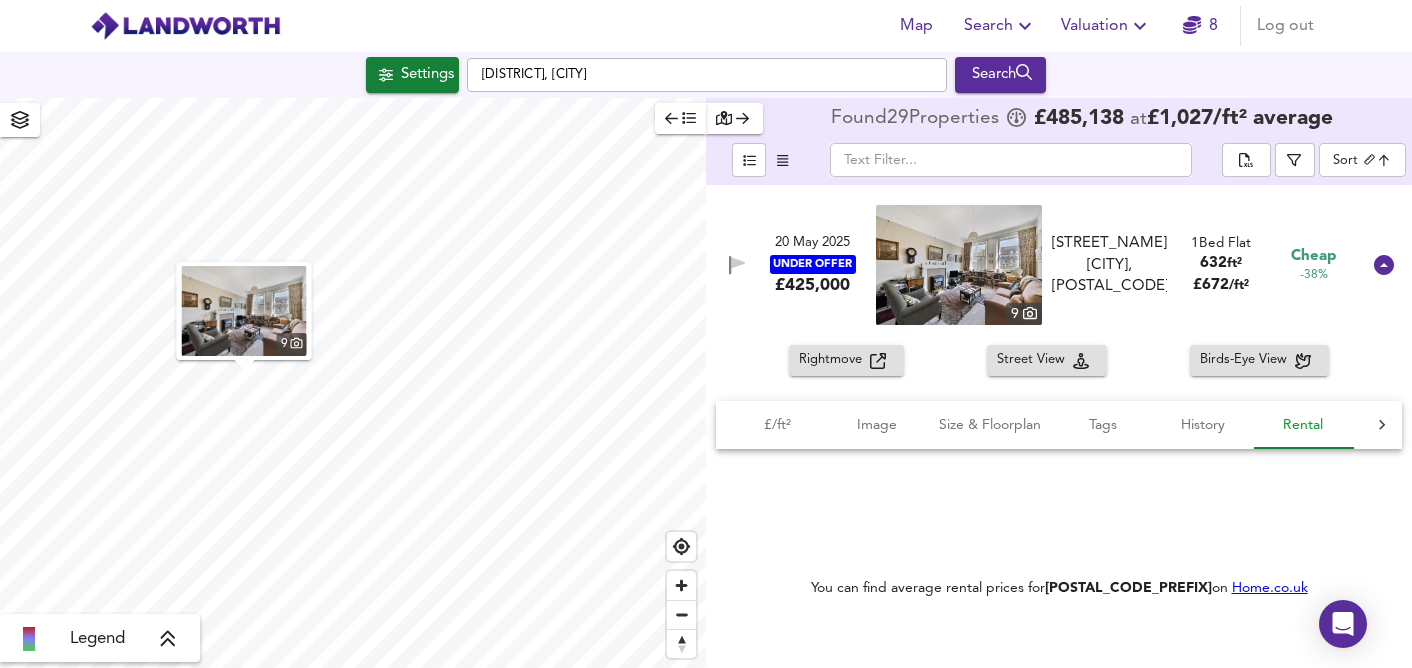 scroll, scrollTop: 0, scrollLeft: 30, axis: horizontal 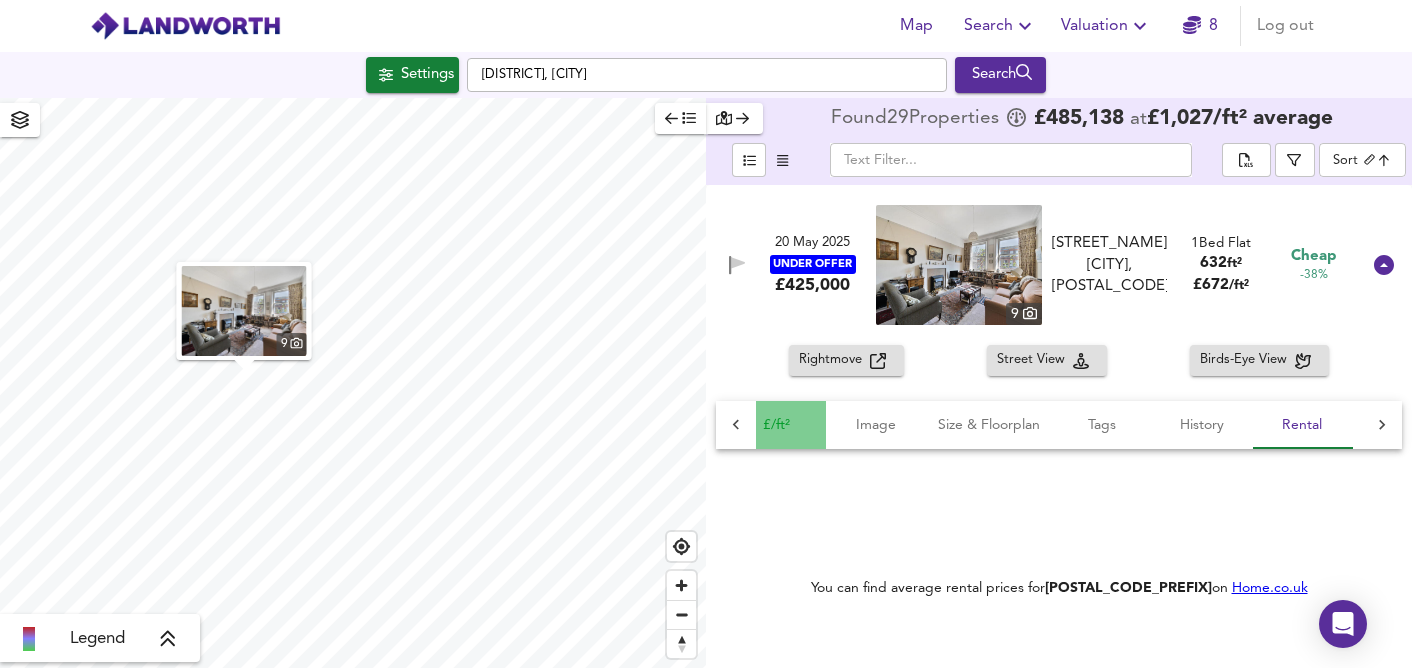 click on "£/ft²" at bounding box center [776, 425] 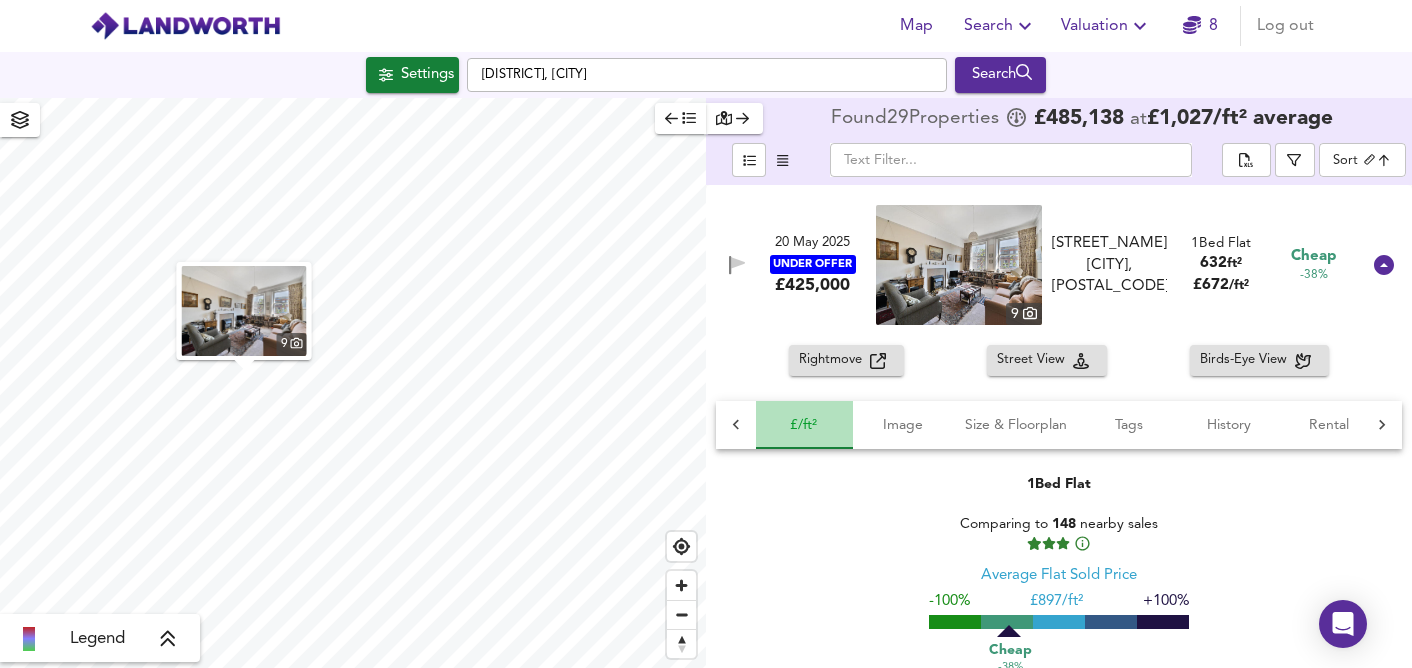 scroll, scrollTop: 0, scrollLeft: 0, axis: both 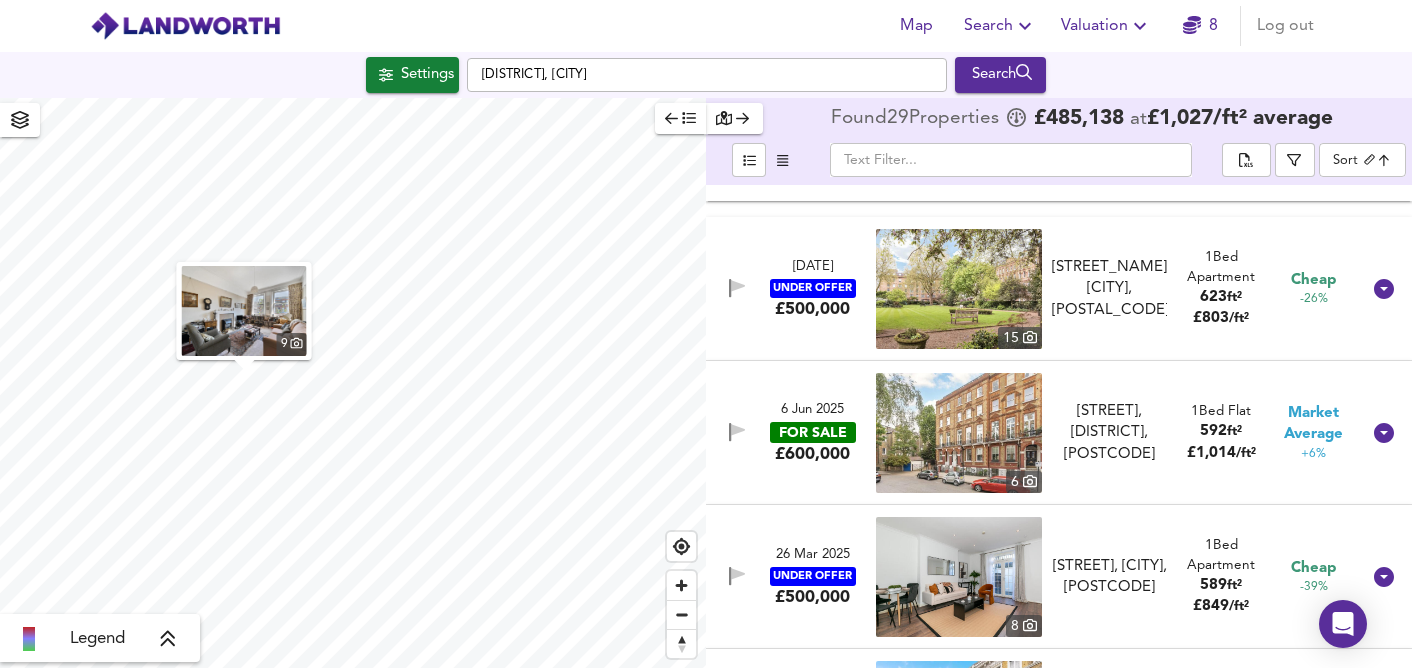 click at bounding box center (959, 577) 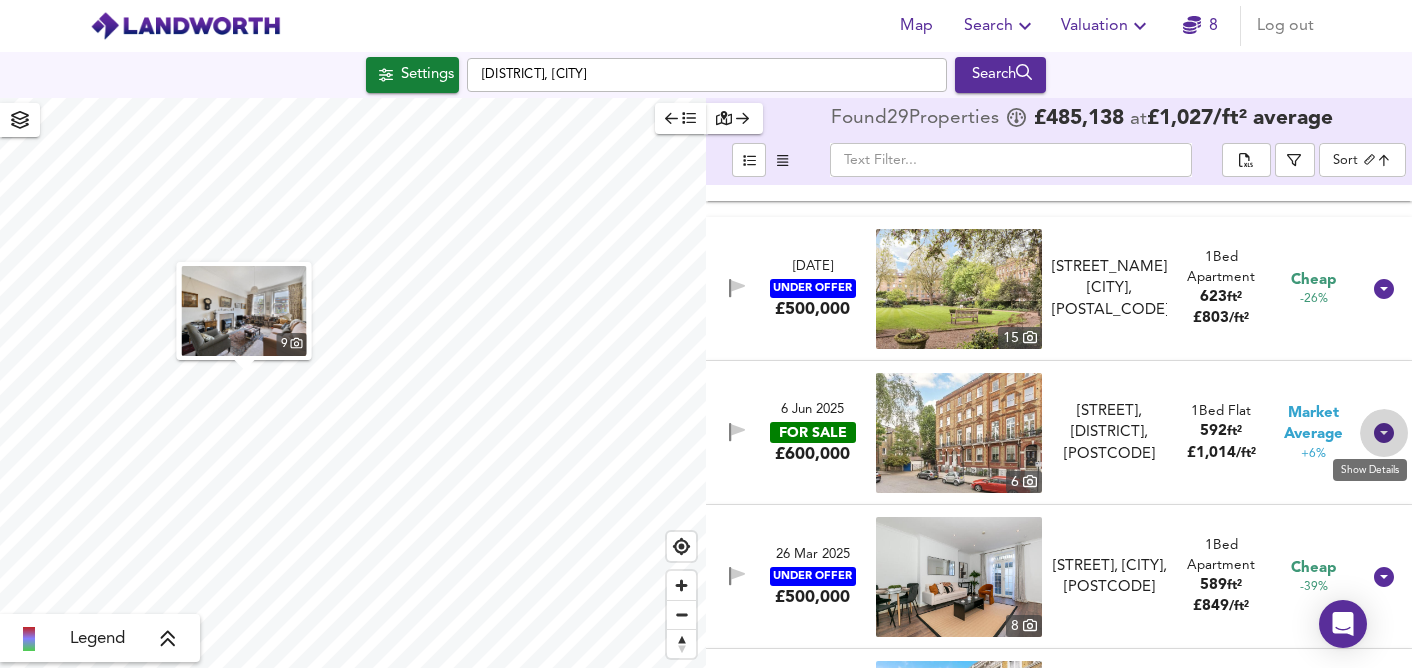 click 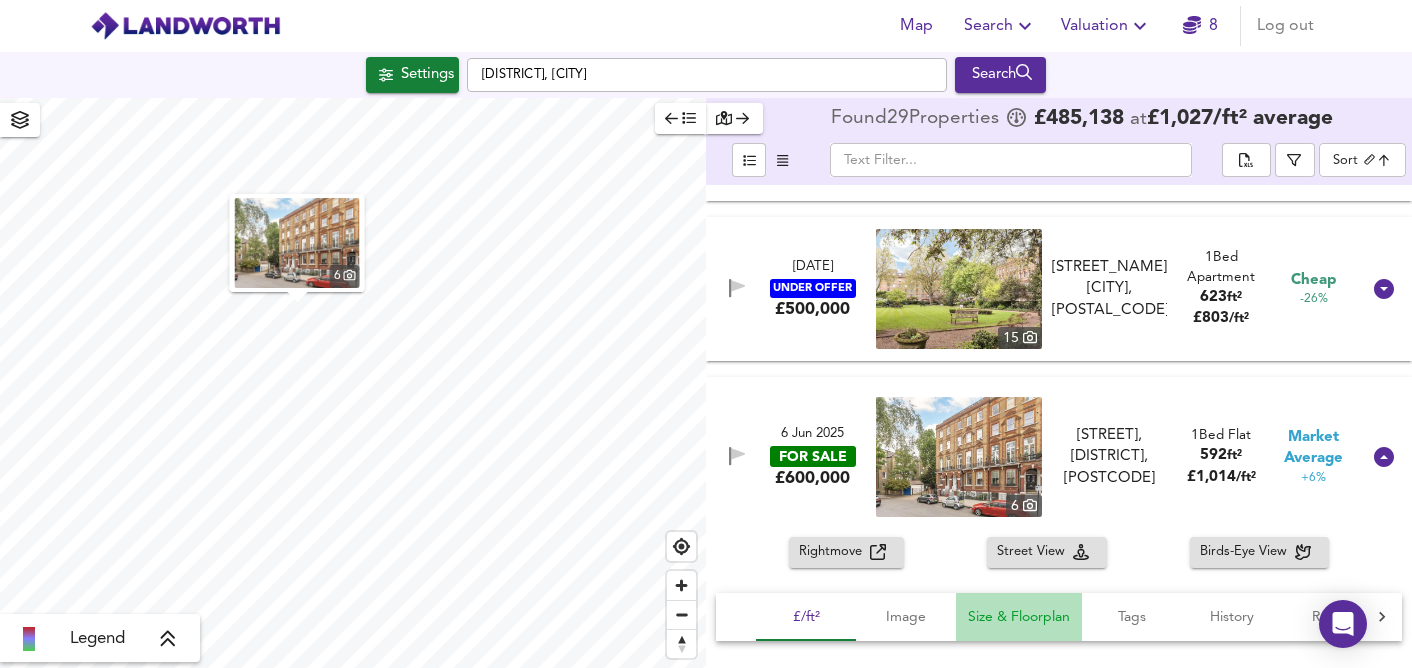 click on "Size & Floorplan" at bounding box center (1019, 617) 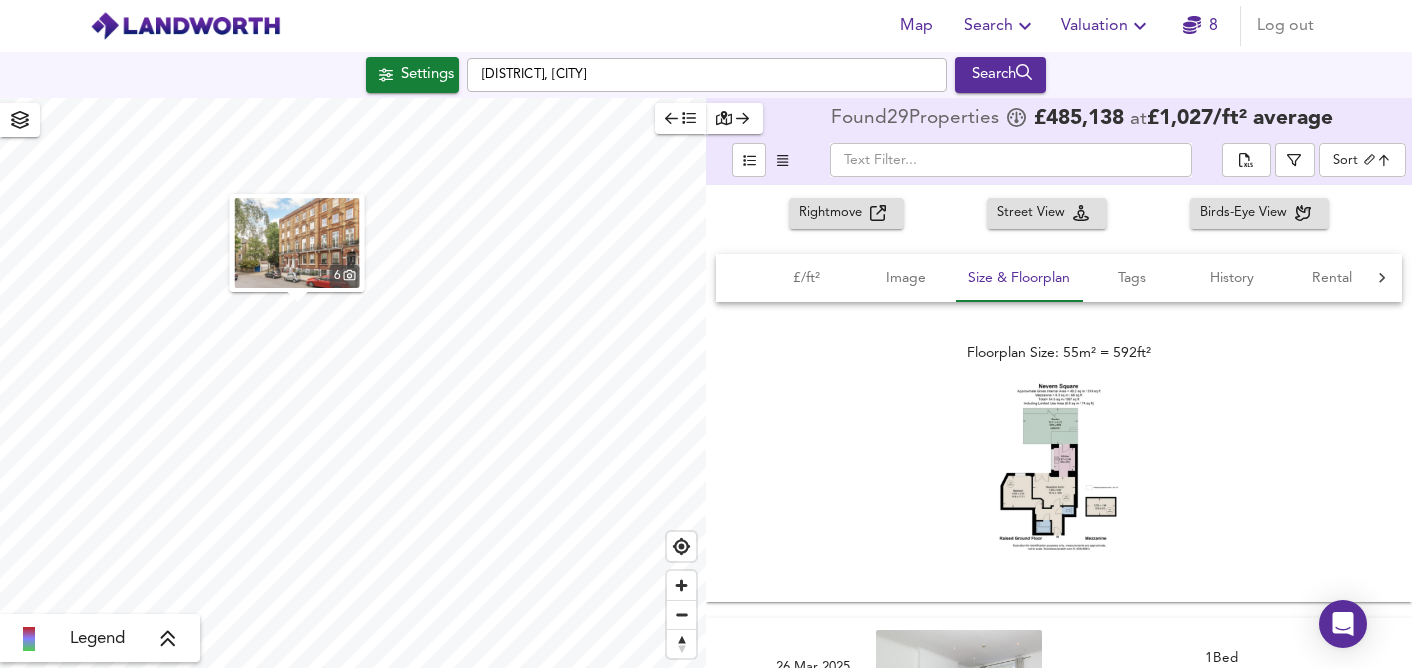 scroll, scrollTop: 882, scrollLeft: 0, axis: vertical 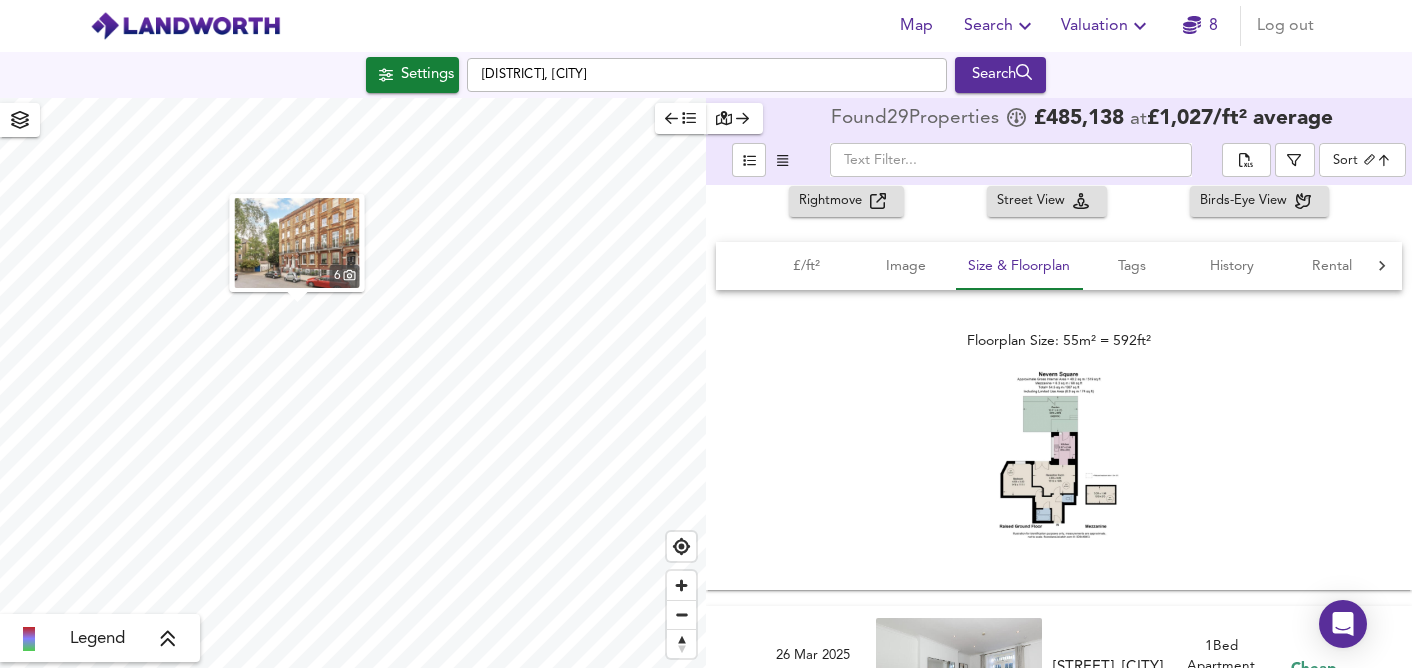 click at bounding box center [1059, 454] 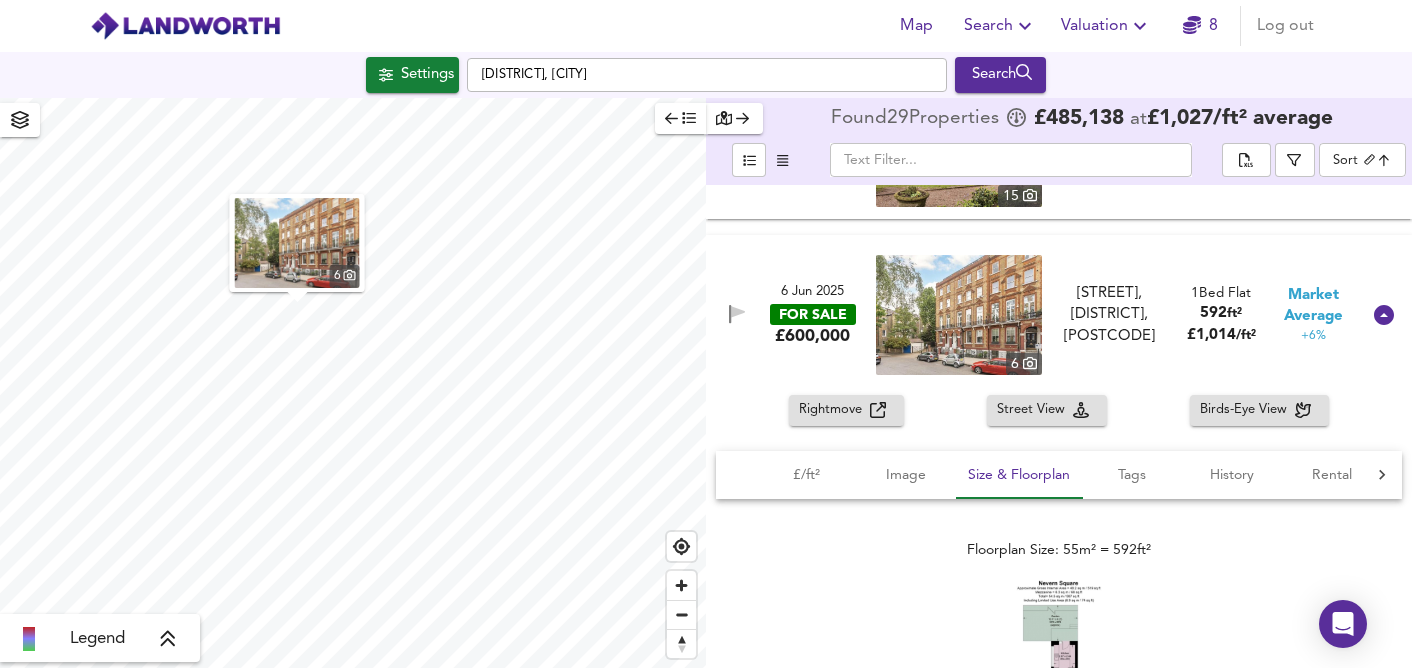 scroll, scrollTop: 628, scrollLeft: 0, axis: vertical 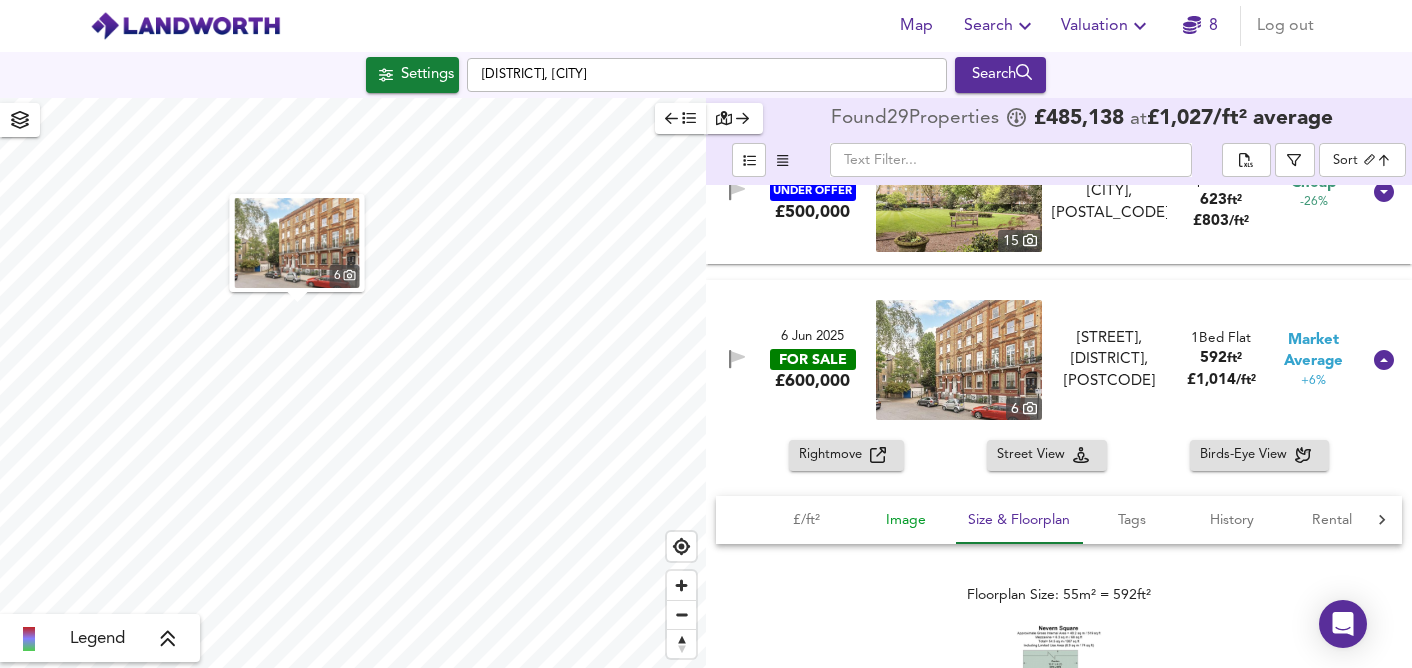 click on "Image" at bounding box center (906, 520) 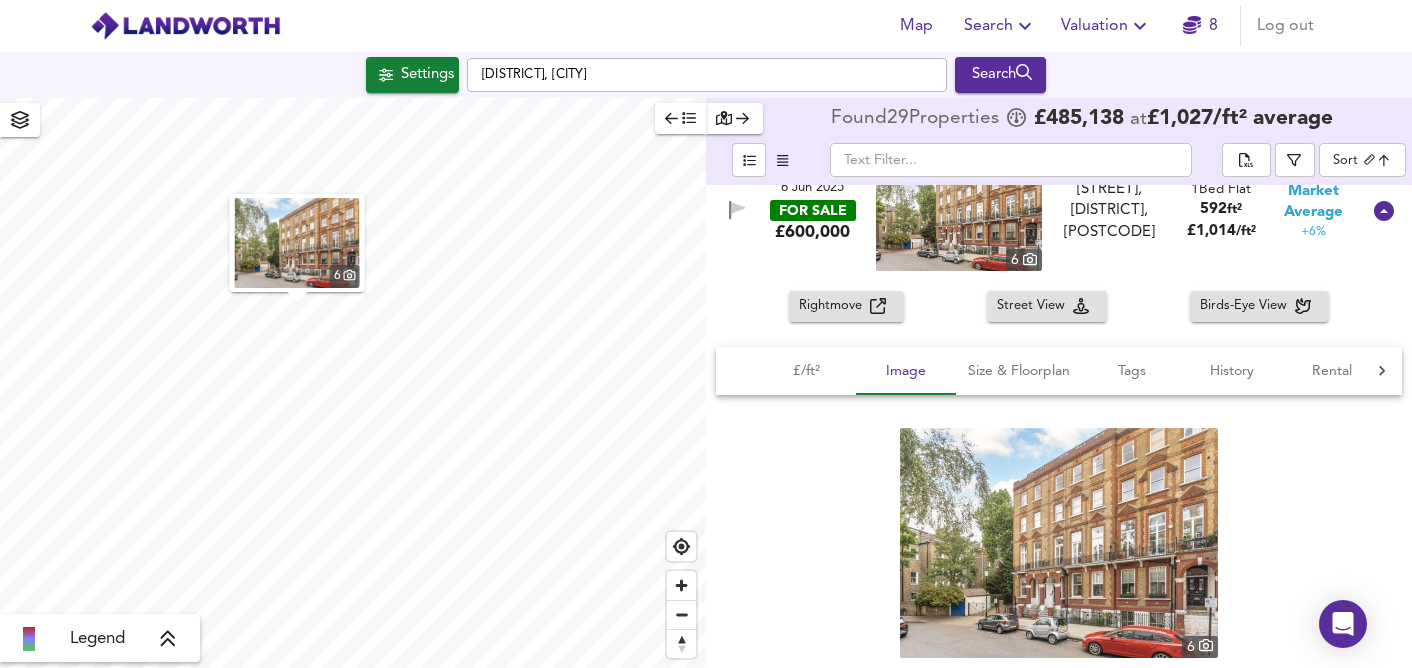 scroll, scrollTop: 779, scrollLeft: 0, axis: vertical 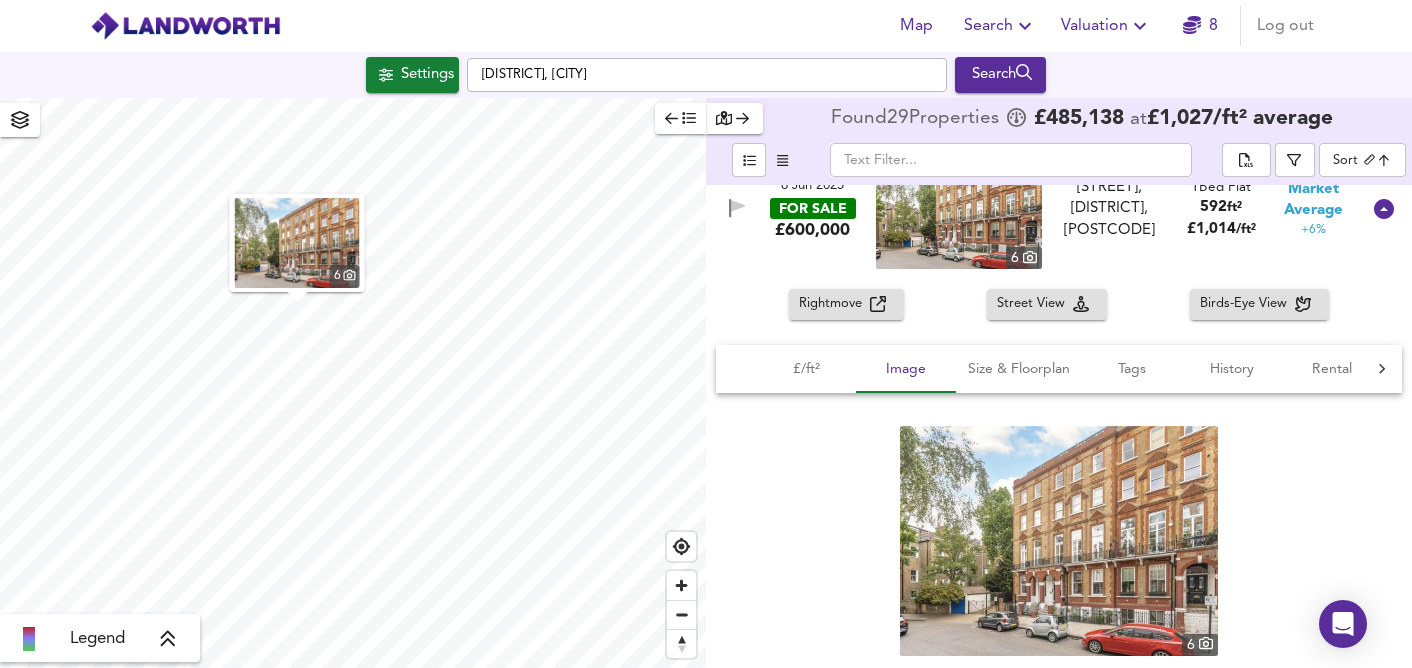 click at bounding box center (1059, 540) 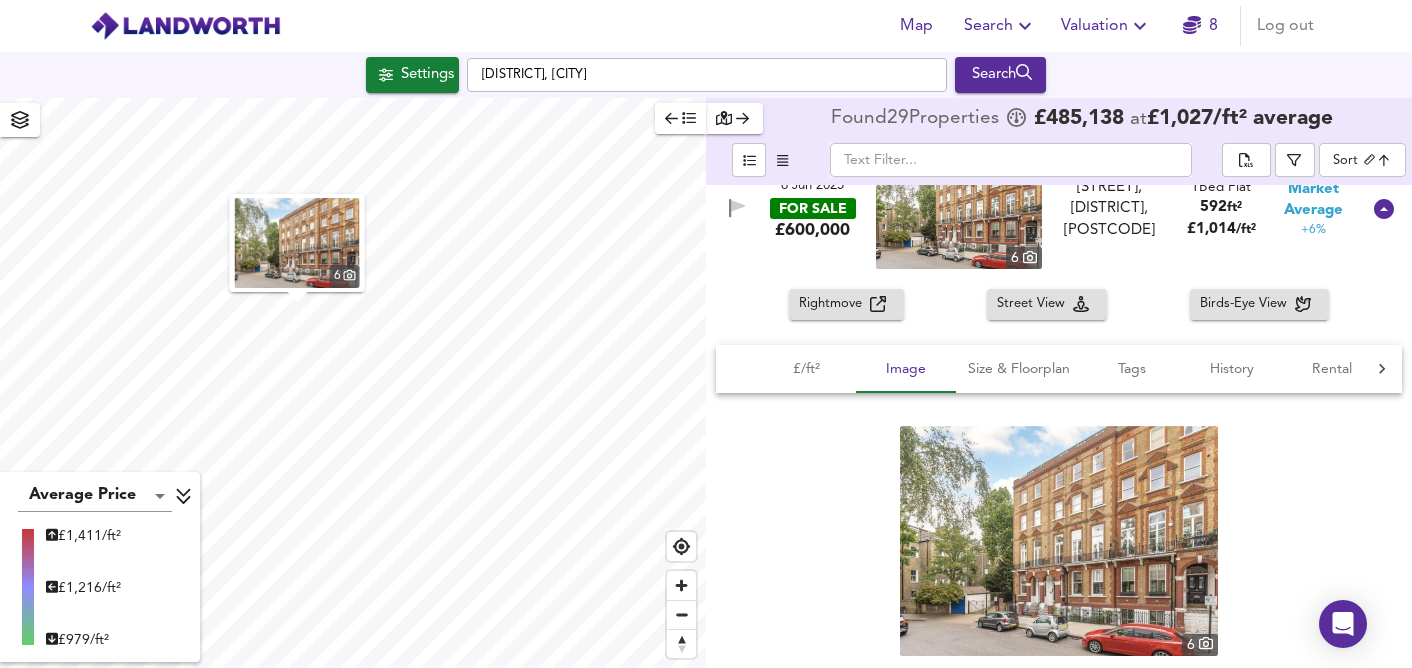click 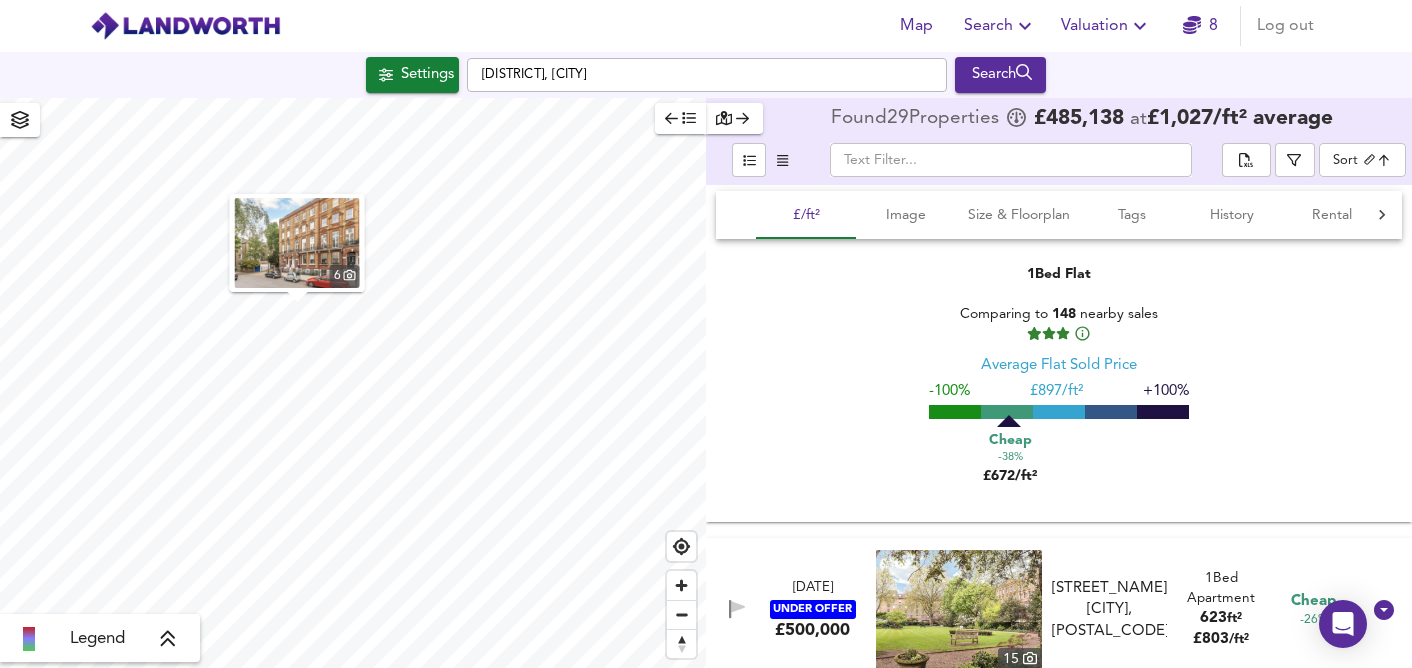 scroll, scrollTop: 0, scrollLeft: 0, axis: both 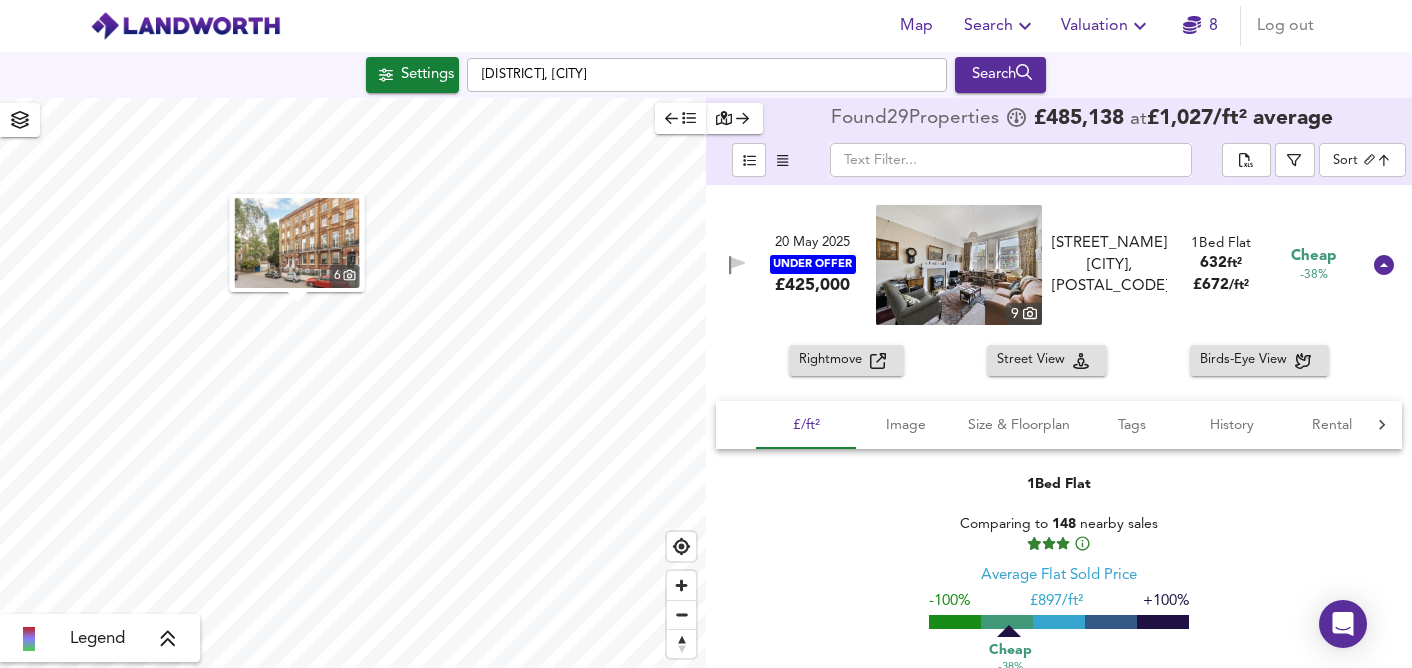 click on "Map Search Valuation    8 Log out        Settings     [AREA], [CITY]        Search        6           Legend       Found  29  Propert ies     £ 485,138   at  £ 1,027 / ft²   average              ​         Sort   biggest ​ 20 May 2025 UNDER OFFER £425,000     9     [STREET_NAME], [CITY], [POSTAL_CODE] [STREET_NAME], [CITY], [POSTAL_CODE] 1  Bed   Flat 632 ft² £ 672 / ft²   Cheap -38% Rightmove       Street View       Birds-Eye View       £/ft² Image Size & Floorplan Tags History Rental Agent 1  Bed   Flat Comparing to   148   nearby sales   Average Flat Sold Price -100% £ 897/ft² +100% Cheap -38% £672/ft²   9     Floorplan Size: 59m² = 632ft² Chain Free Conversion High Ceilings Peaceful Spacious Victorian 20 May 2025 :  Listed for  £ 425,000 You can find average rental prices for  SW5  on   Home.co.uk Barnard Marcus - Earls Court 020 3869 8489 11 Apr 2025 UNDER OFFER £500,000     15     [STREET_NAME], [CITY], [POSTAL_CODE] [STREET_NAME], [CITY], [POSTAL_CODE] 1" at bounding box center (706, 334) 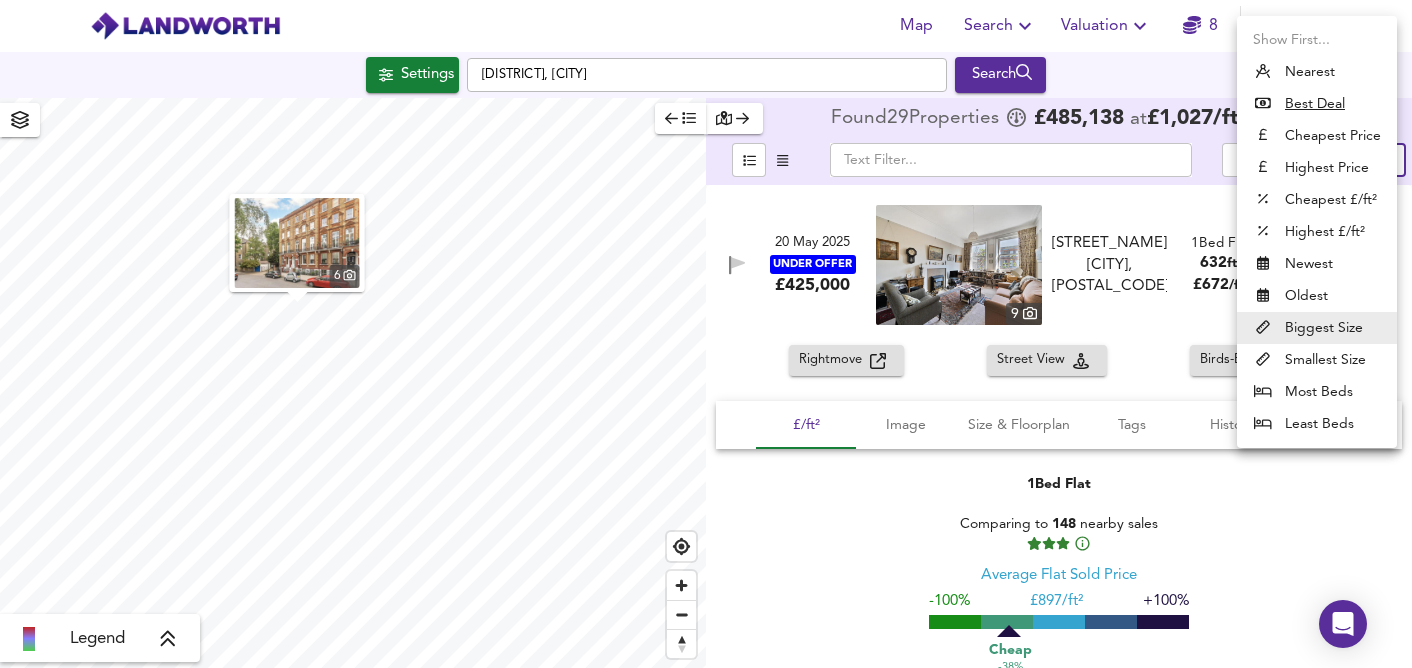 click on "Biggest Size" at bounding box center (1317, 328) 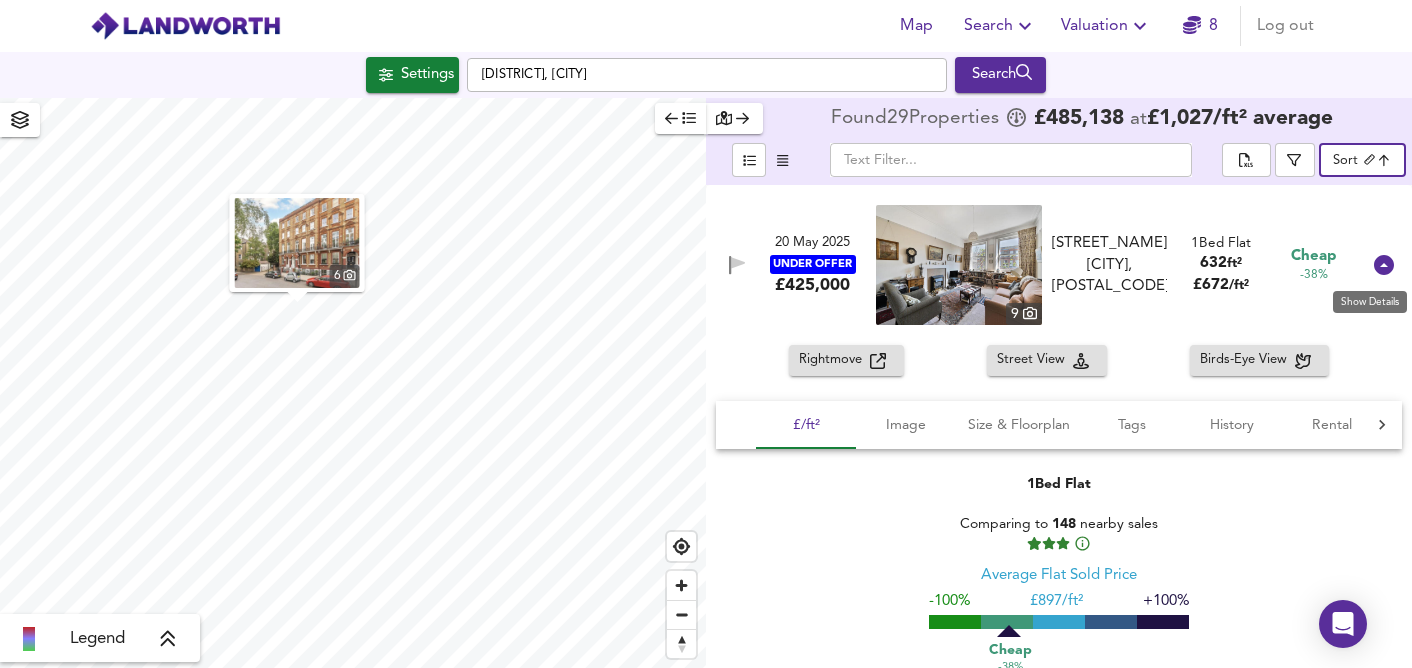 click 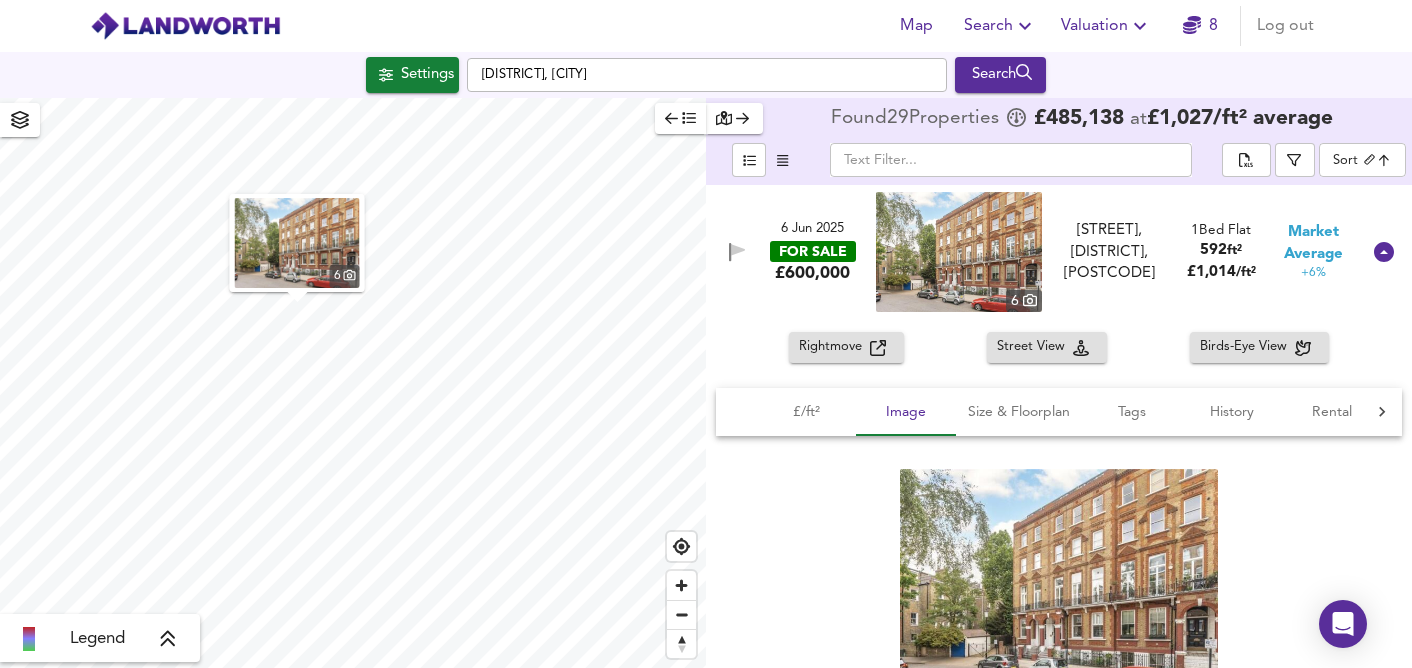 scroll, scrollTop: 316, scrollLeft: 0, axis: vertical 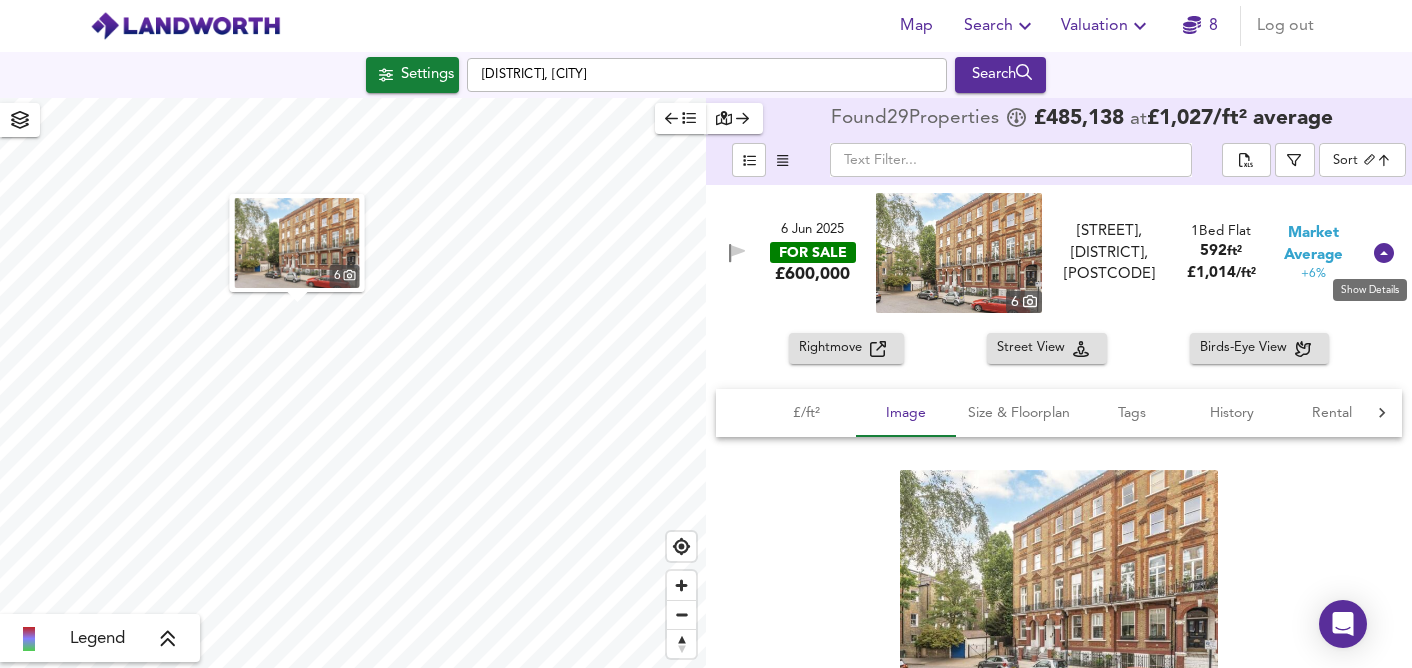 click 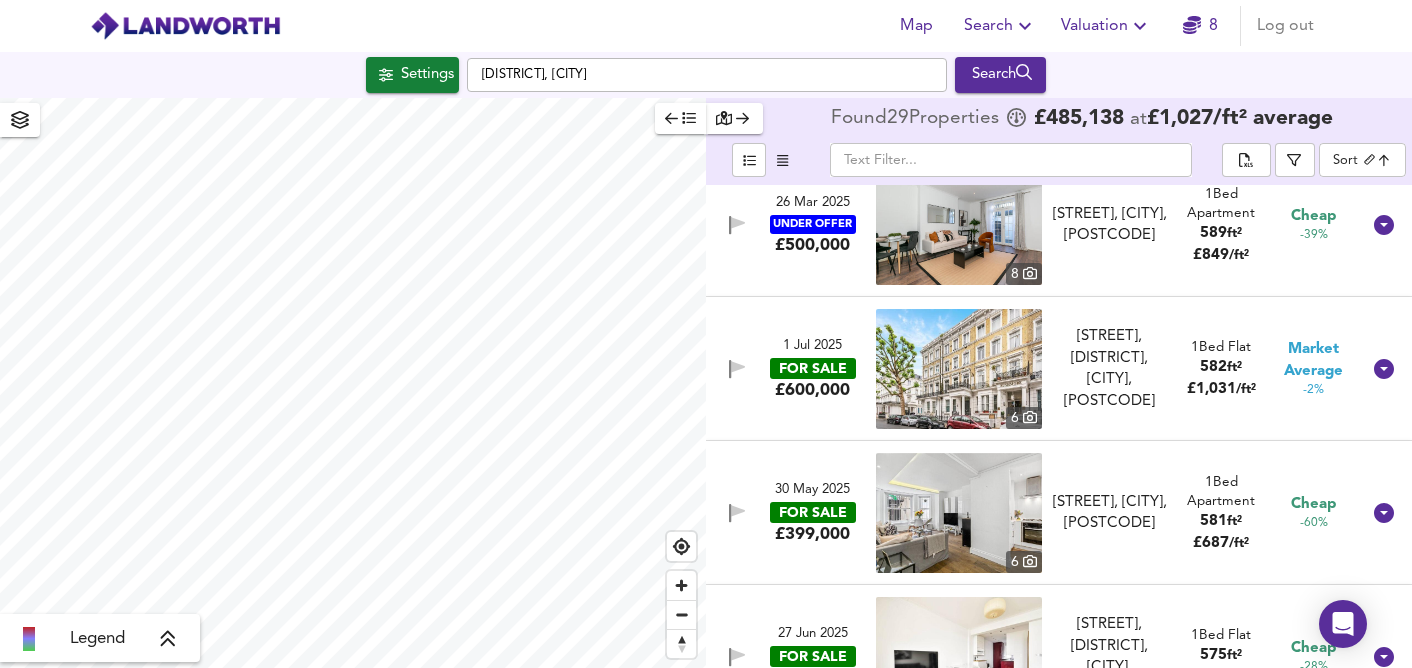 scroll, scrollTop: 465, scrollLeft: 0, axis: vertical 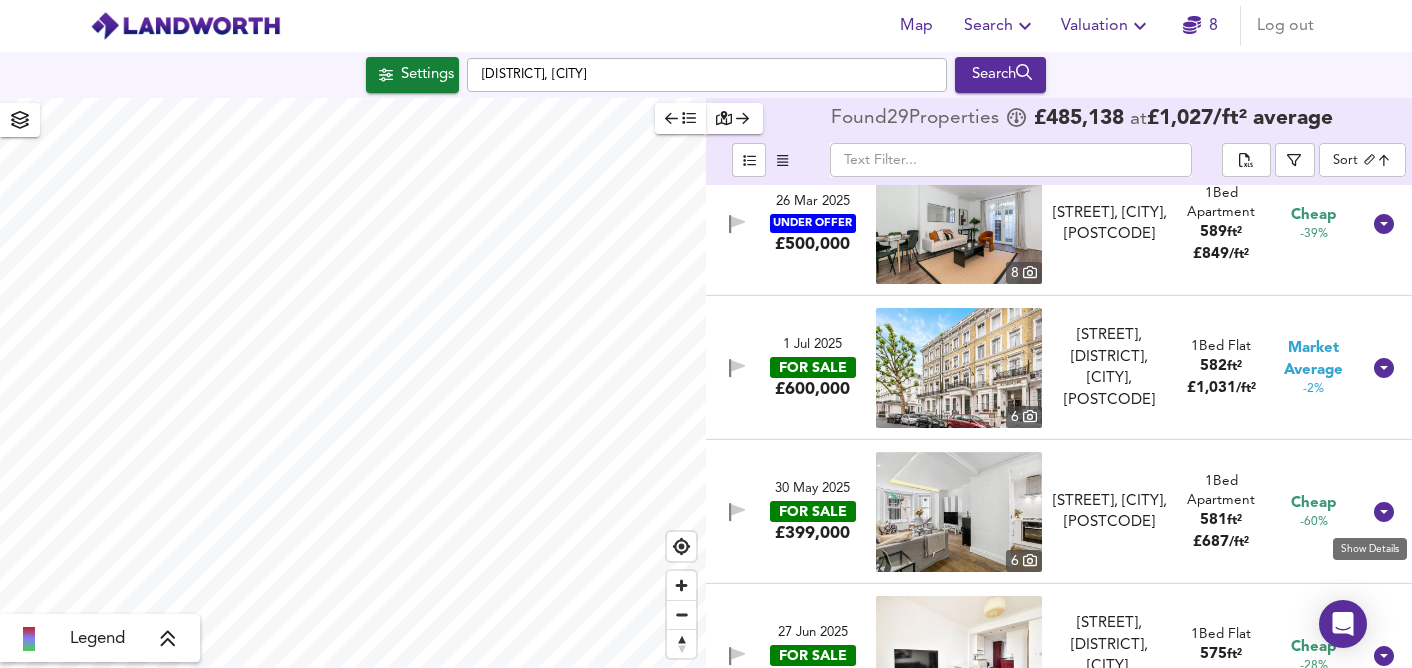 click 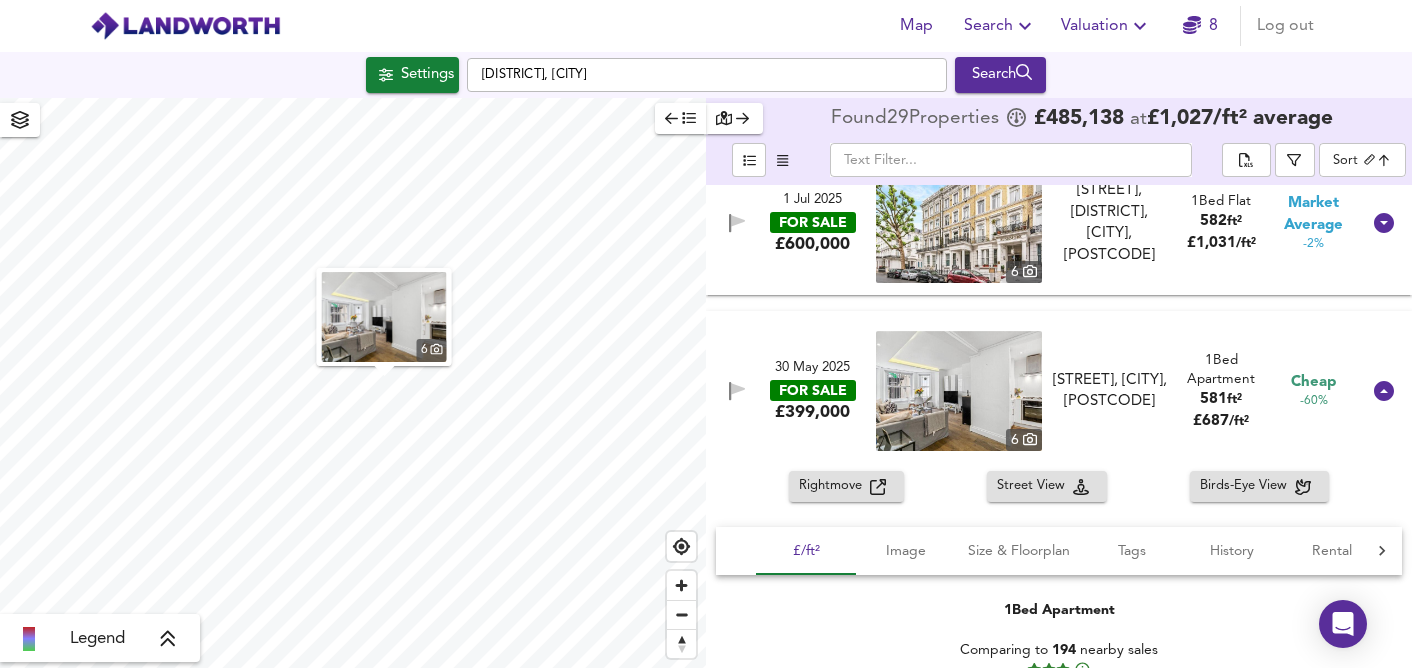 scroll, scrollTop: 617, scrollLeft: 0, axis: vertical 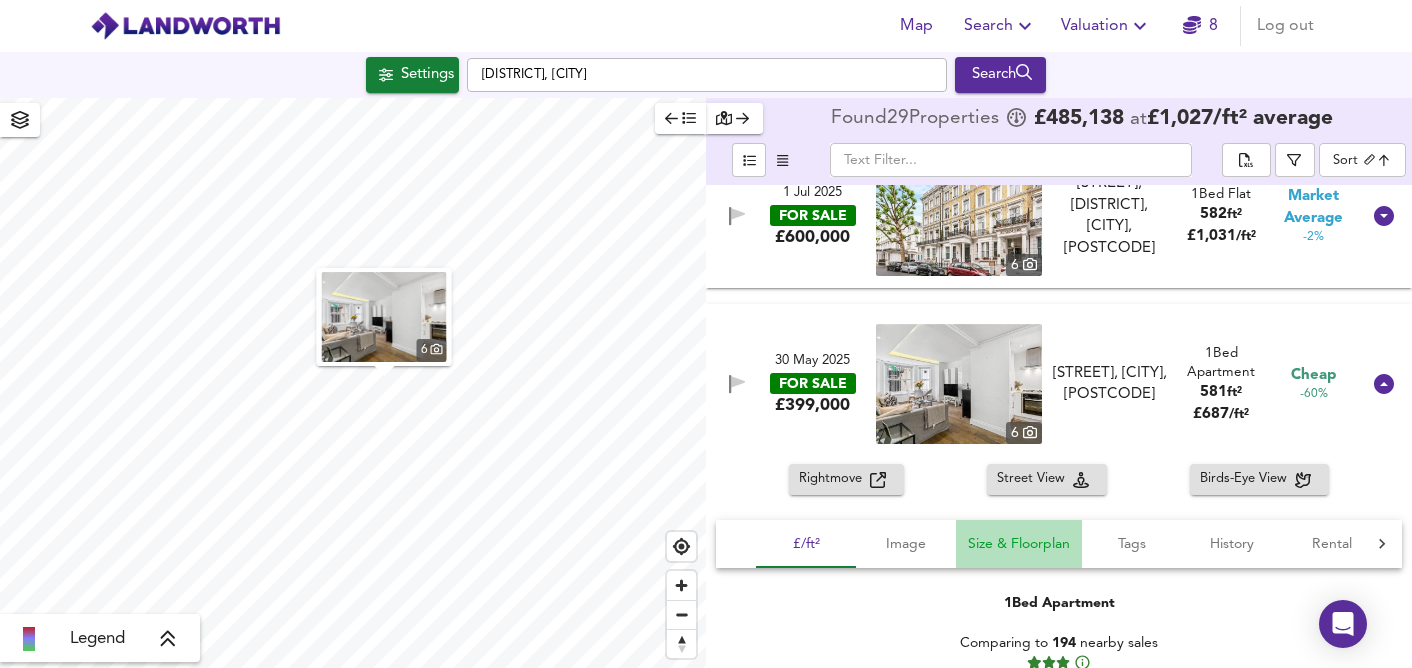 click on "Size & Floorplan" at bounding box center (1019, 544) 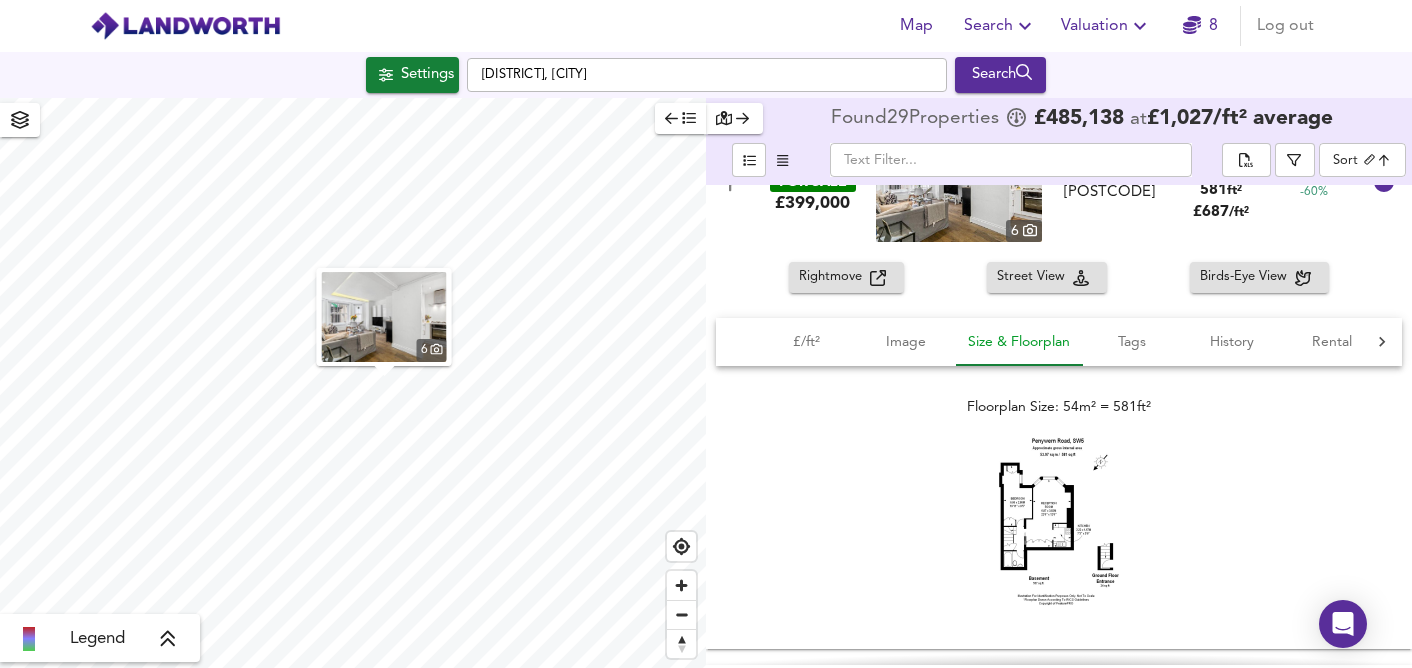 scroll, scrollTop: 824, scrollLeft: 0, axis: vertical 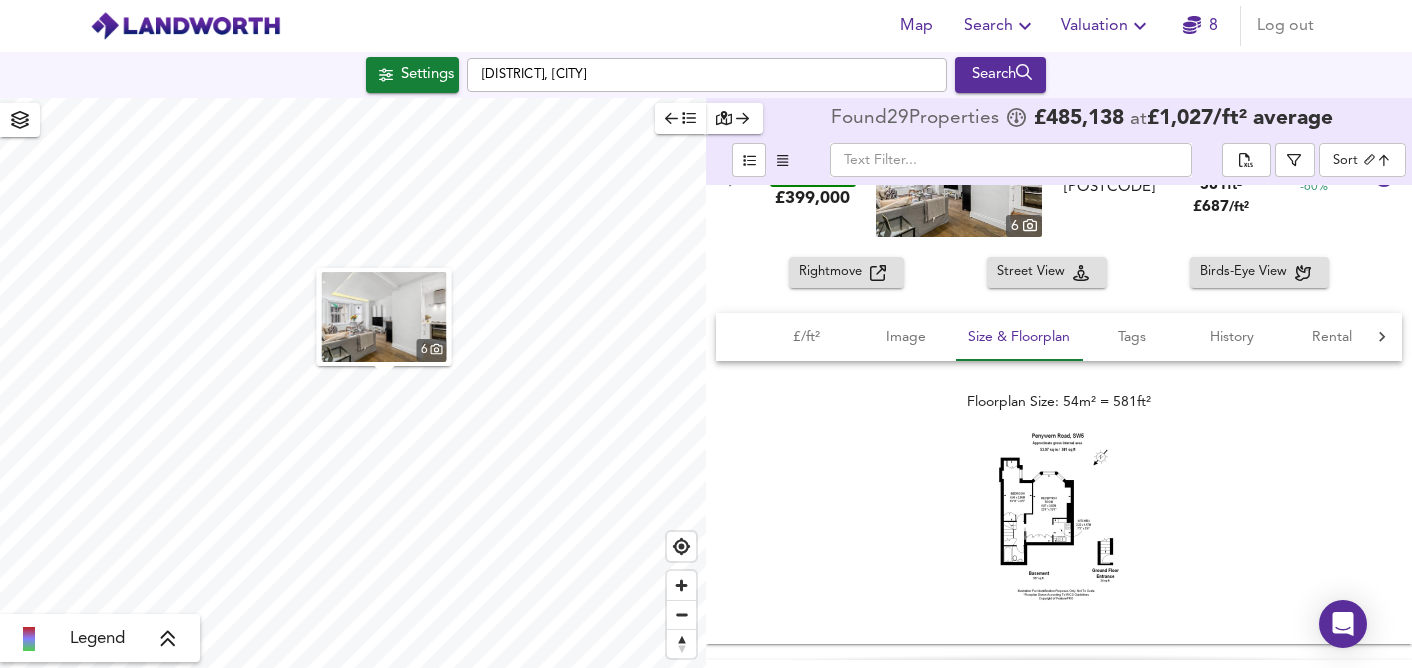 click at bounding box center (1059, 517) 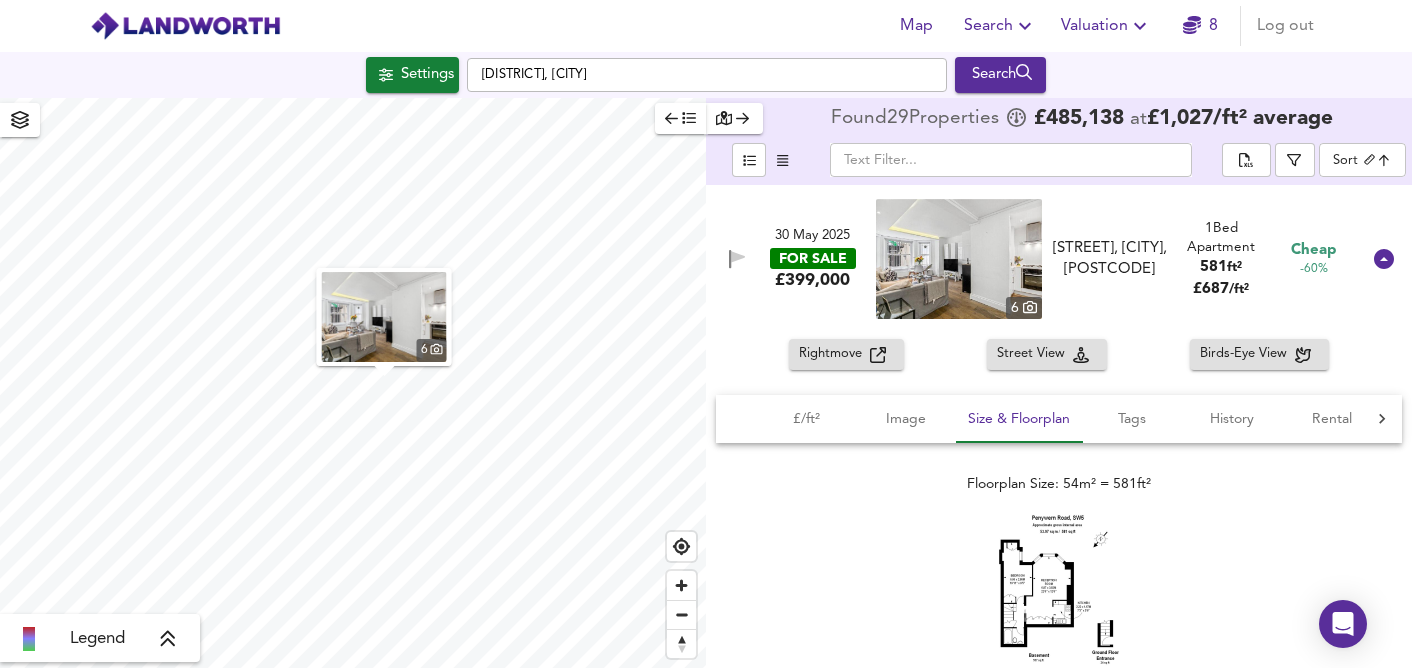 scroll, scrollTop: 734, scrollLeft: 0, axis: vertical 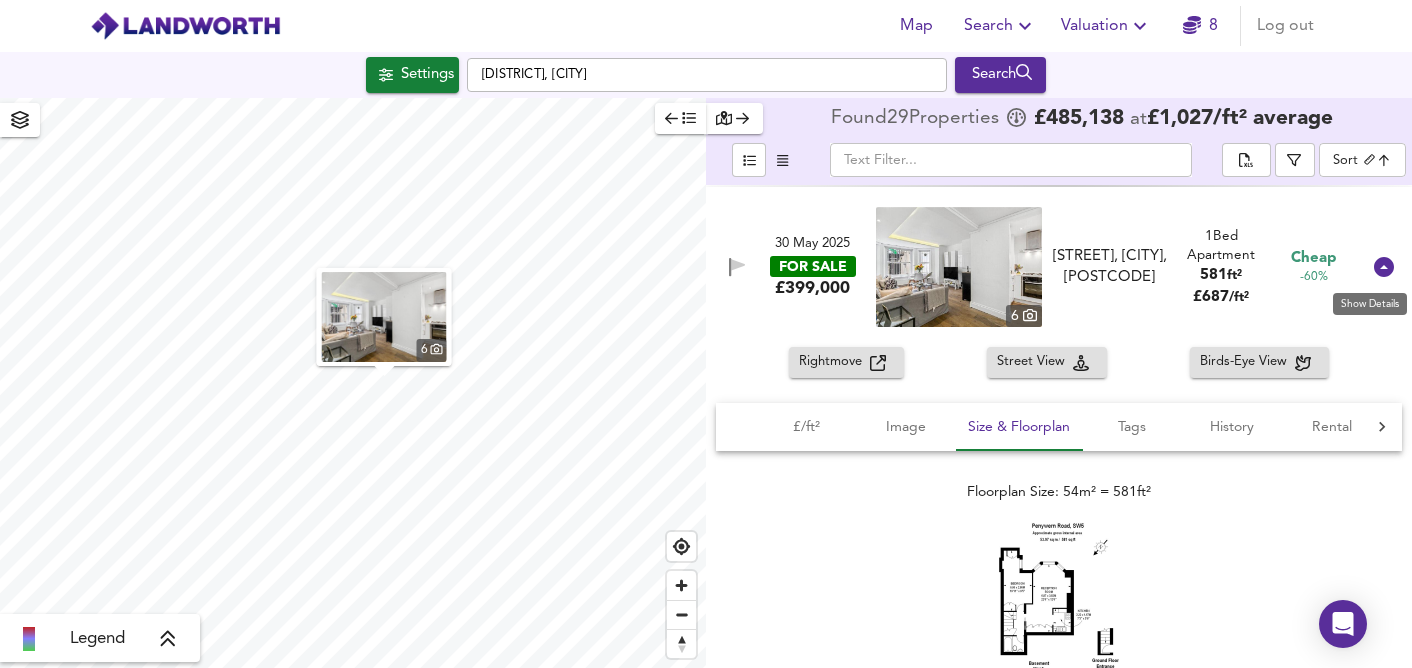 click 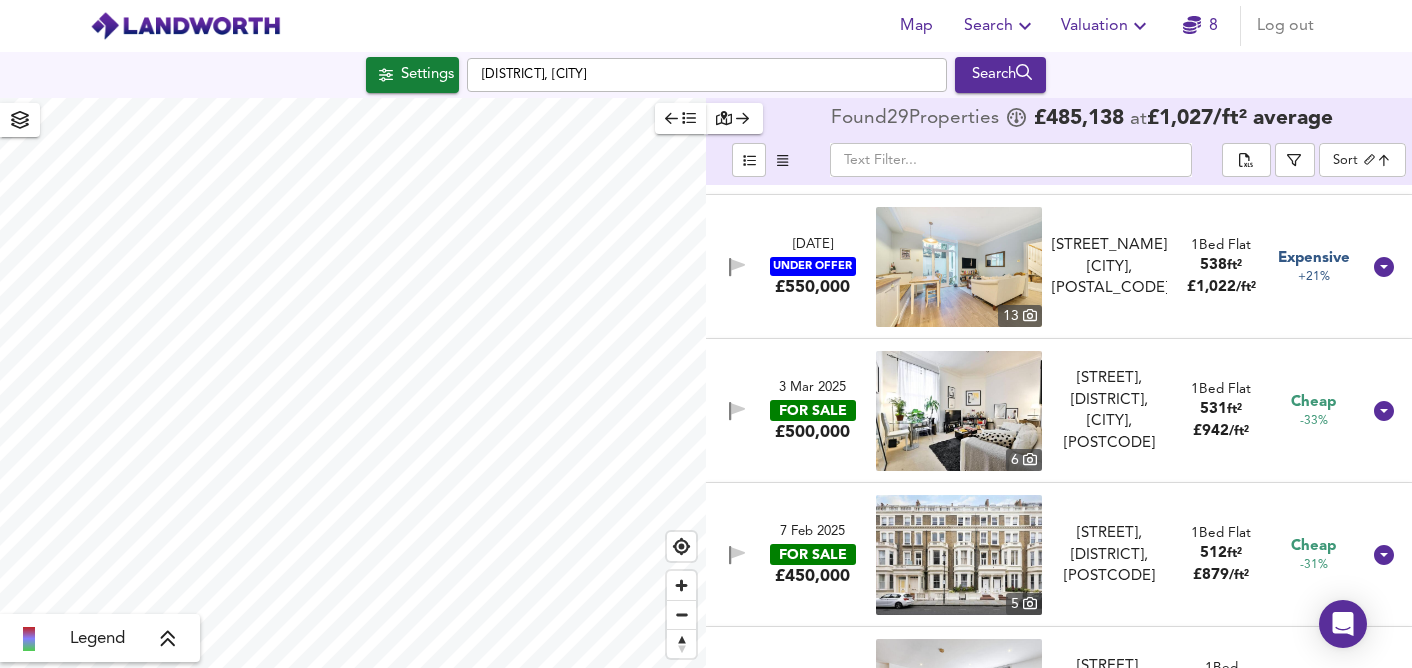 scroll, scrollTop: 1431, scrollLeft: 0, axis: vertical 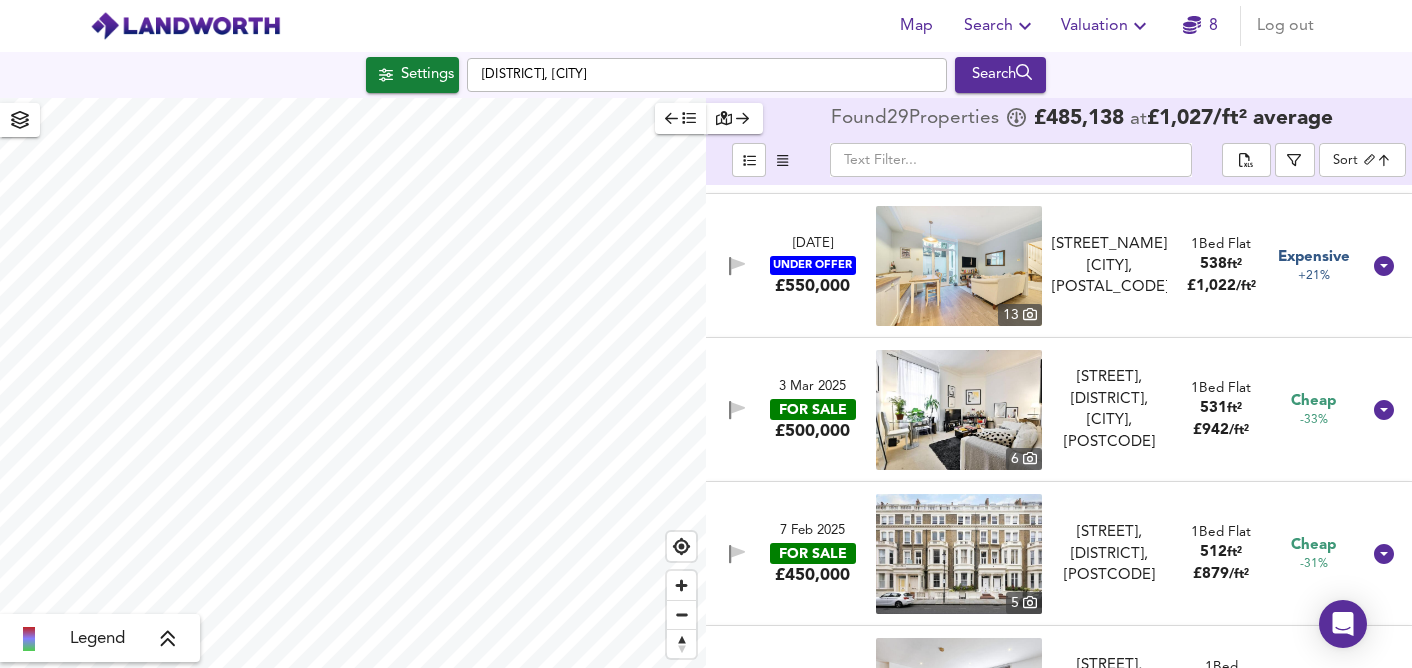 click at bounding box center [959, 410] 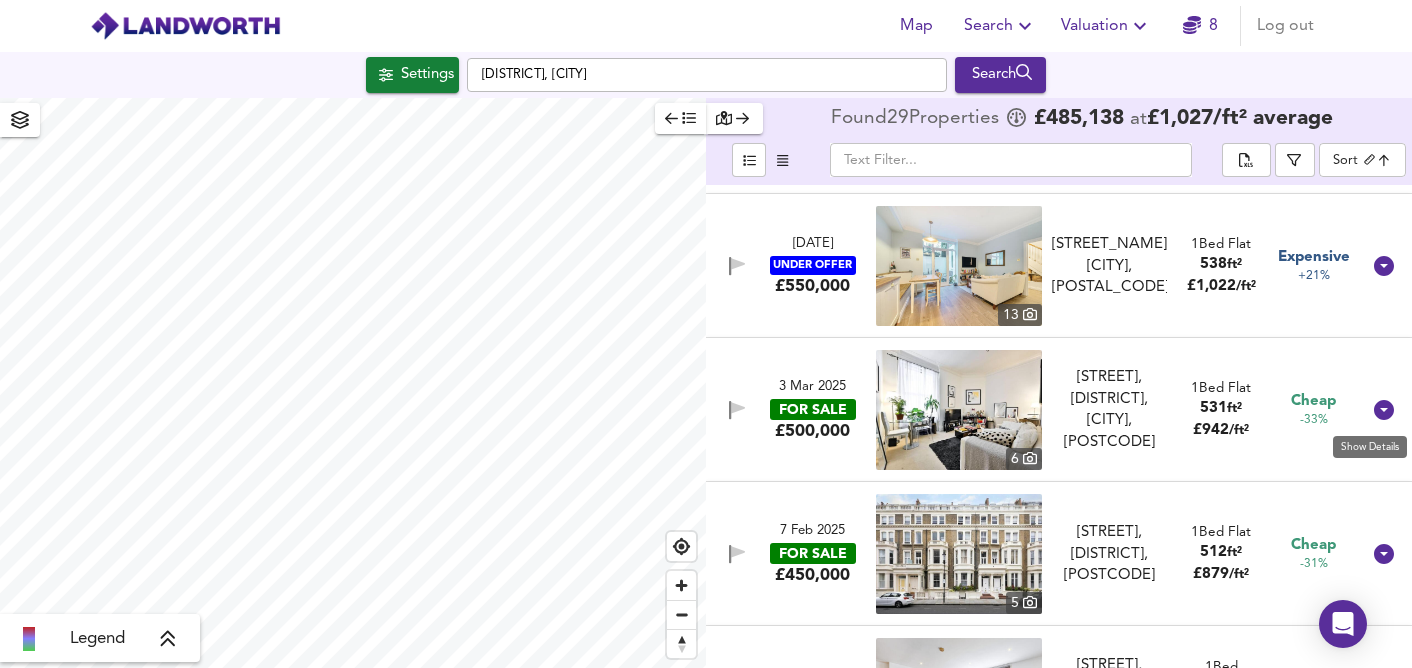 click 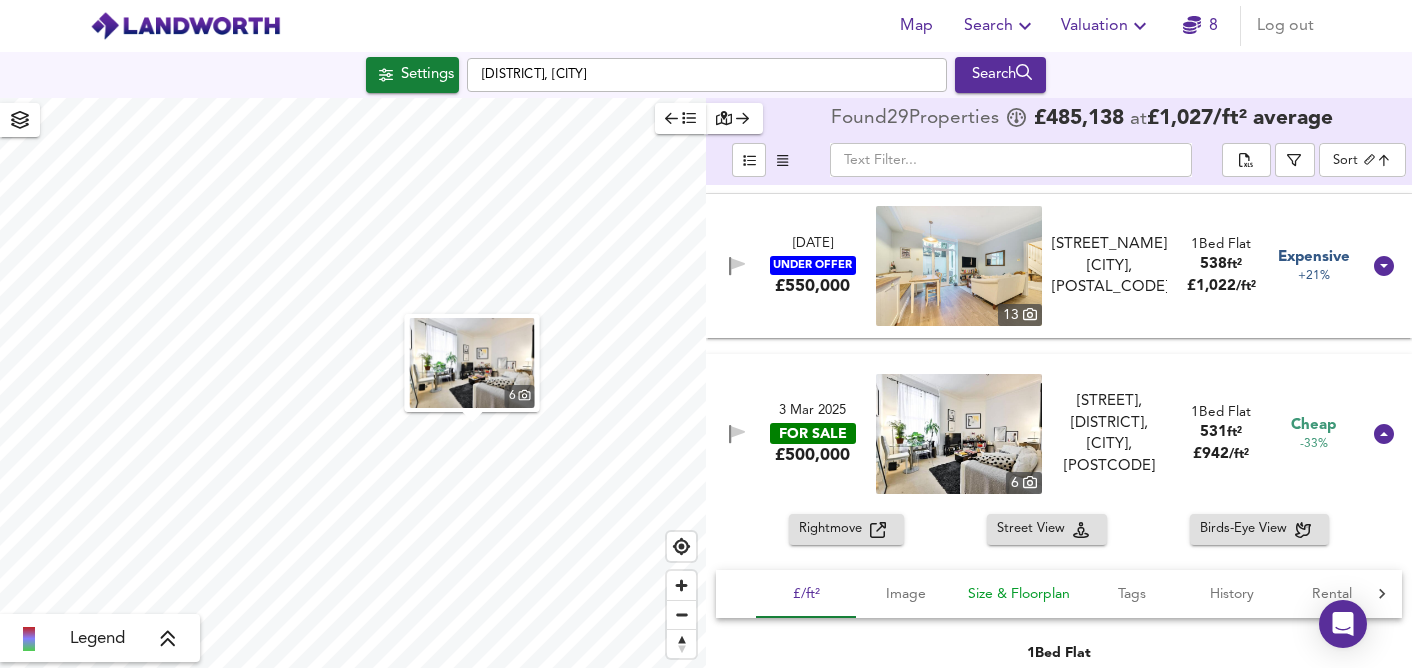 click on "Size & Floorplan" at bounding box center (1019, 594) 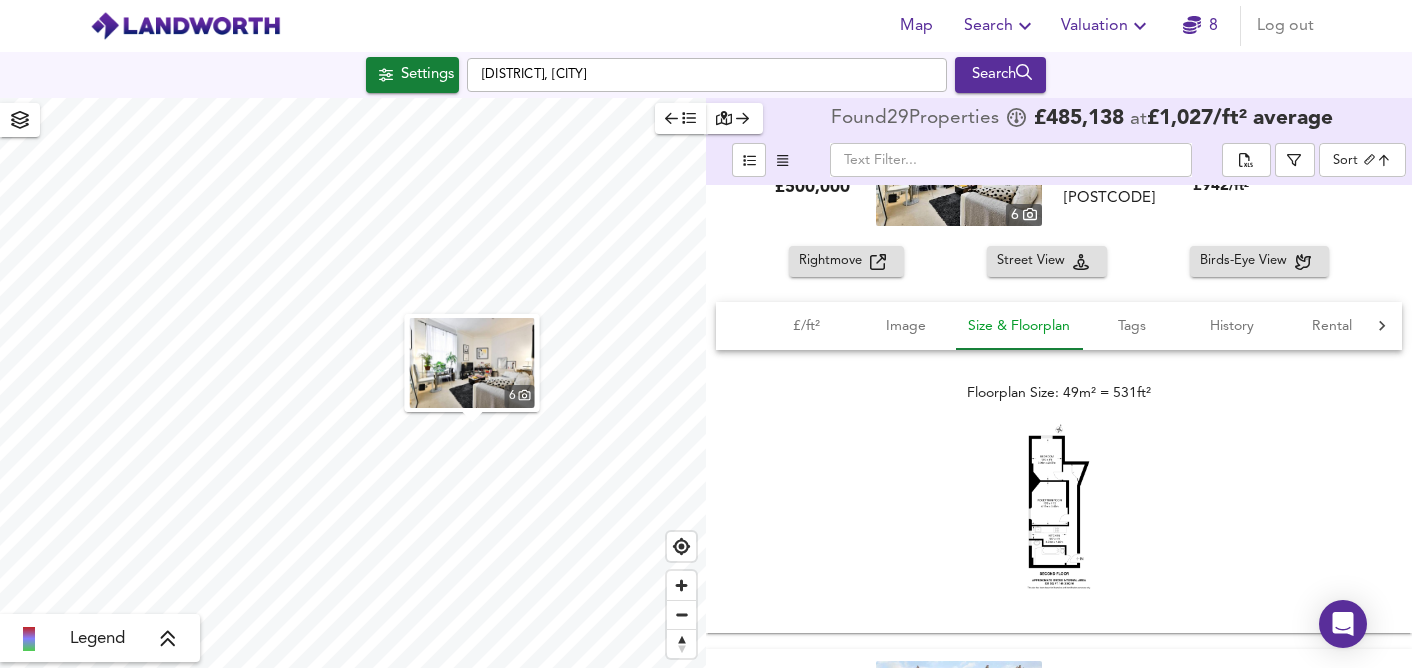 scroll, scrollTop: 1724, scrollLeft: 0, axis: vertical 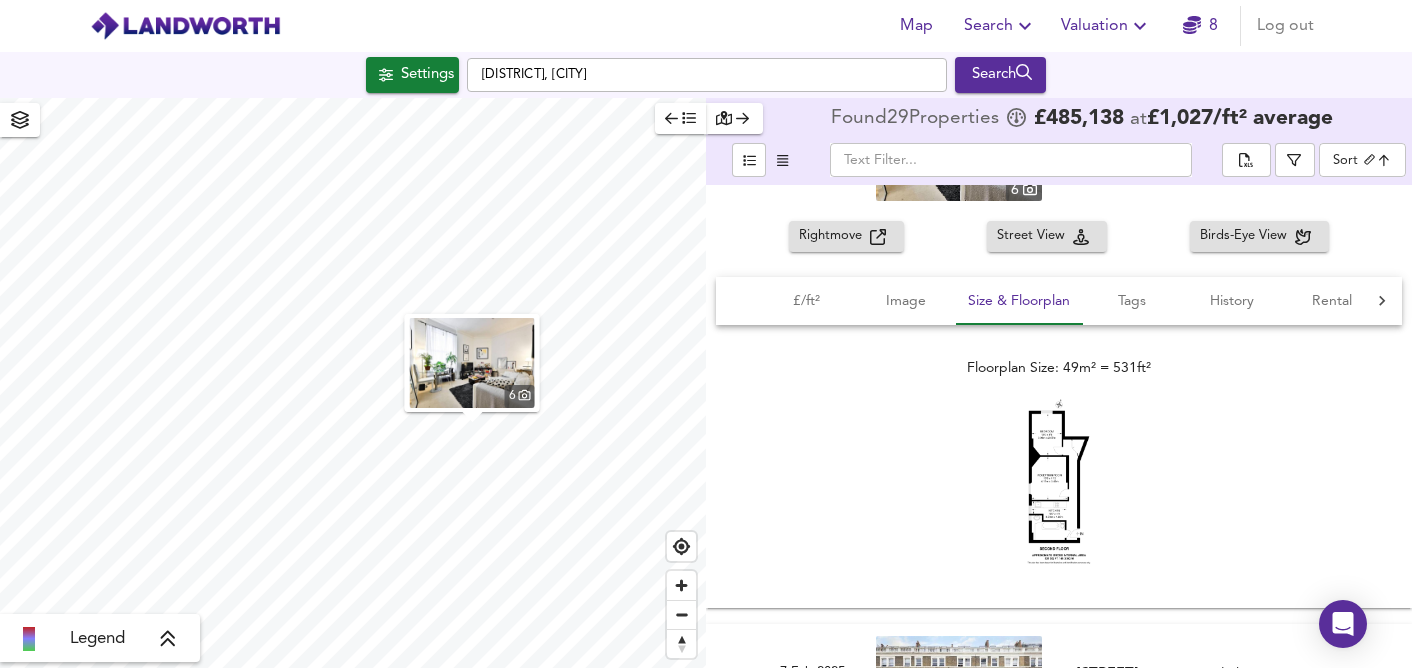 click at bounding box center (1059, 481) 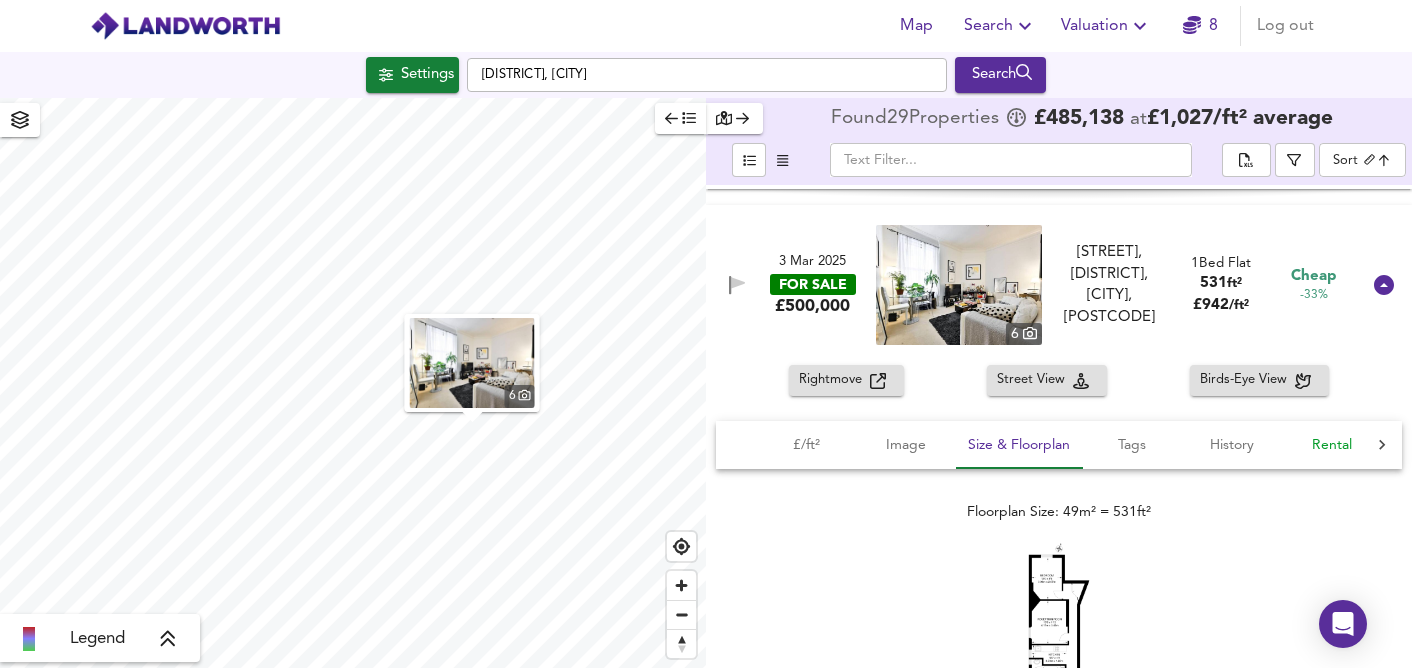scroll, scrollTop: 1579, scrollLeft: 0, axis: vertical 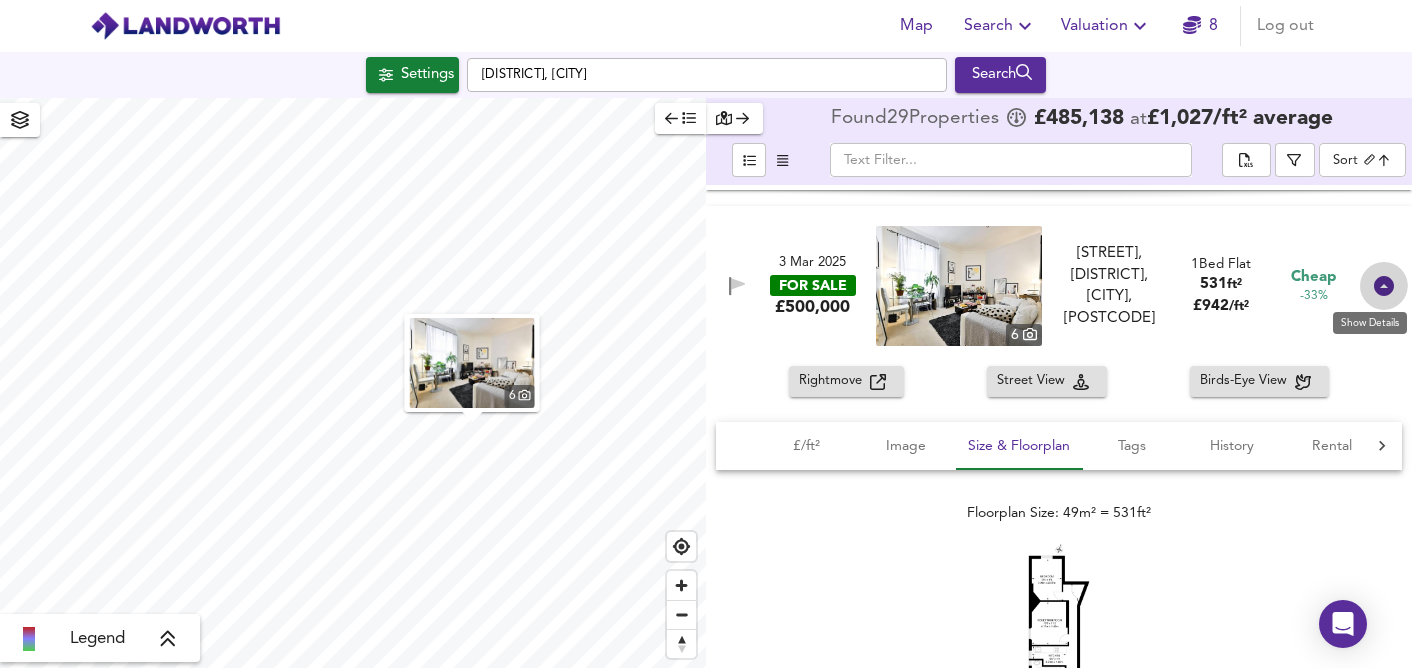 click 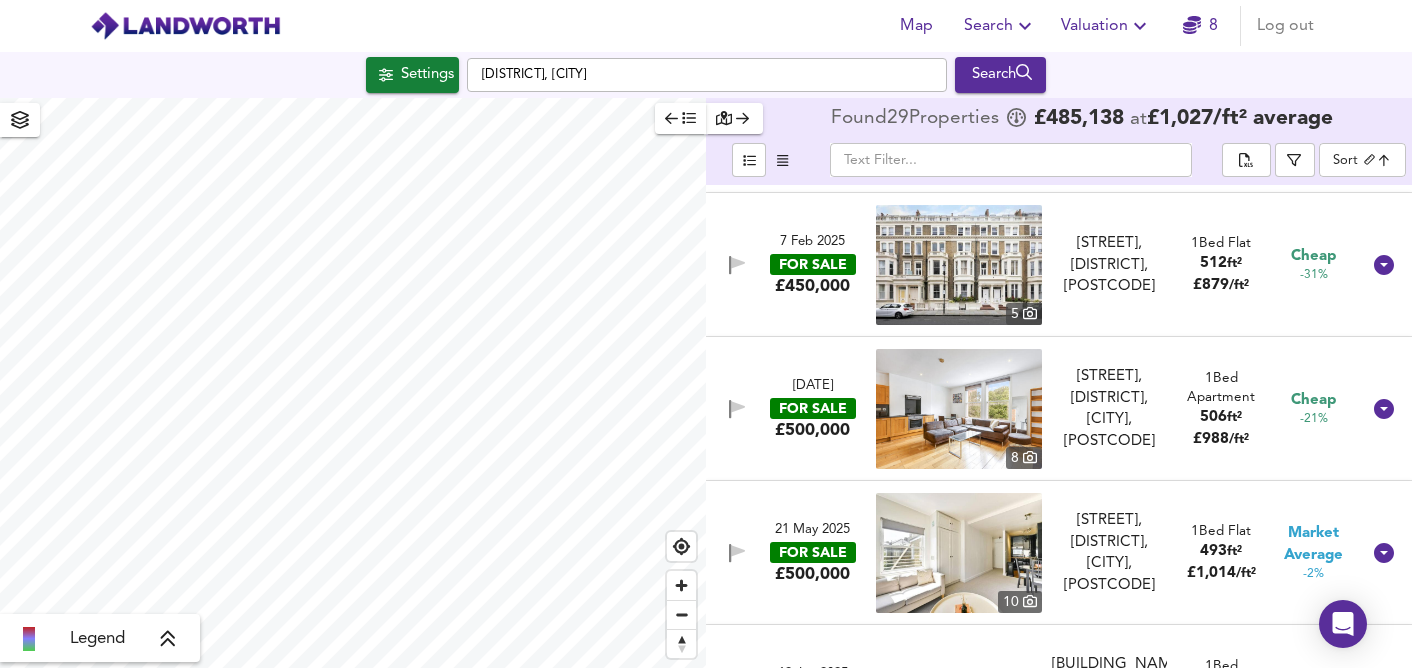 scroll, scrollTop: 1724, scrollLeft: 0, axis: vertical 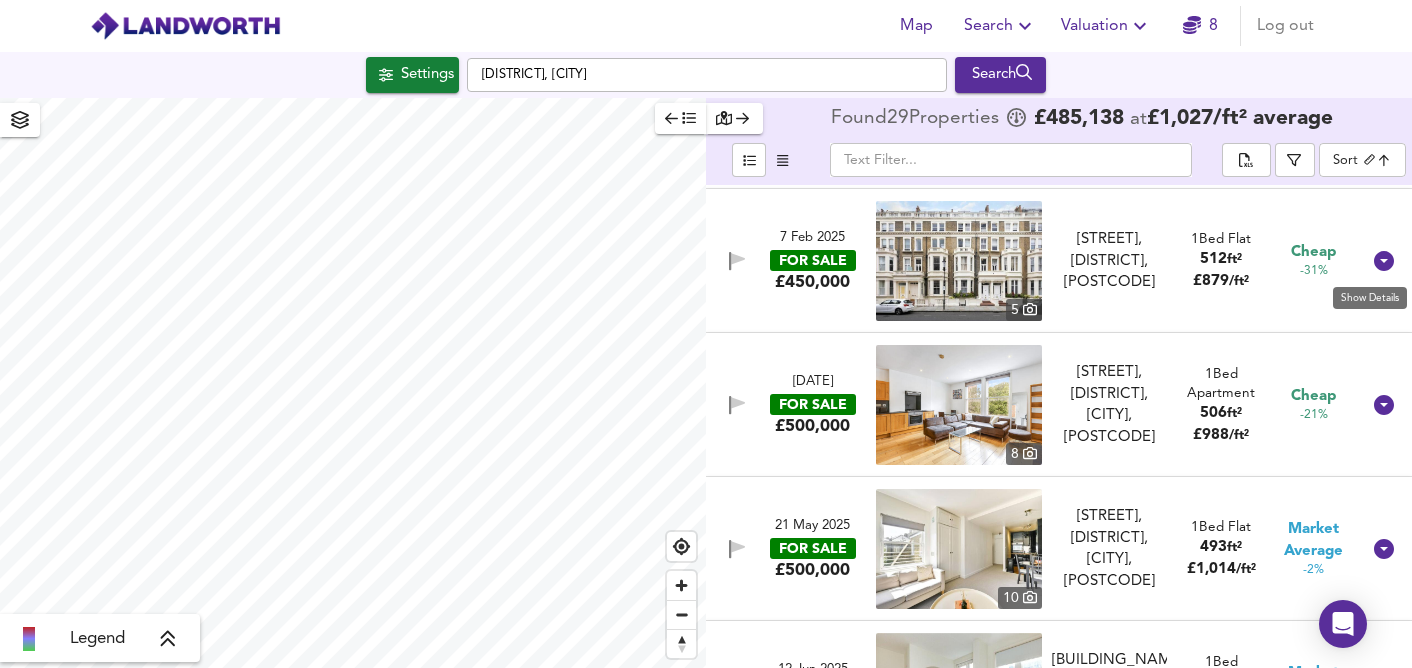 click 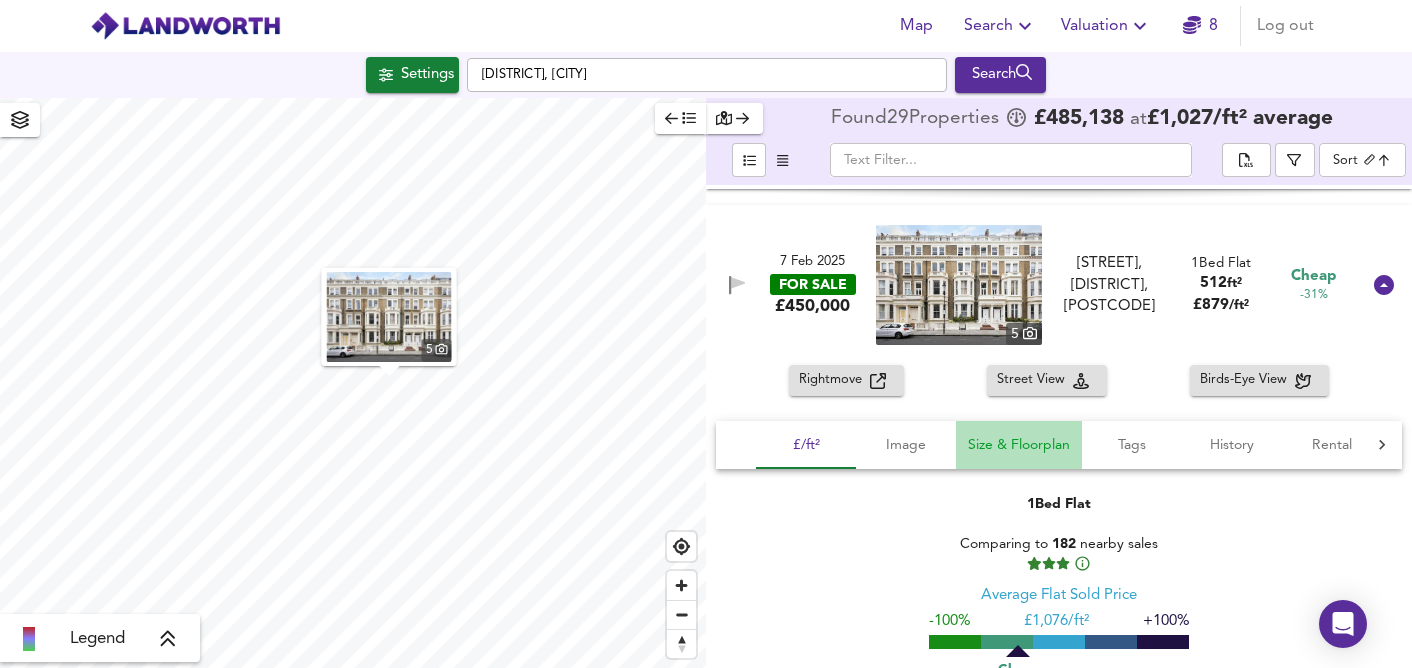 click on "Size & Floorplan" at bounding box center [1019, 445] 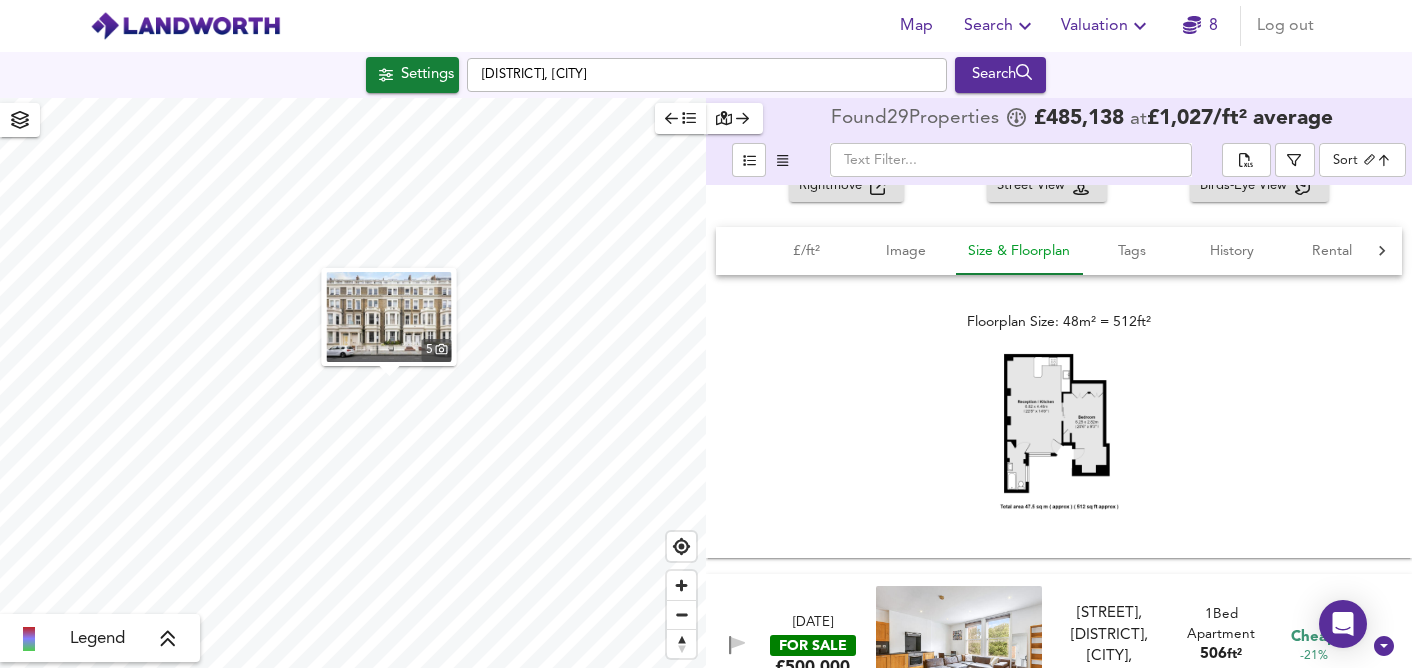 scroll, scrollTop: 1919, scrollLeft: 0, axis: vertical 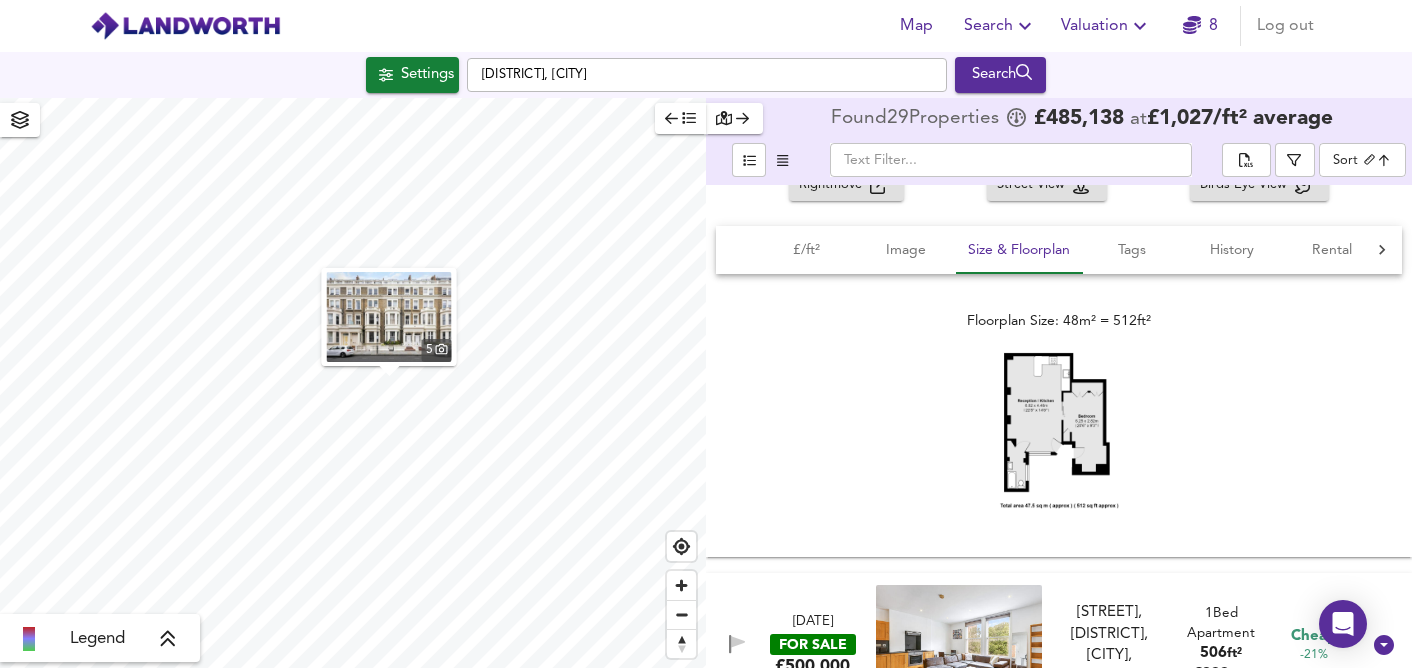 click at bounding box center (1059, 430) 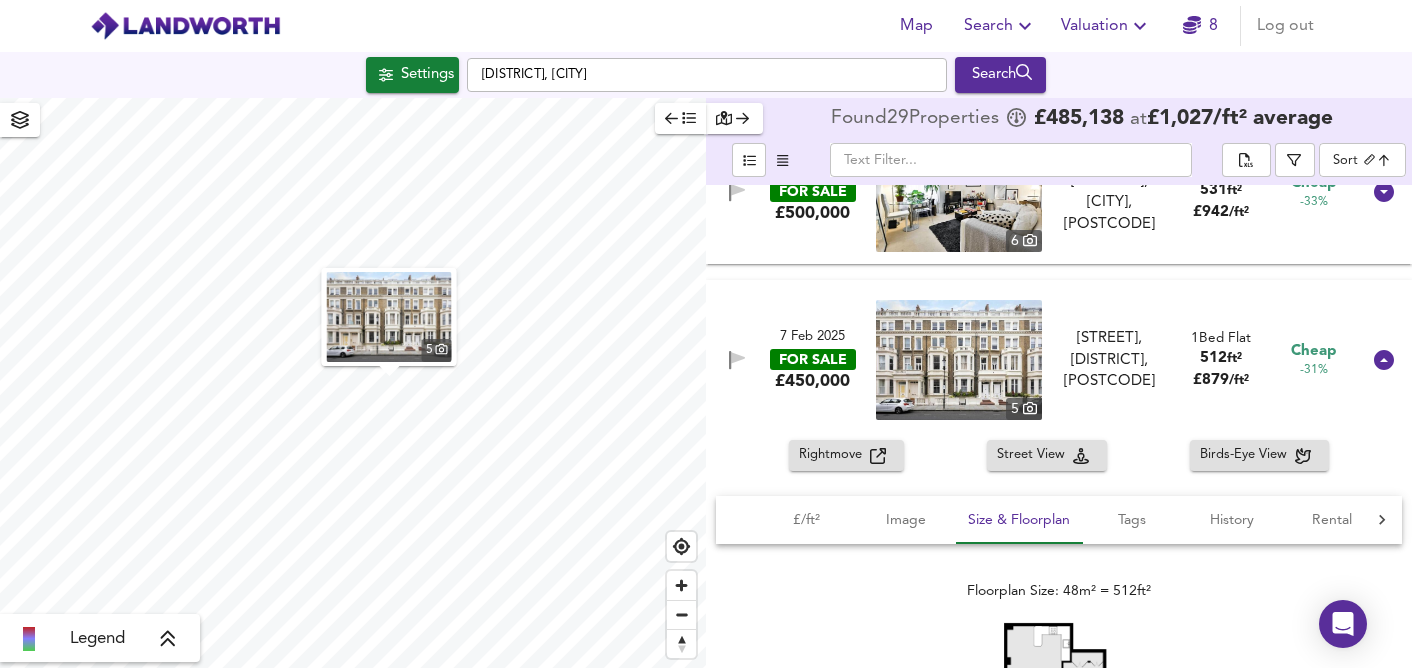 scroll, scrollTop: 1616, scrollLeft: 0, axis: vertical 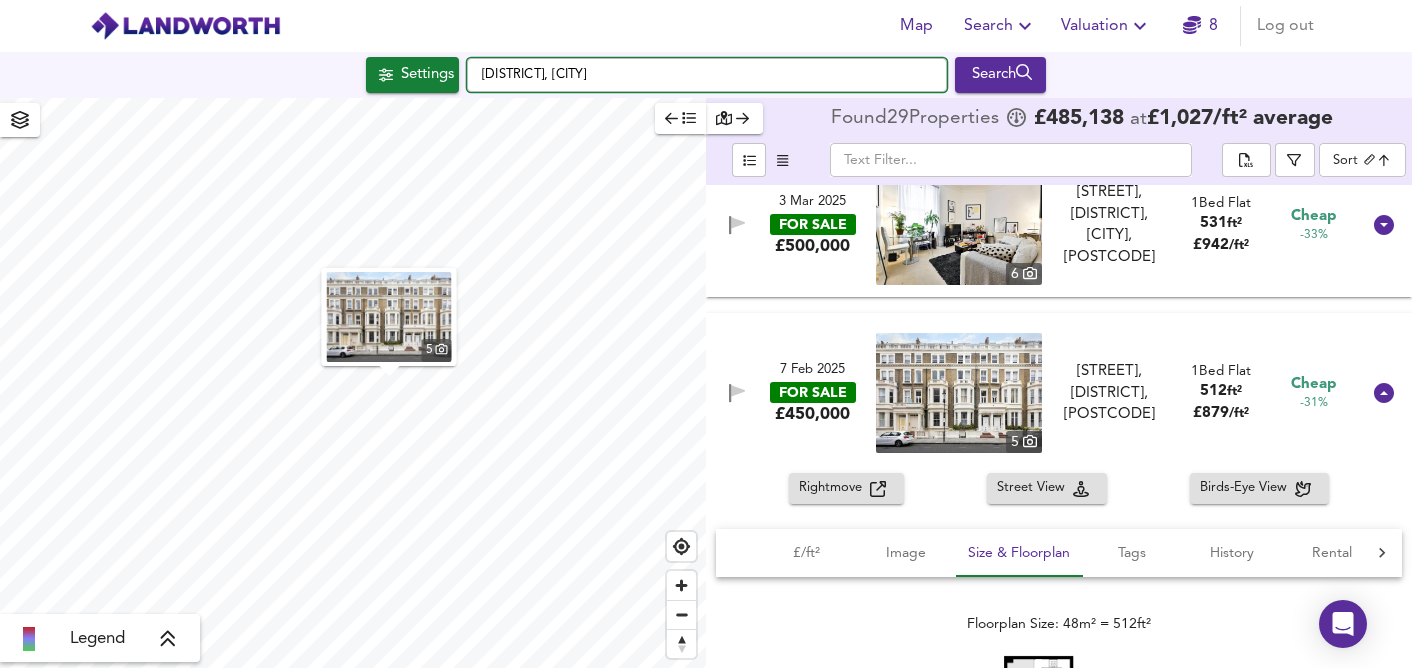 drag, startPoint x: 602, startPoint y: 74, endPoint x: 432, endPoint y: 85, distance: 170.35551 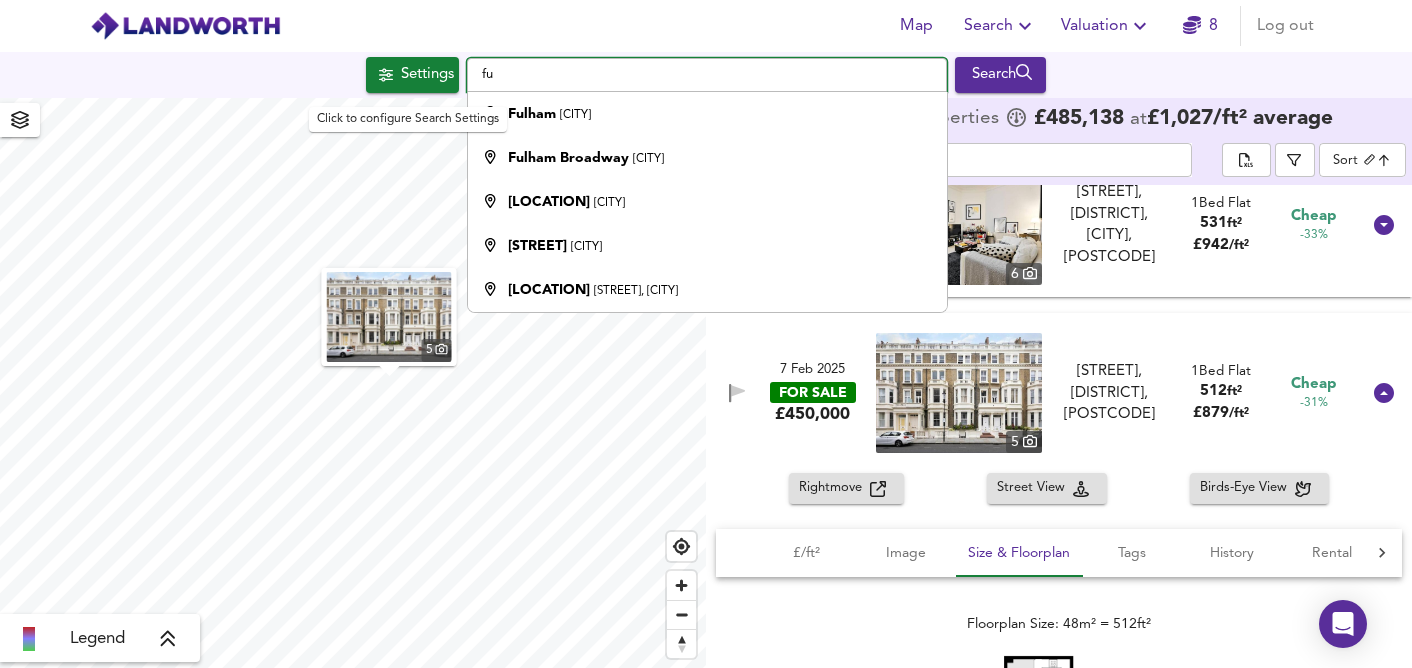 type on "f" 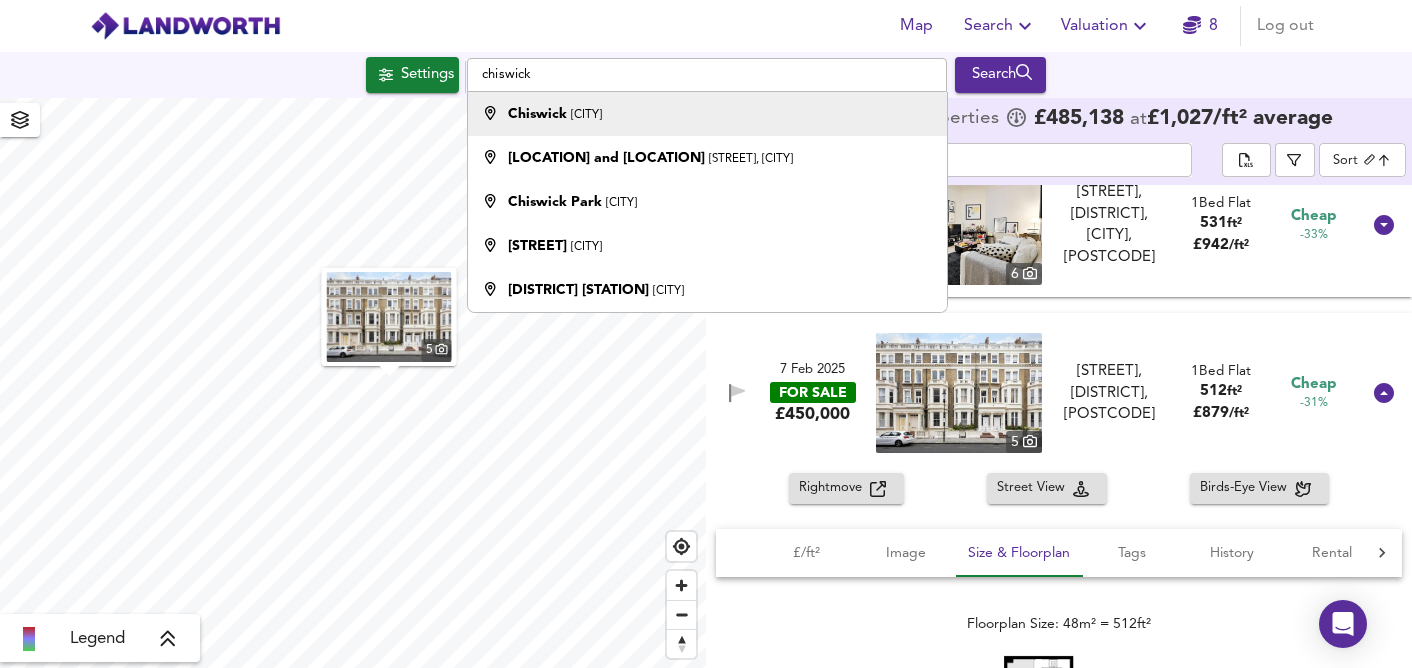 click on "[AREA]   [CITY]" at bounding box center [707, 114] 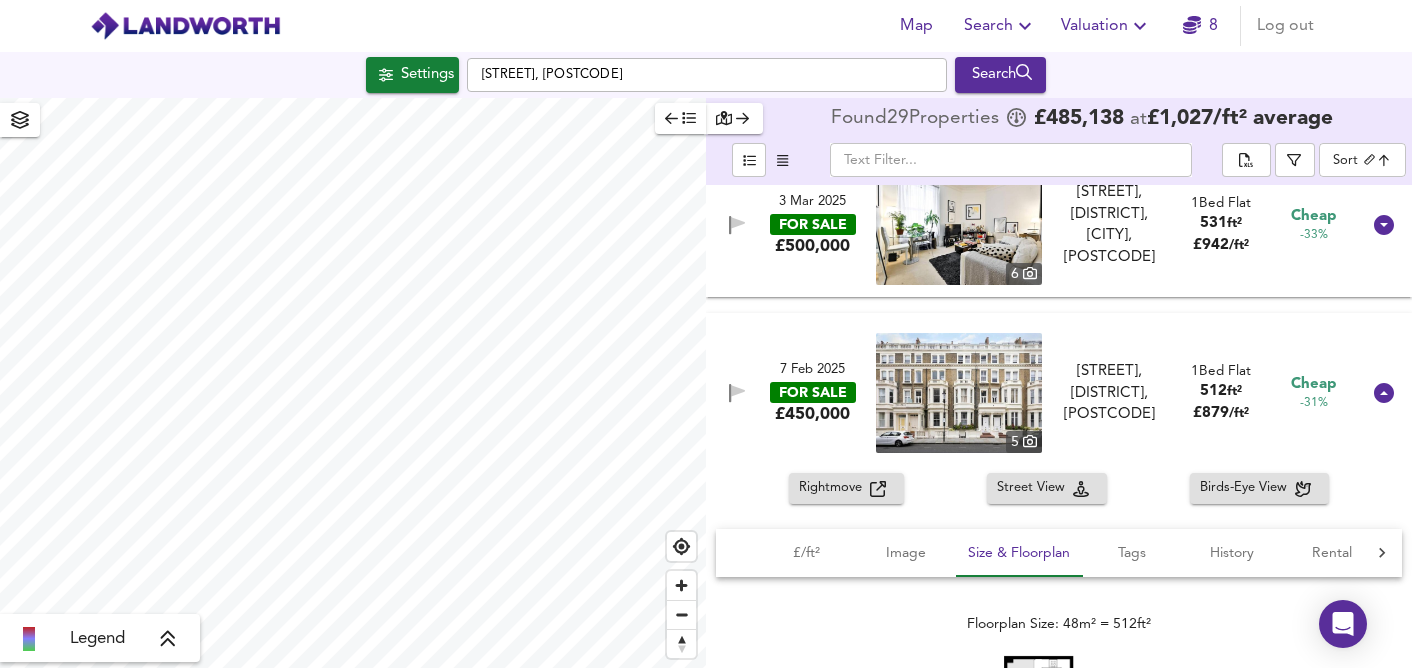 click on "Settings     [STREET], [POSTCODE]        Search" at bounding box center (706, 75) 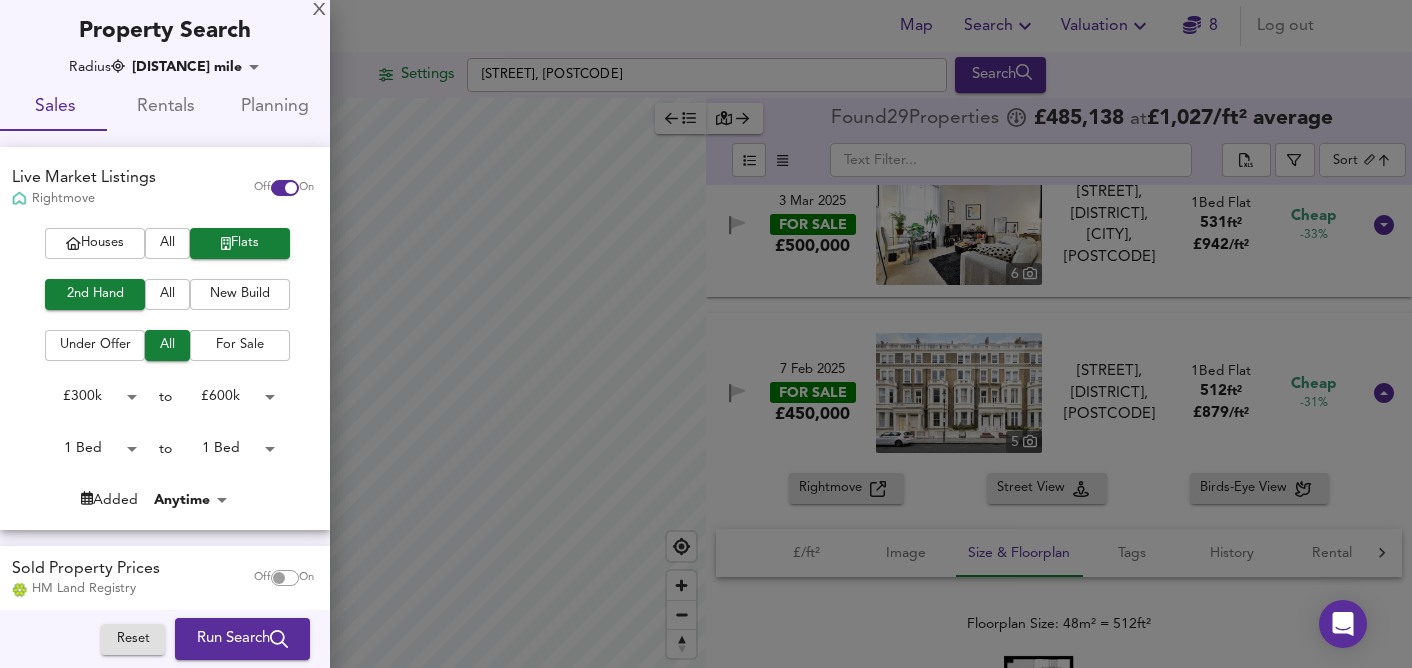 click on "Map Search Valuation    8 Log out        Settings     [STREET_NAME], [POSTAL_CODE]        Search            Legend       Found  29  Propert ies     £ 485,138   at  £ 1,027 / ft²   average              ​         Sort   biggest ​ 20 May 2025 UNDER OFFER £425,000     9     [STREET_NAME], [CITY], [POSTAL_CODE] [STREET_NAME], [CITY], [POSTAL_CODE] 1  Bed   Flat 632 ft² £ 672 / ft²   Cheap -38% 11 Apr 2025 UNDER OFFER £500,000     15     [STREET_NAME], [CITY], [POSTAL_CODE] [STREET_NAME], [CITY], [POSTAL_CODE] 1  Bed   Apartment 623 ft² £ 803 / ft²   Cheap -26% 6 Jun 2025 FOR SALE £600,000     6     [STREET_NAME], [AREA], [POSTAL_CODE] [STREET_NAME], [AREA] 1  Bed   Flat 592 ft² £ 1,014 / ft²   Market Average +6% 26 Mar 2025 UNDER OFFER £500,000     8     [STREET_NAME], [CITY], [POSTAL_CODE] [STREET_NAME], [CITY], [POSTAL_CODE] 1  Bed   Apartment 589 ft² £ 849 / ft²   Cheap -39% 1 Jul 2025 FOR SALE £600,000     6     [STREET_NAME], [AREA], [POSTAL_CODE] 1" at bounding box center (706, 334) 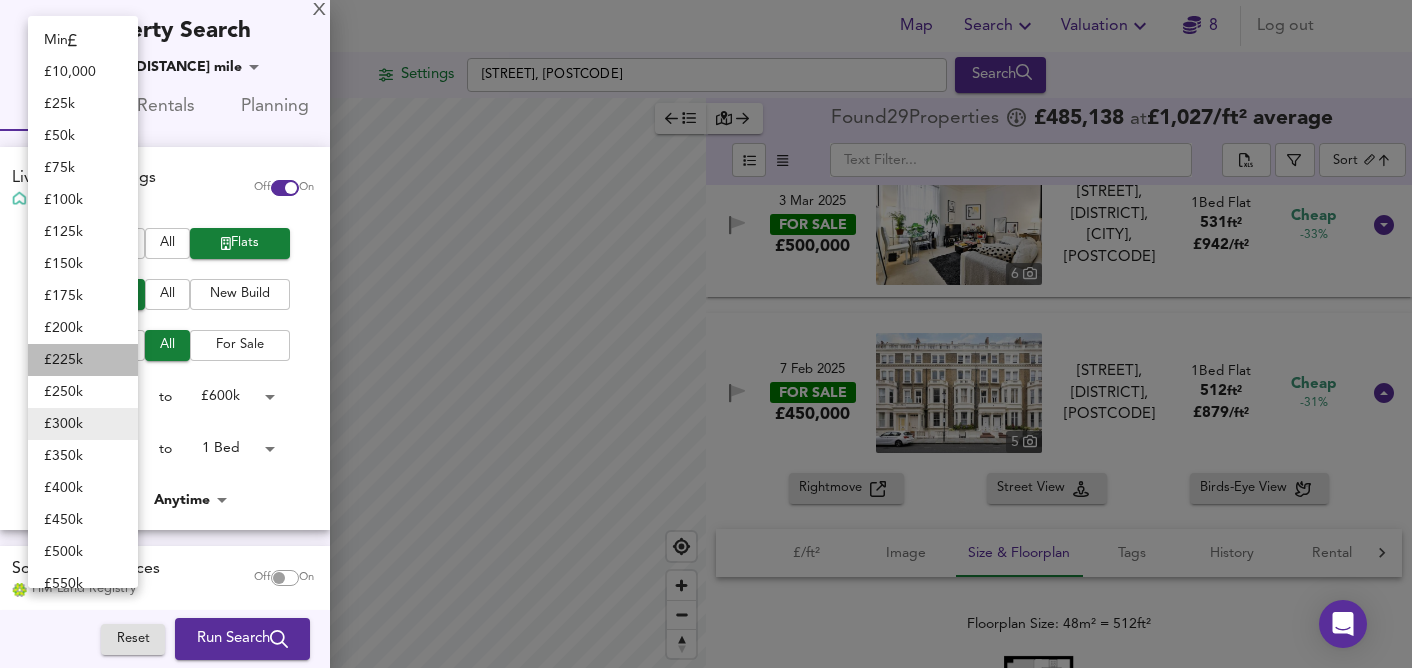 click on "£ 225k" at bounding box center (83, 360) 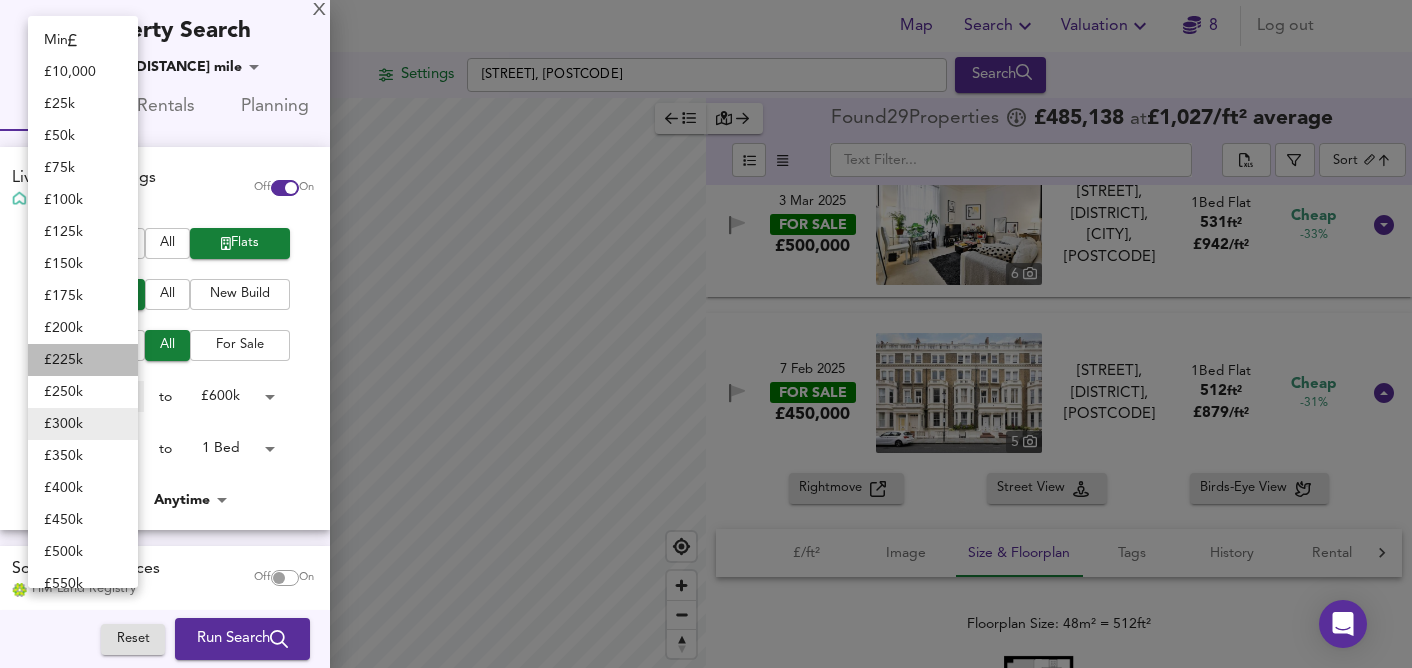 type on "225000" 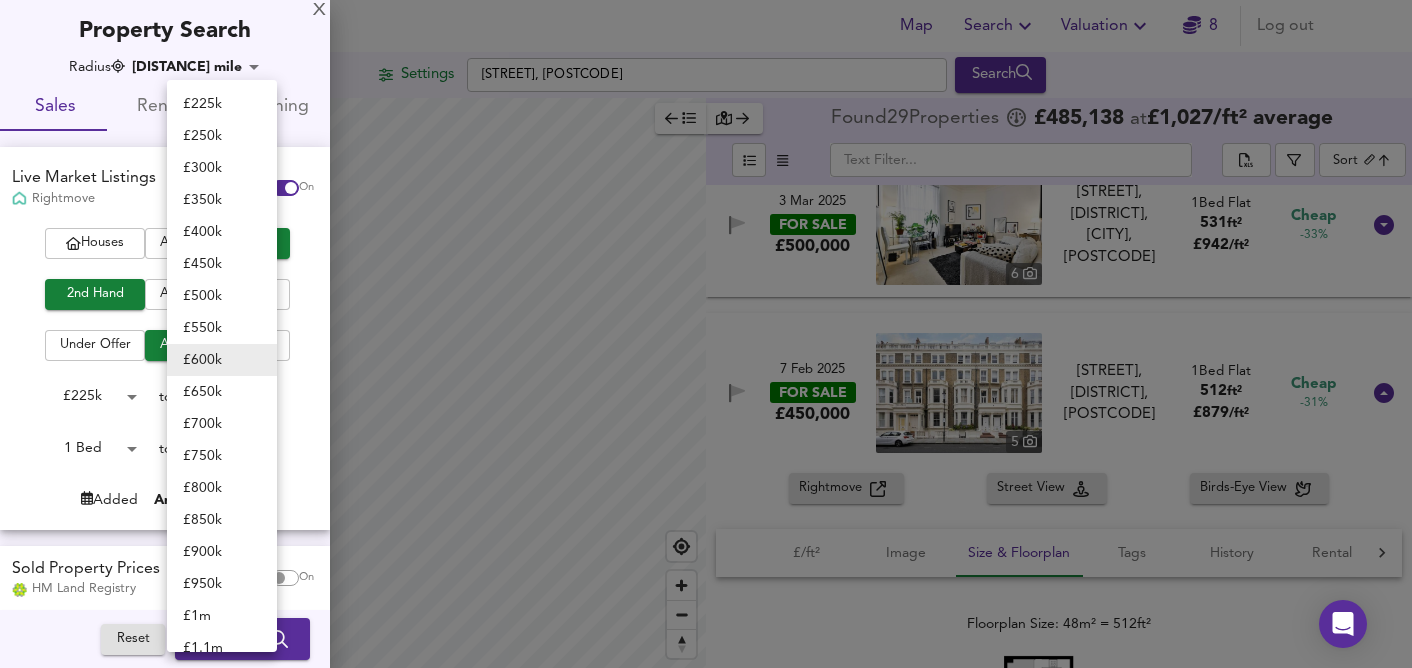 click on "Map Search Valuation    8 Log out        Settings     [STREET_NAME], [POSTAL_CODE]        Search            Legend       Found  29  Propert ies     £ 485,138   at  £ 1,027 / ft²   average              ​         Sort   biggest ​ 20 May 2025 UNDER OFFER £425,000     9     [STREET_NAME], [CITY], [POSTAL_CODE] [STREET_NAME], [CITY], [POSTAL_CODE] 1  Bed   Flat 632 ft² £ 672 / ft²   Cheap -38% 11 Apr 2025 UNDER OFFER £500,000     15     [STREET_NAME], [CITY], [POSTAL_CODE] [STREET_NAME], [CITY], [POSTAL_CODE] 1  Bed   Apartment 623 ft² £ 803 / ft²   Cheap -26% 6 Jun 2025 FOR SALE £600,000     6     [STREET_NAME], [AREA], [POSTAL_CODE] [STREET_NAME], [AREA] 1  Bed   Flat 592 ft² £ 1,014 / ft²   Market Average +6% 26 Mar 2025 UNDER OFFER £500,000     8     [STREET_NAME], [CITY], [POSTAL_CODE] [STREET_NAME], [CITY], [POSTAL_CODE] 1  Bed   Apartment 589 ft² £ 849 / ft²   Cheap -39% 1 Jul 2025 FOR SALE £600,000     6     [STREET_NAME], [AREA], [POSTAL_CODE] 1" at bounding box center [706, 334] 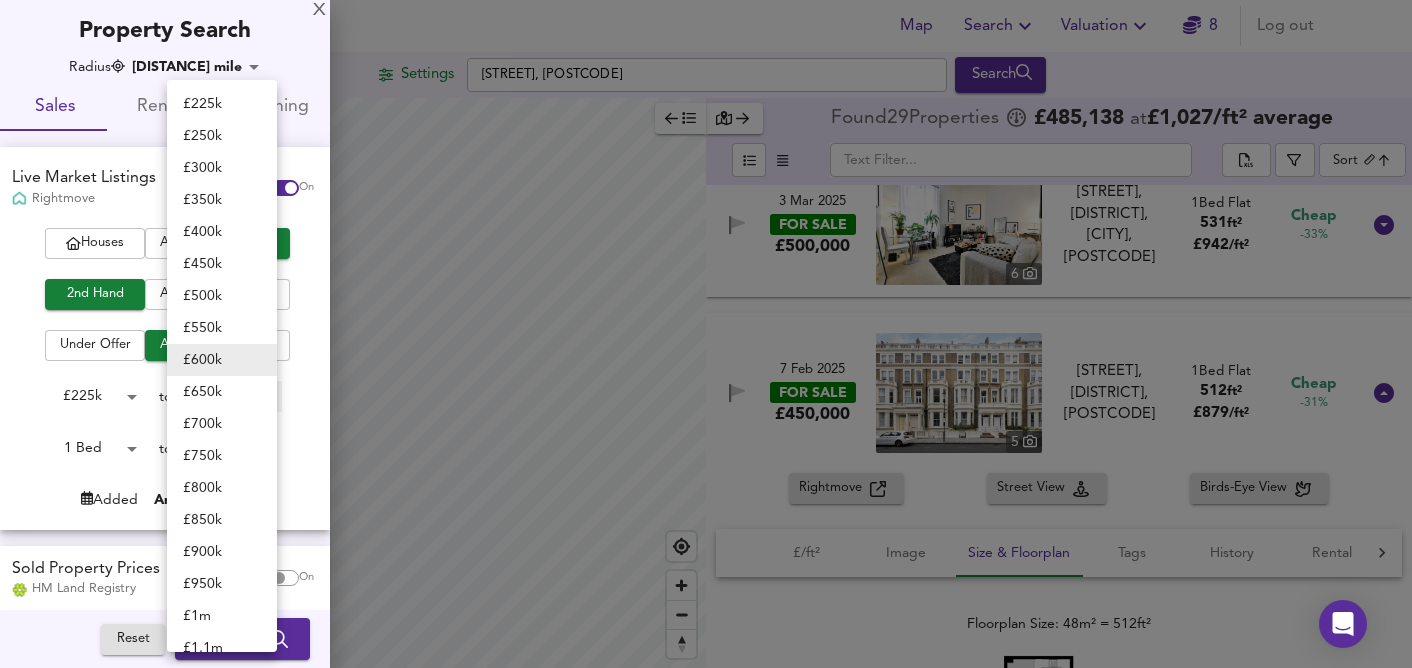type on "450000" 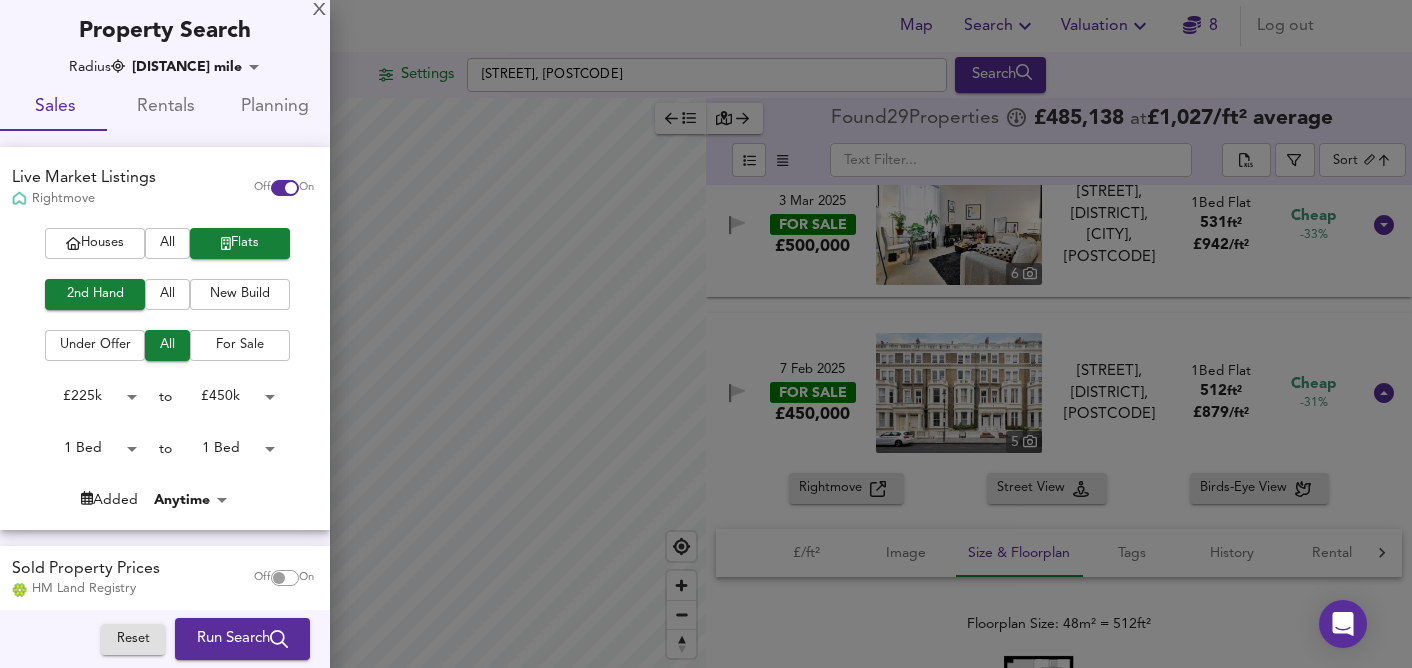 click on "Run Search" at bounding box center [242, 639] 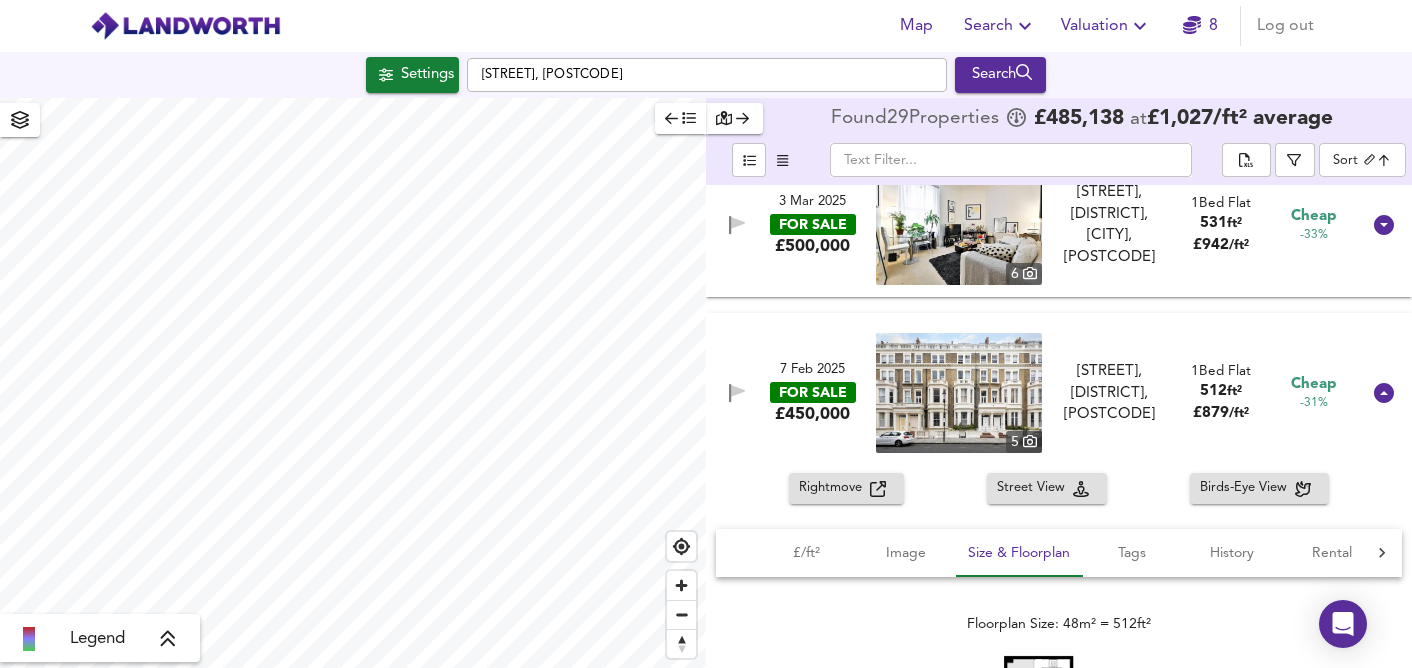 scroll, scrollTop: 0, scrollLeft: 0, axis: both 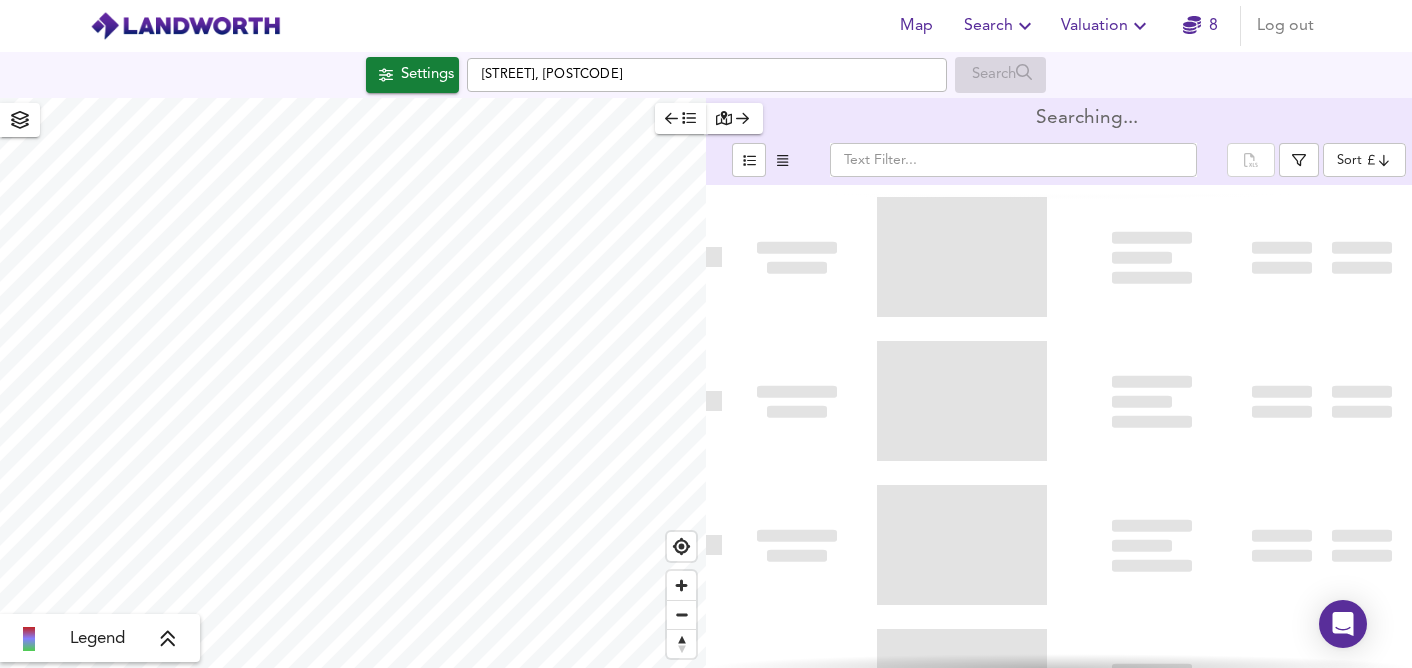 type on "bestdeal" 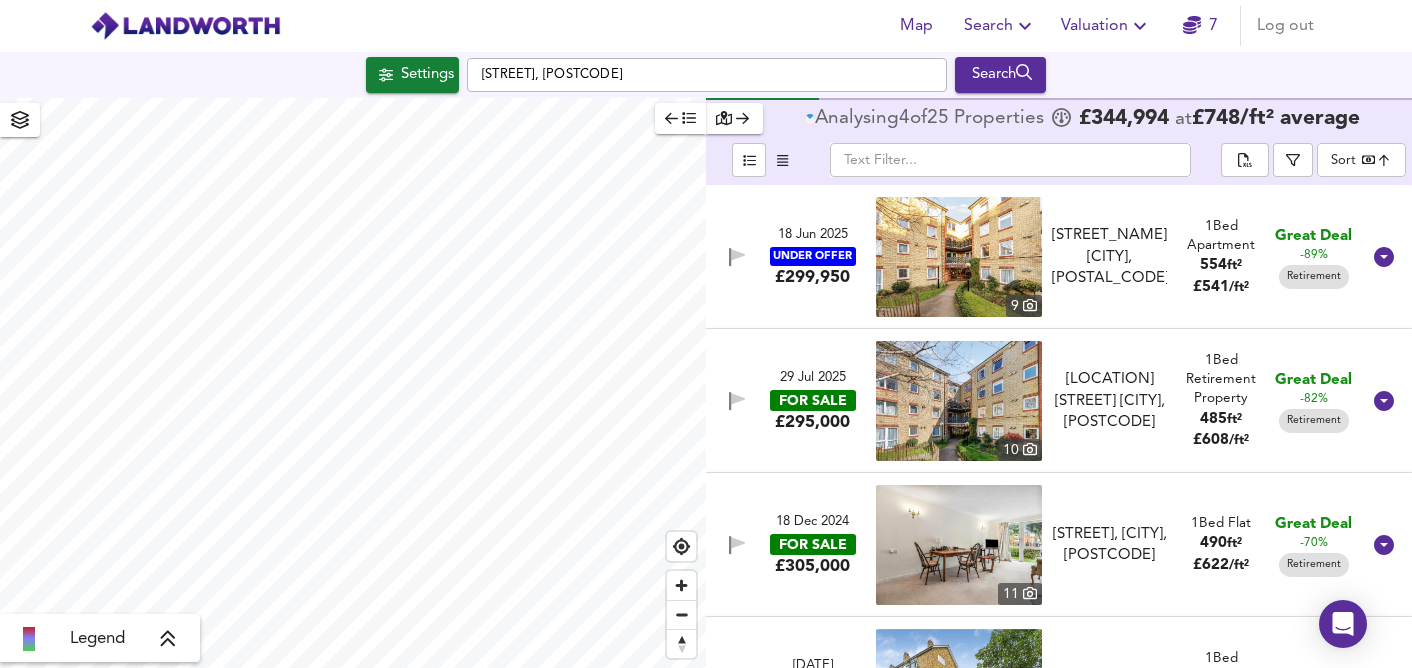 click on "Retirement" at bounding box center (1314, 276) 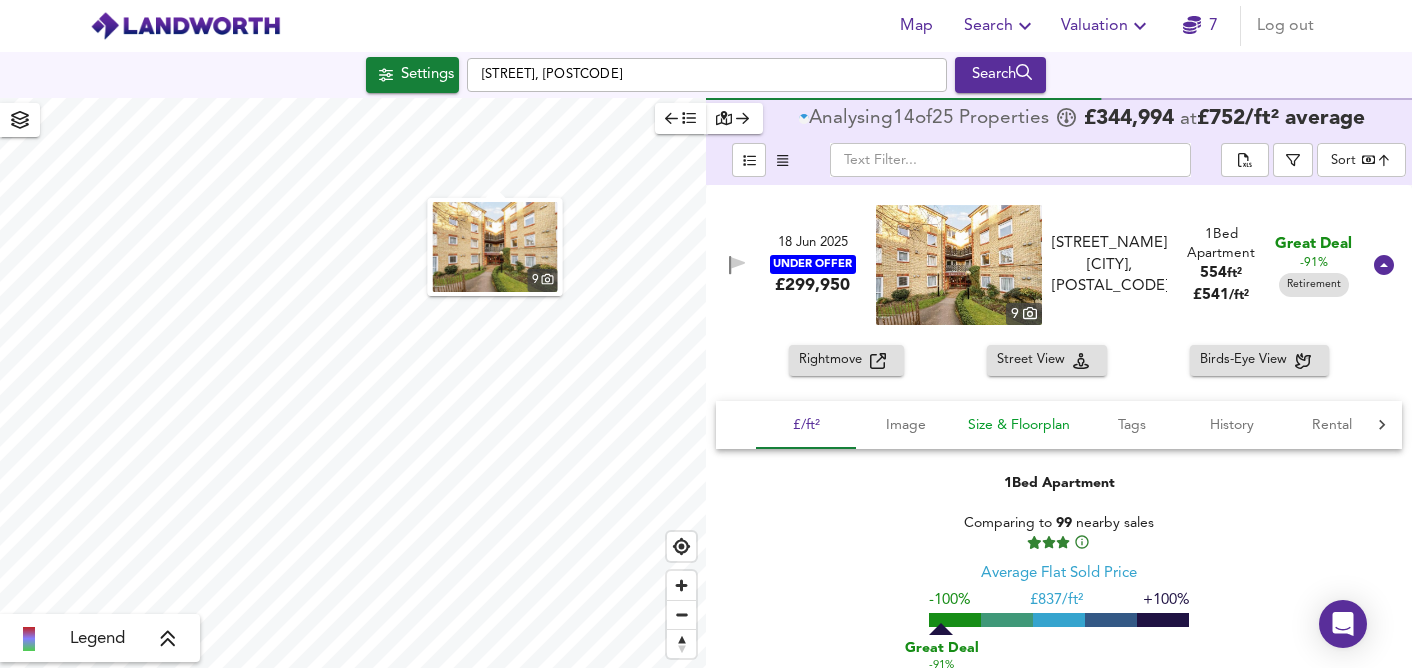 click on "Size & Floorplan" at bounding box center (1019, 425) 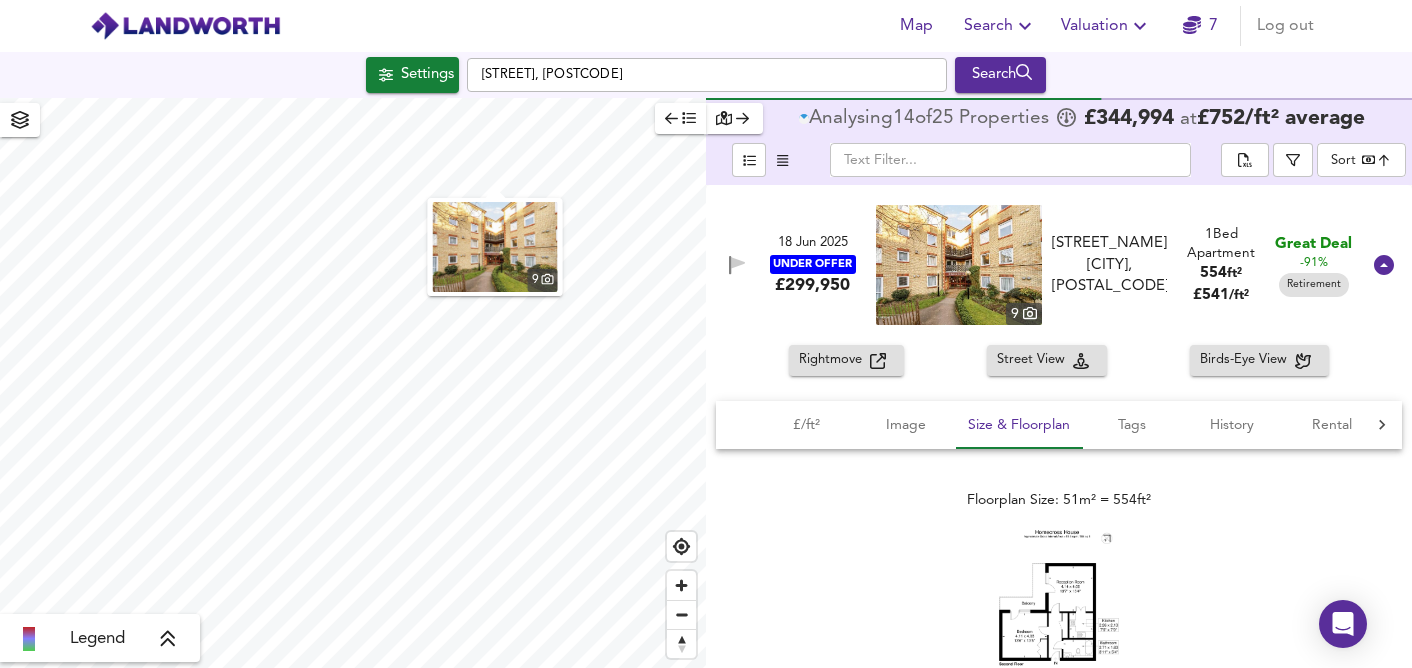 click at bounding box center (1059, 616) 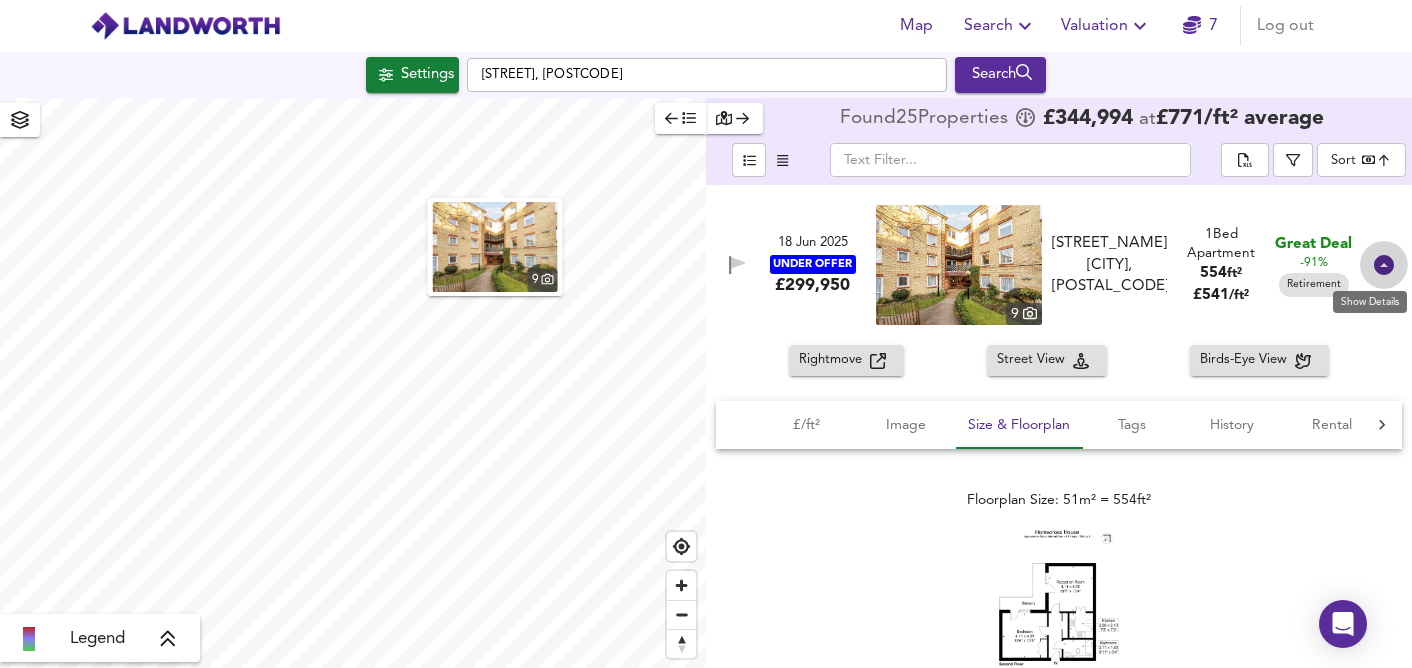 click 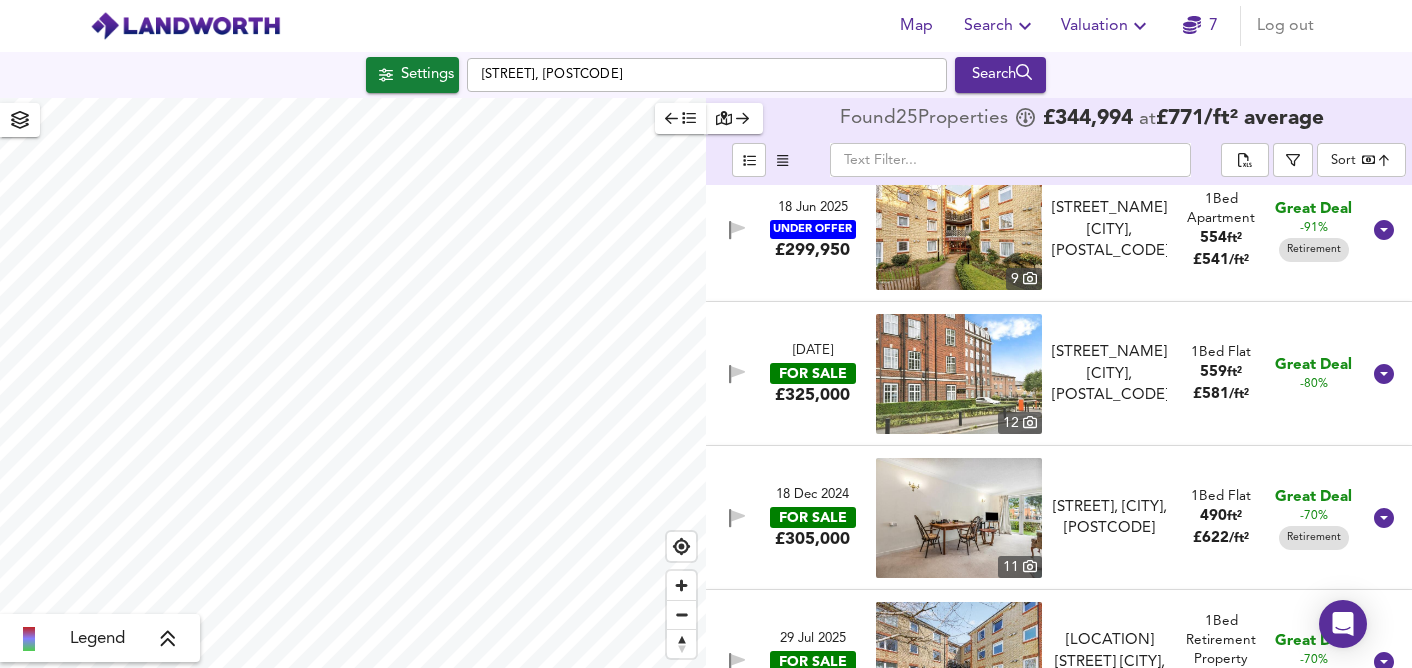 scroll, scrollTop: 28, scrollLeft: 0, axis: vertical 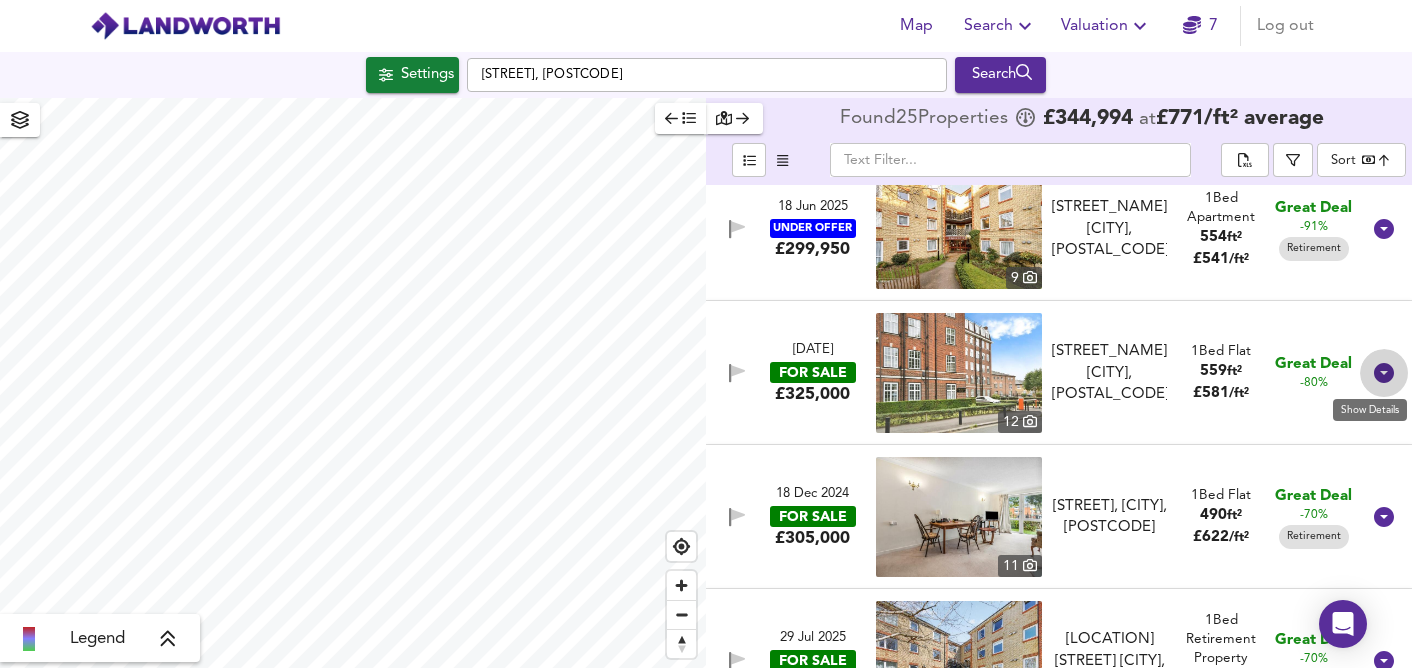 click 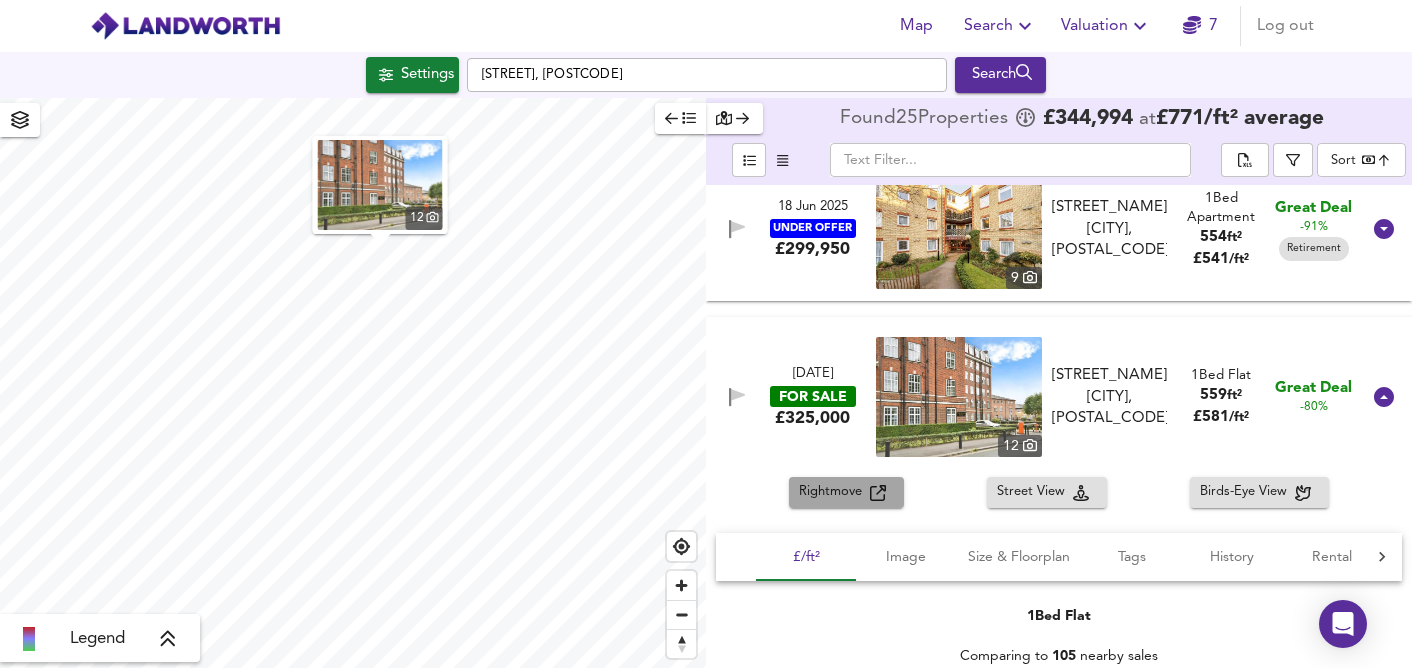 click on "Rightmove" at bounding box center [846, 492] 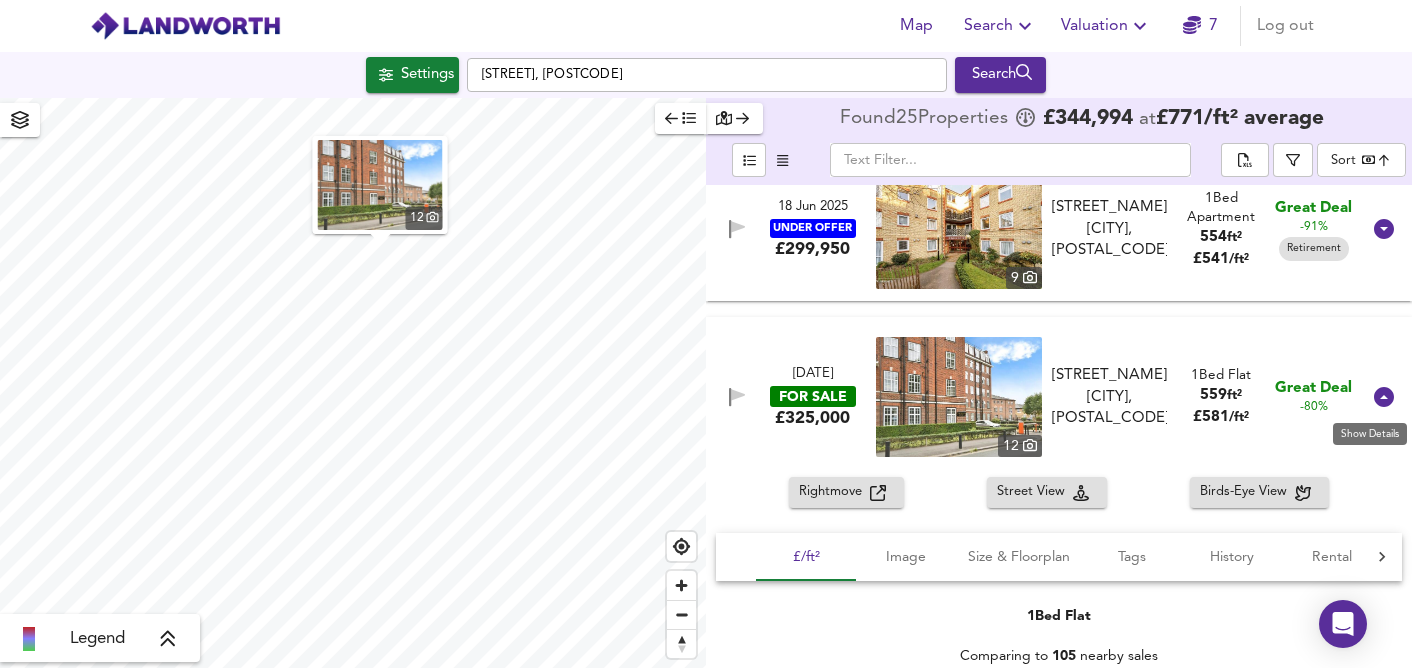 click 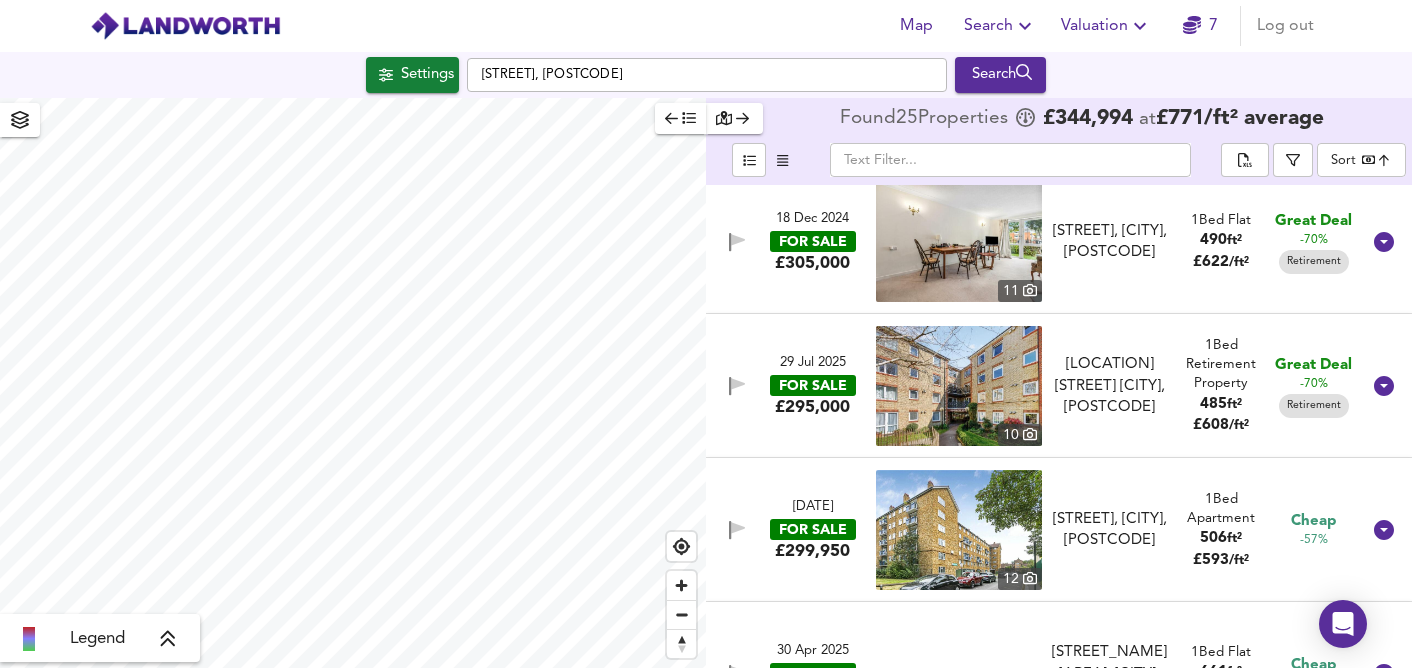 scroll, scrollTop: 314, scrollLeft: 0, axis: vertical 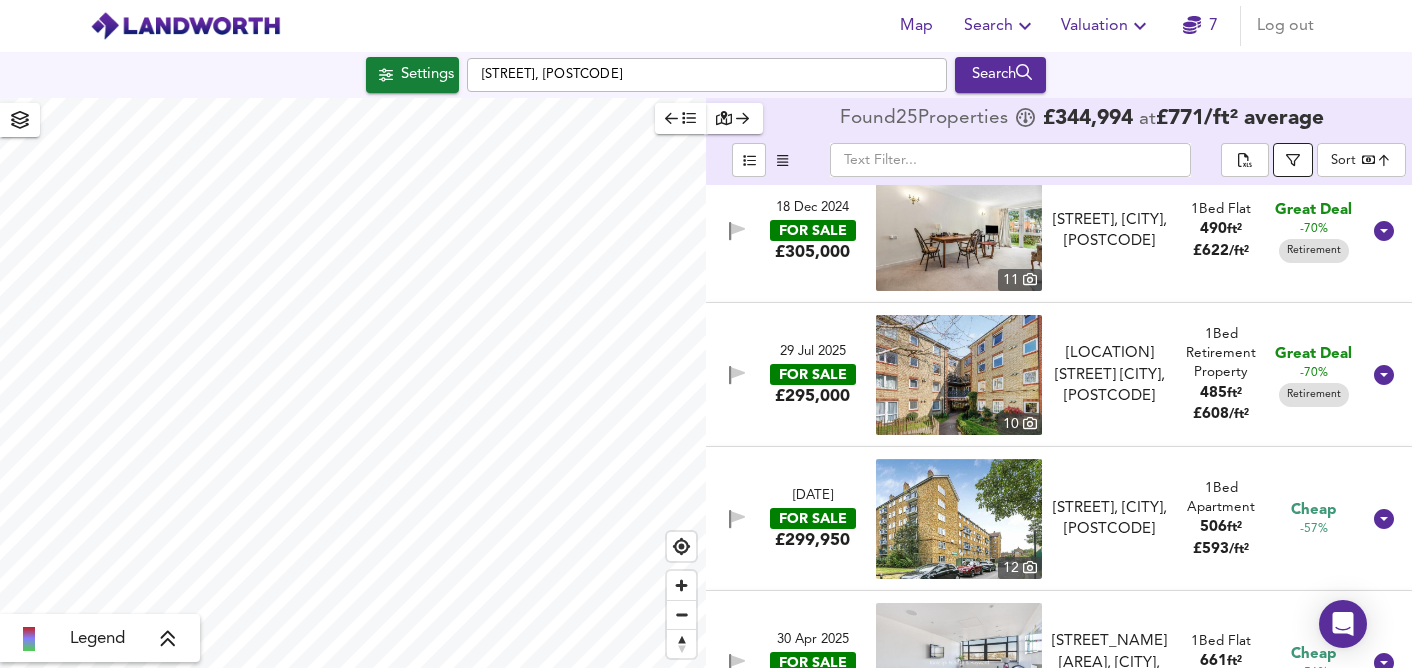 click 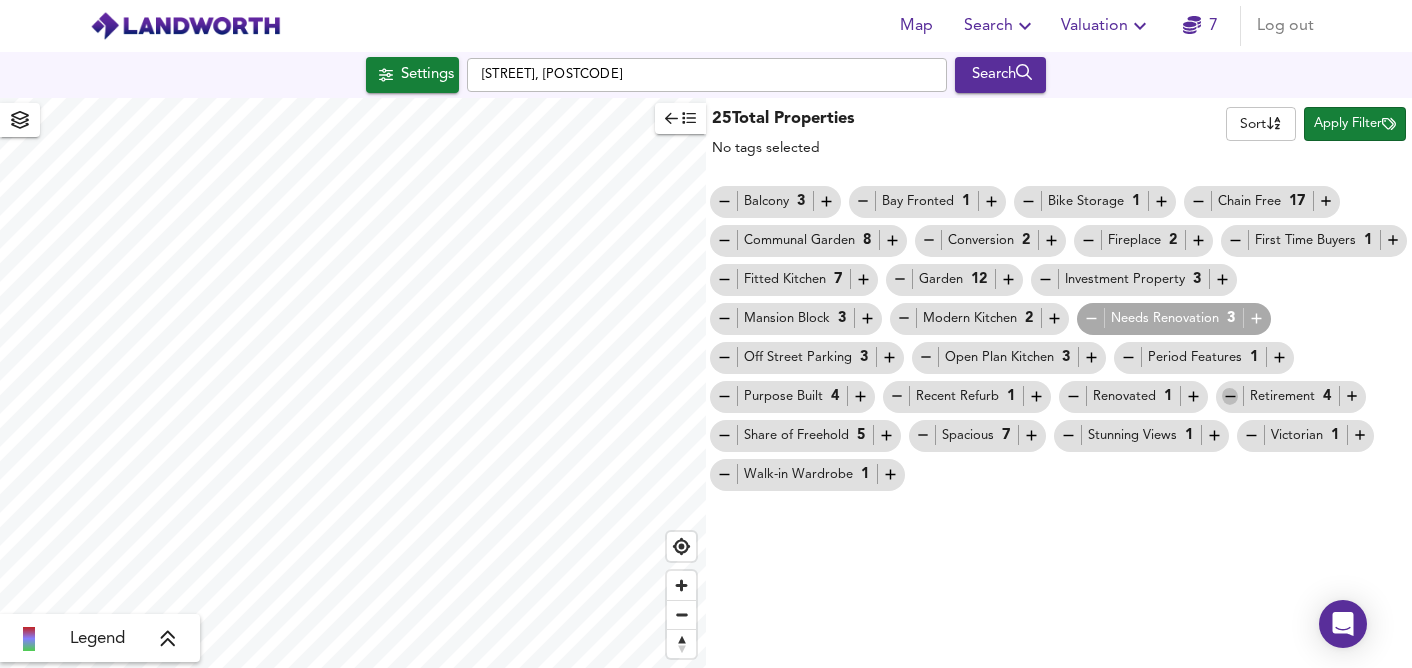 click 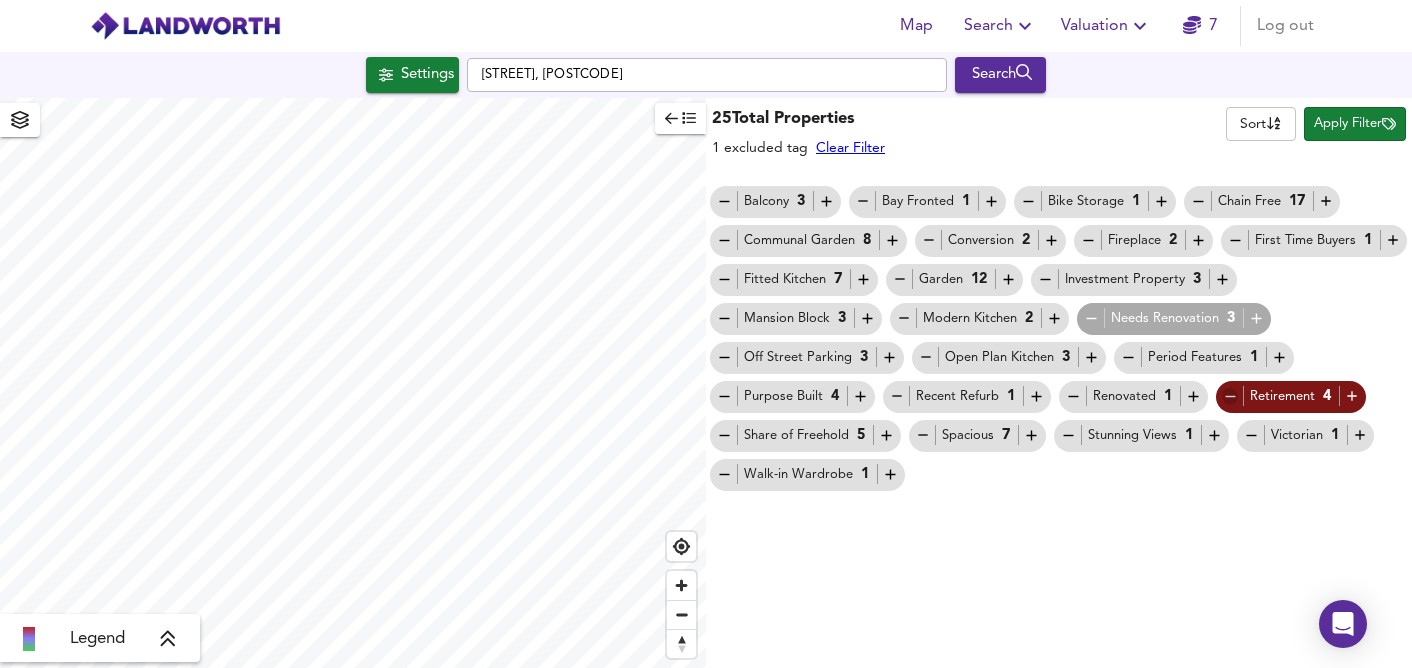 click 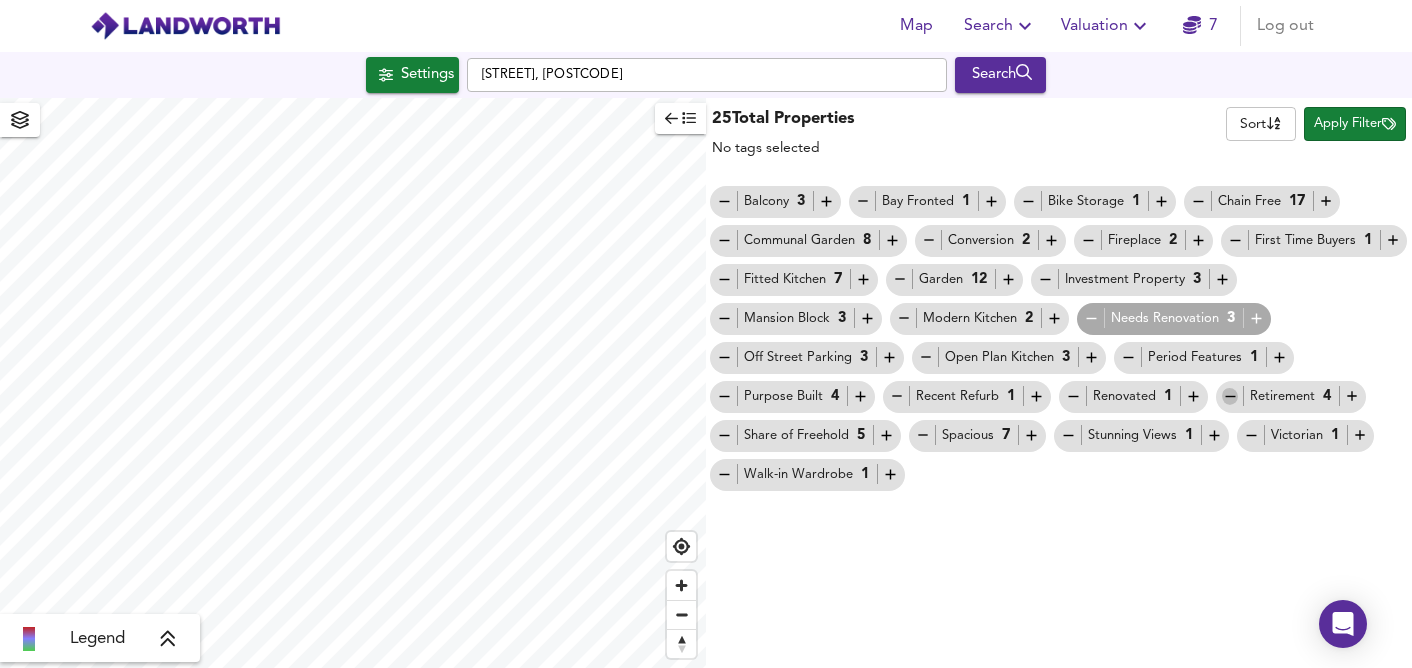 click 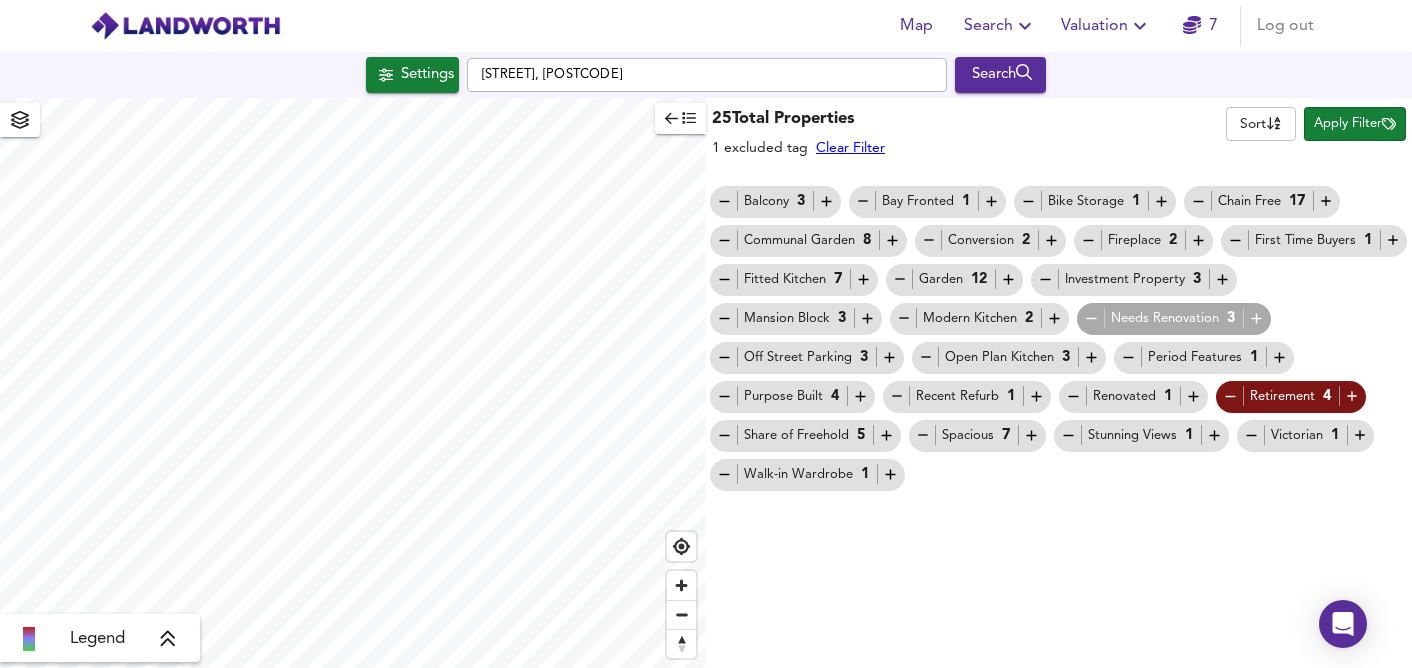 click on "Clear Filter" at bounding box center (850, 148) 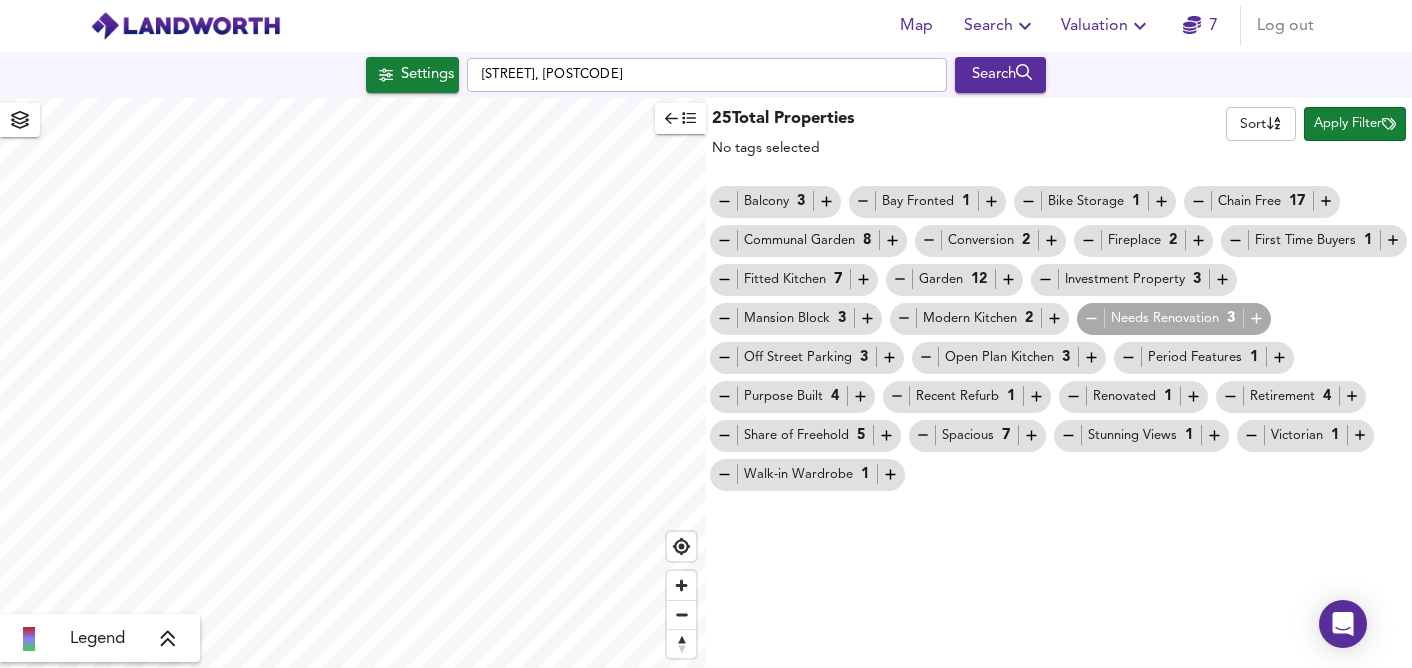 click 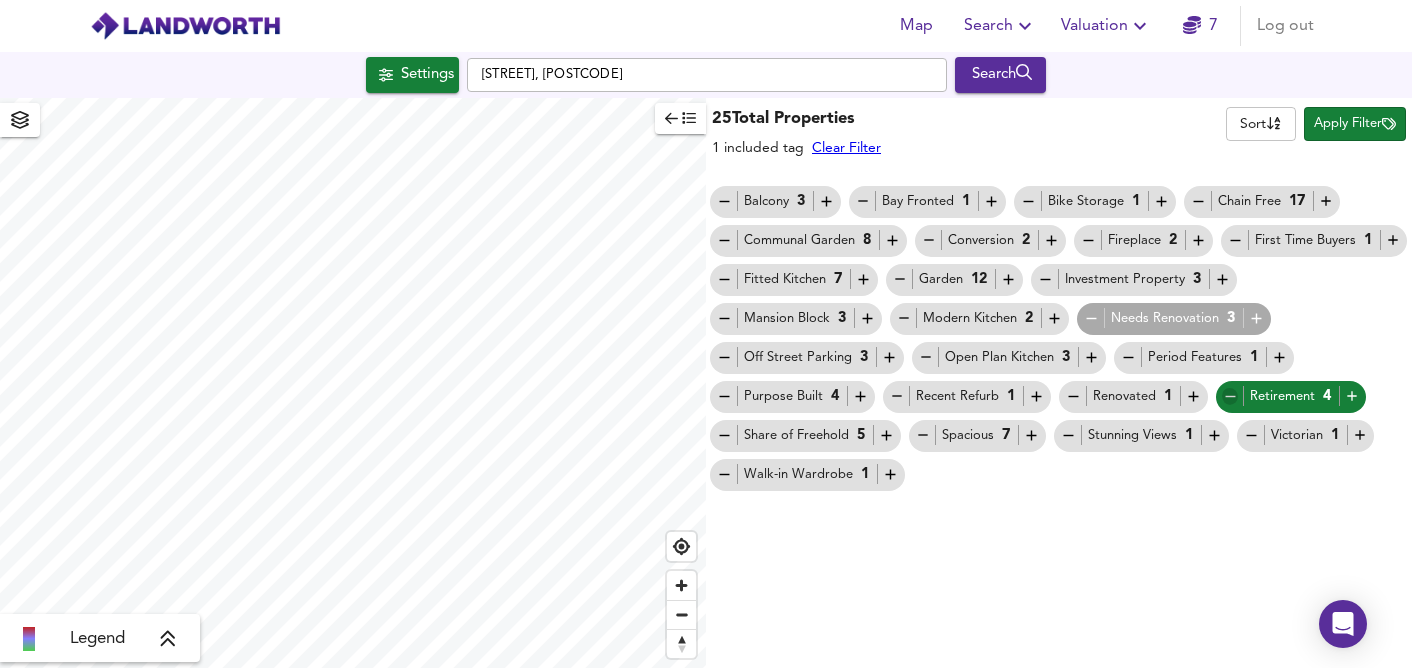 click 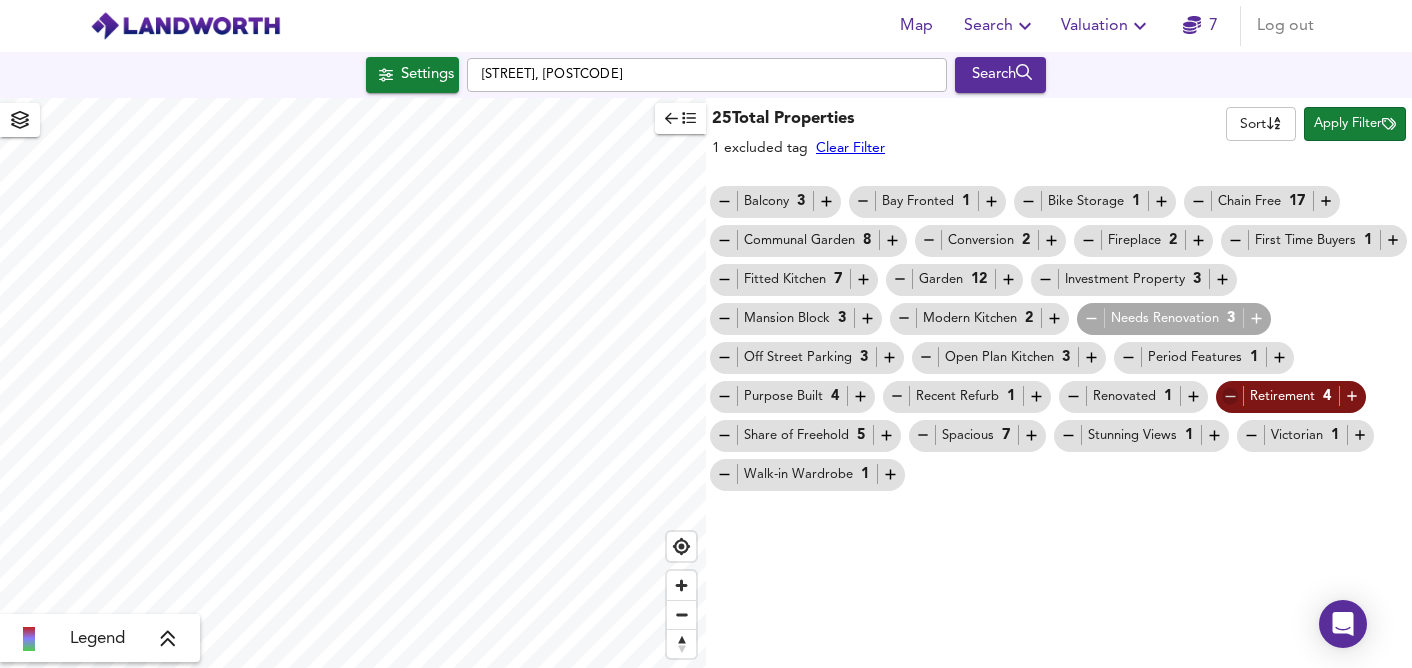 click 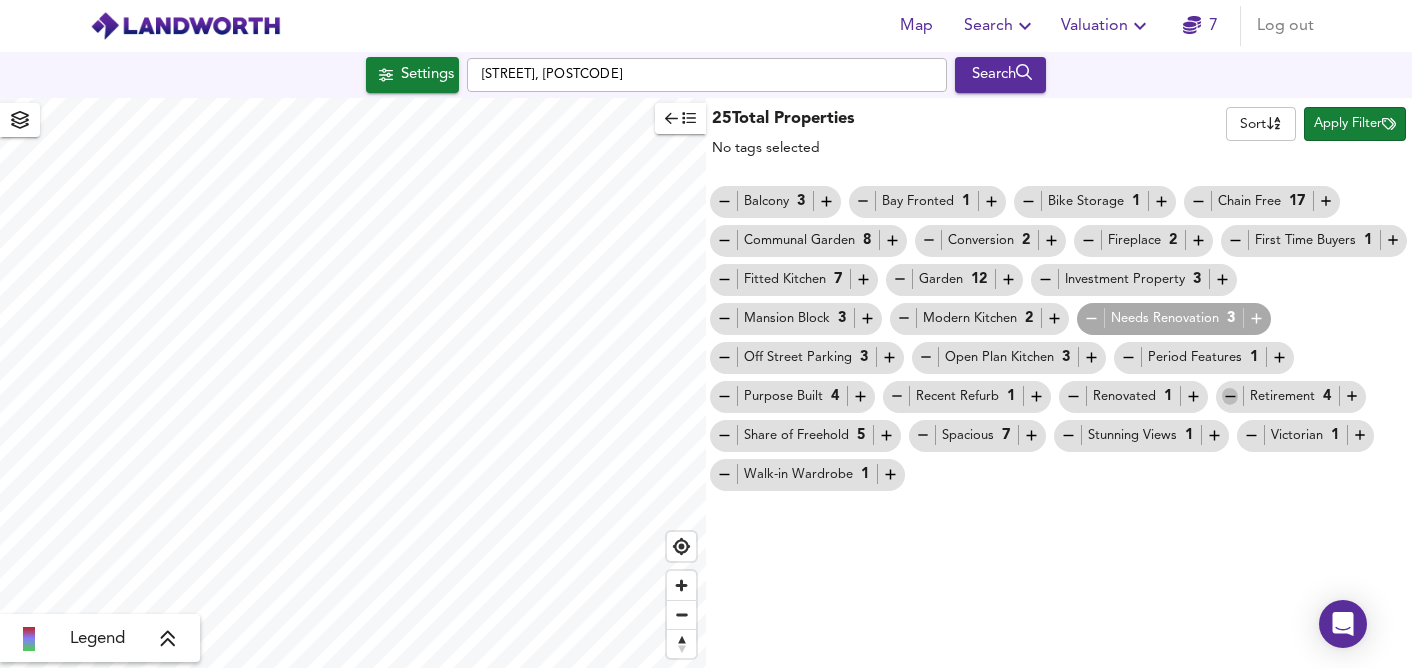click 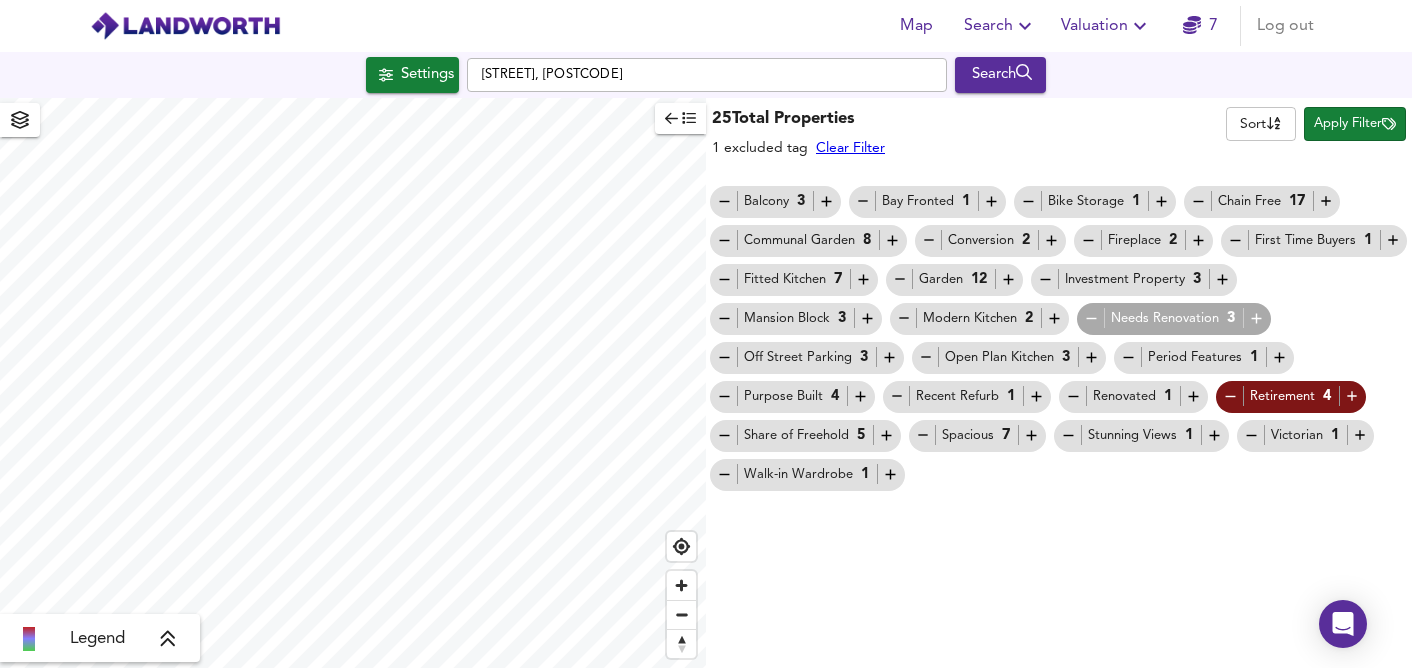 click 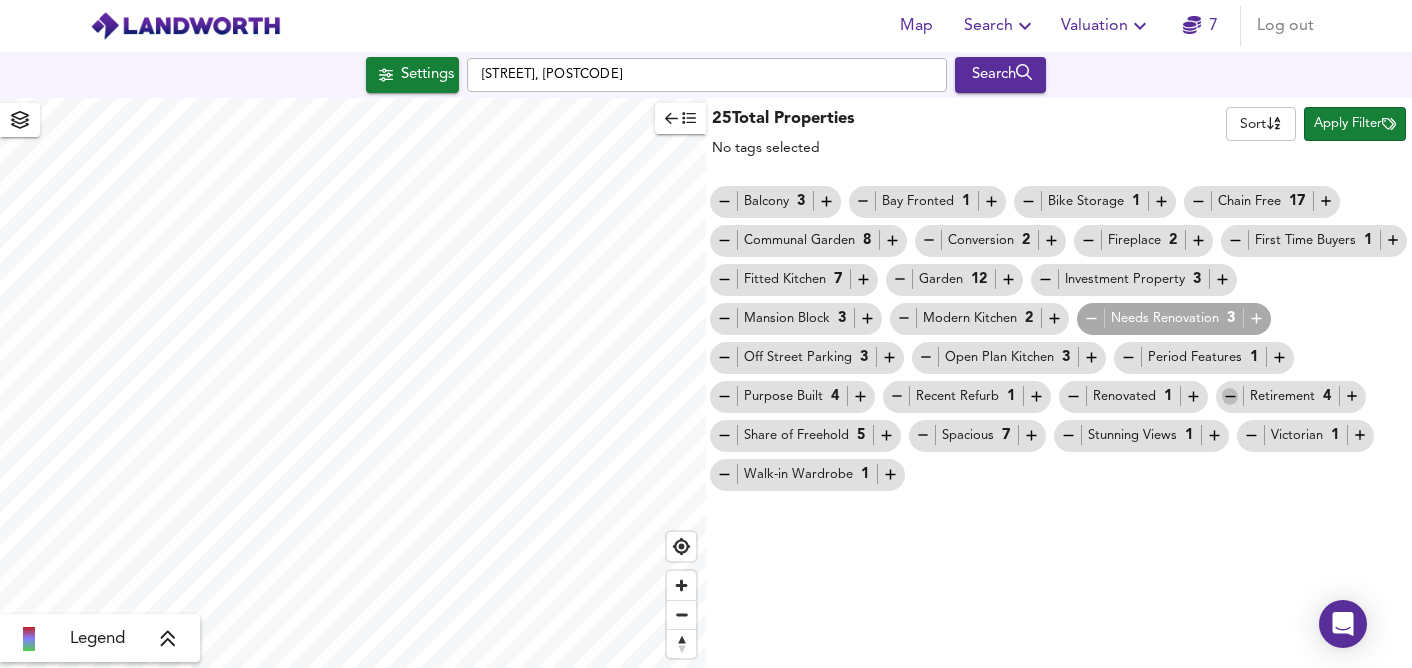 click 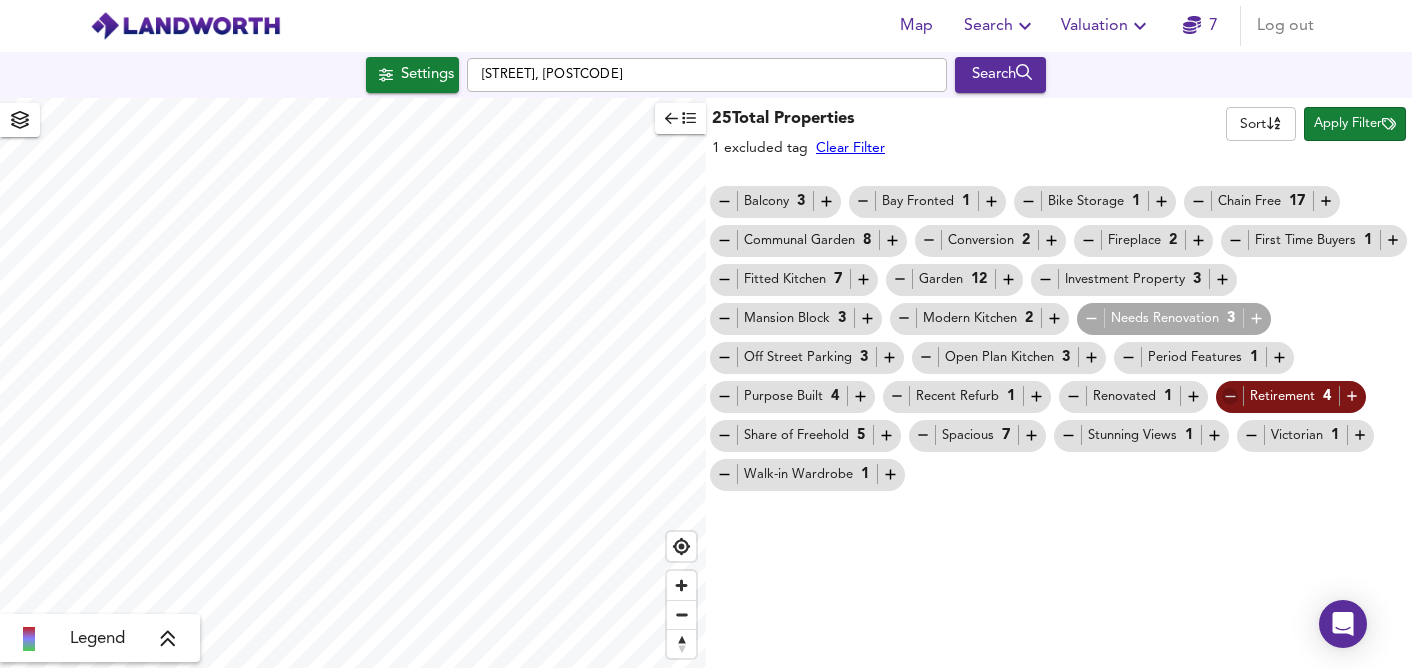 click 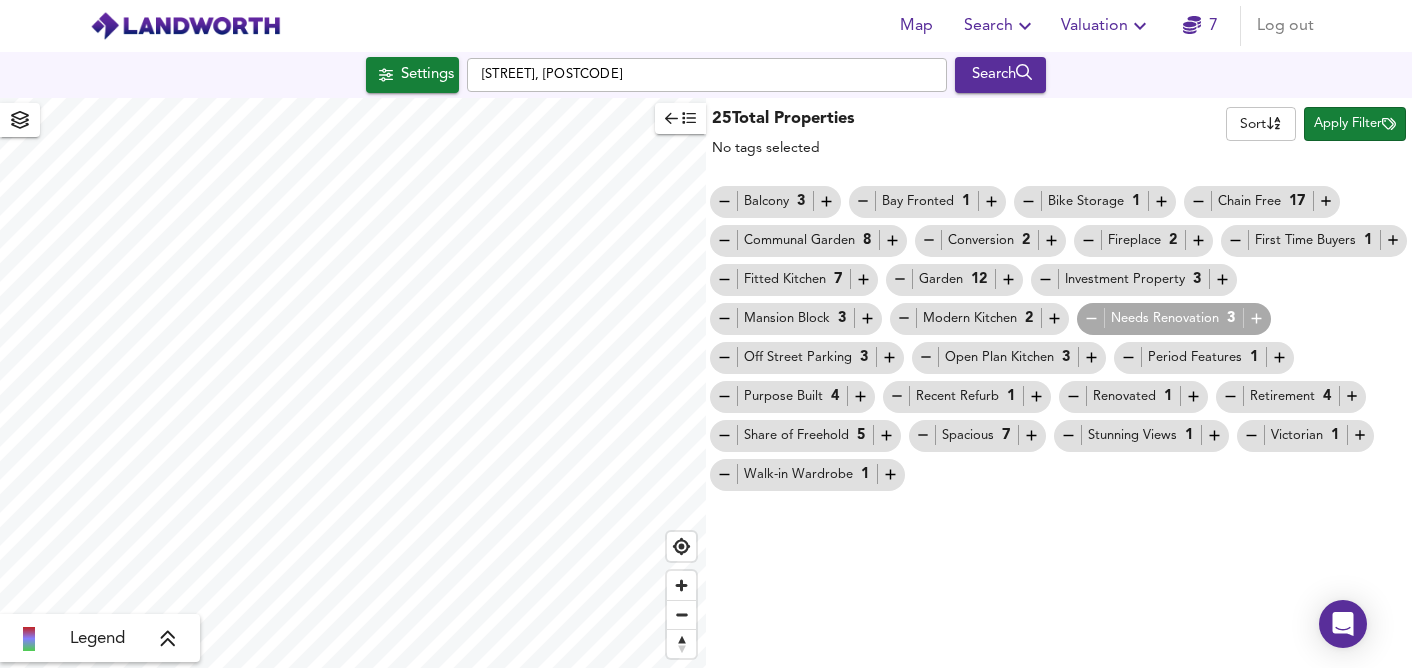 click 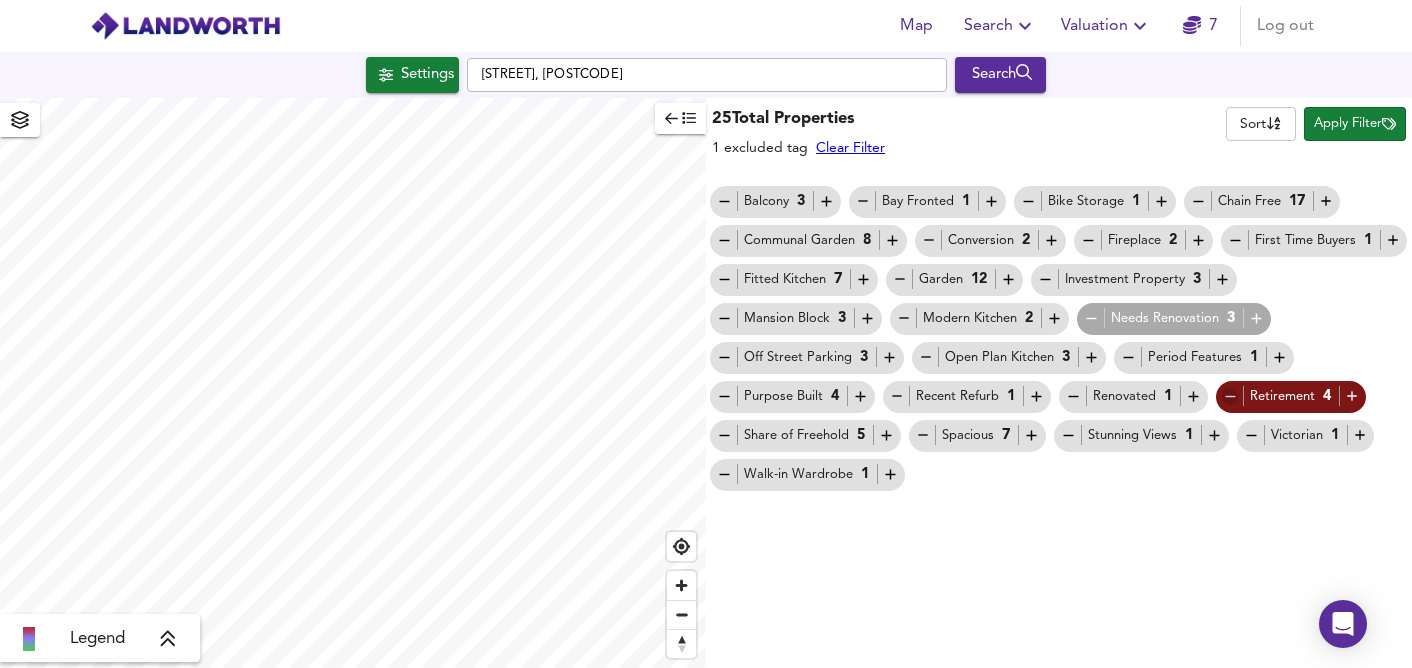 click 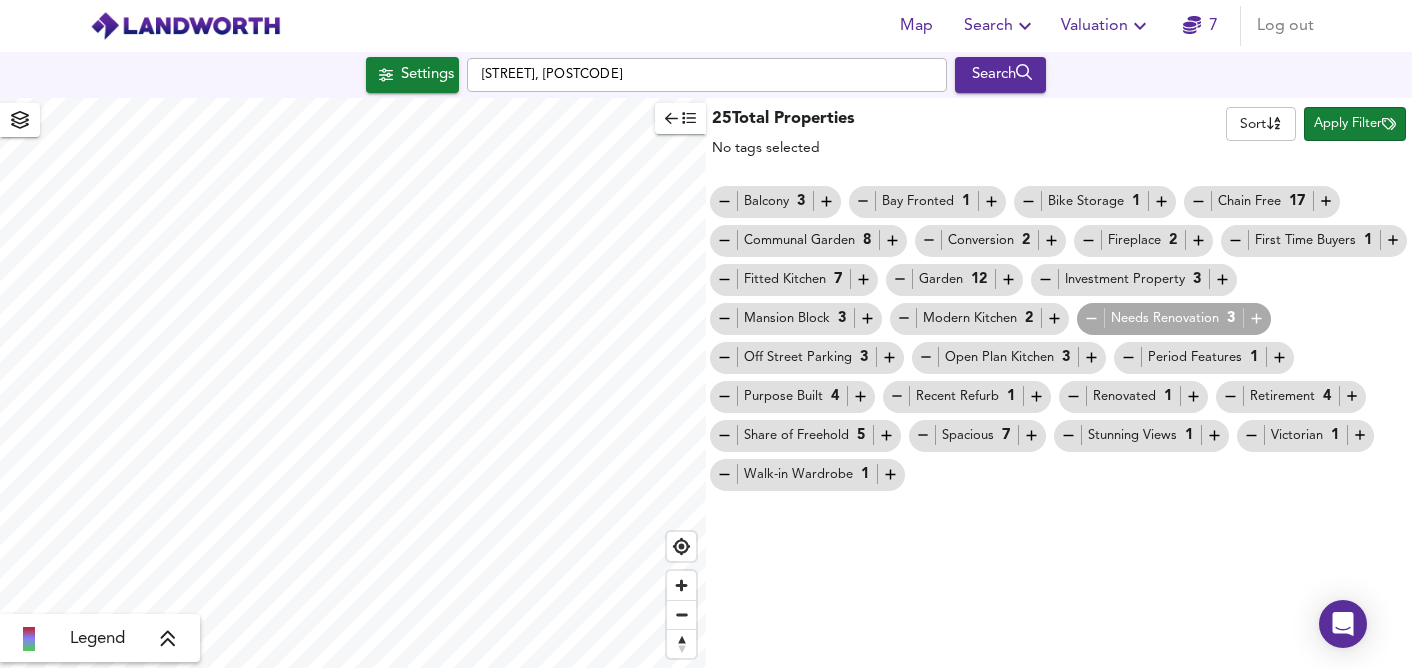 click 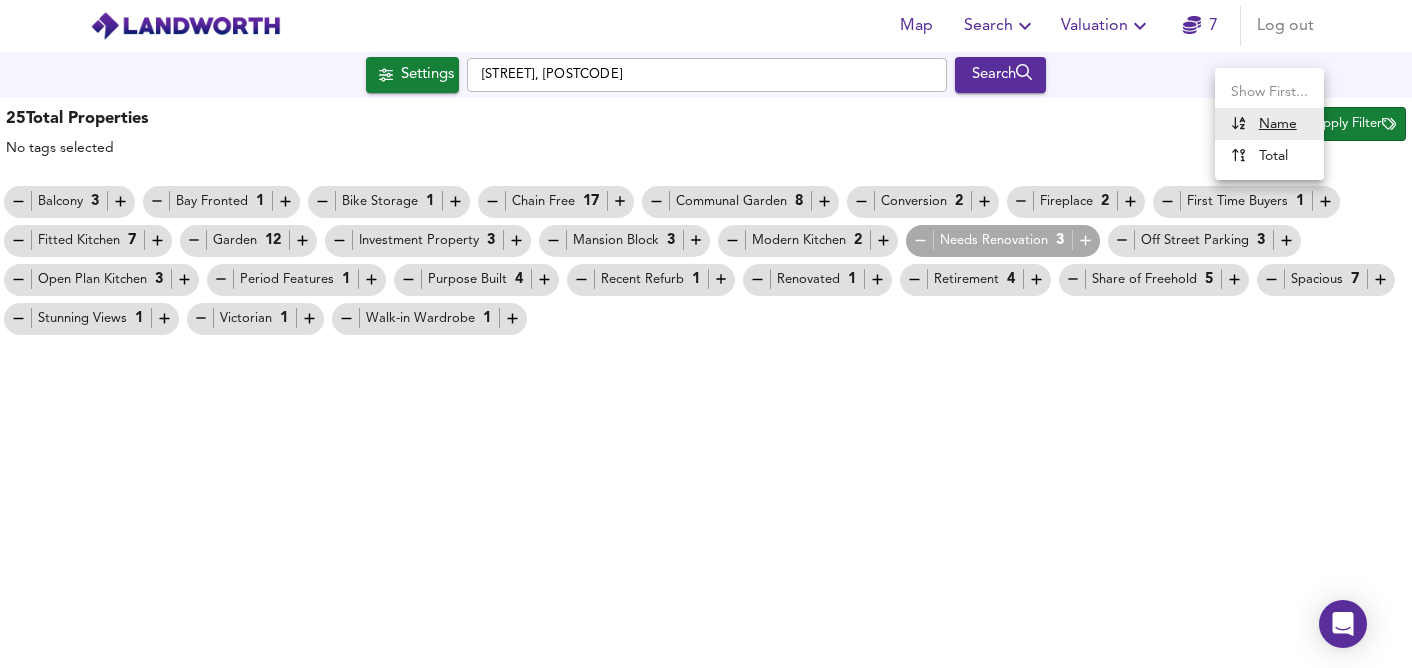 click on "Map Settings Basemap          Default hybrid Heatmap          Average Price landworth 2D   View Dynamic Heatmap   On Show Postcodes Show Boroughs 2D 3D Find Me X Property Search Radius   0.42 mile 668 Sales Rentals Planning    Live Market Listings   Rightmove Off   On    Houses All   Flats 2nd Hand All New Build Under Offer All For Sale £ 225k 225000 to £" at bounding box center [706, 334] 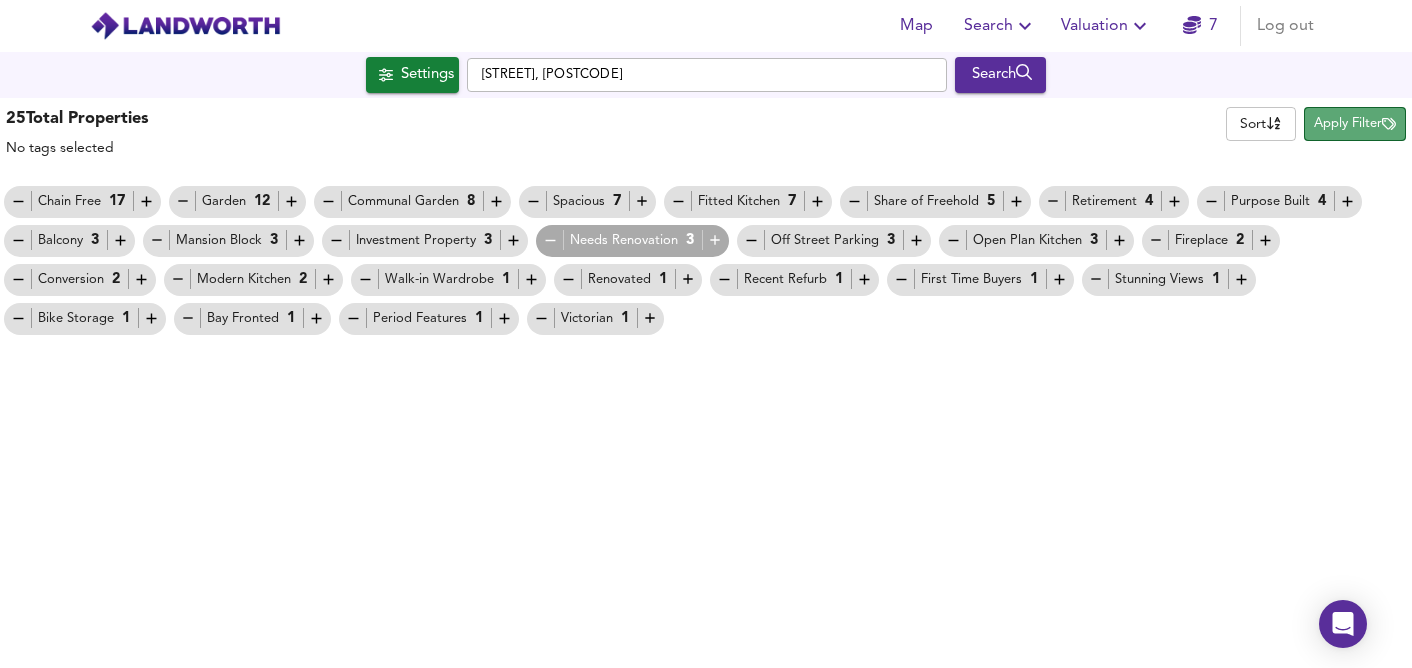 click on "Apply Filter" at bounding box center [1355, 124] 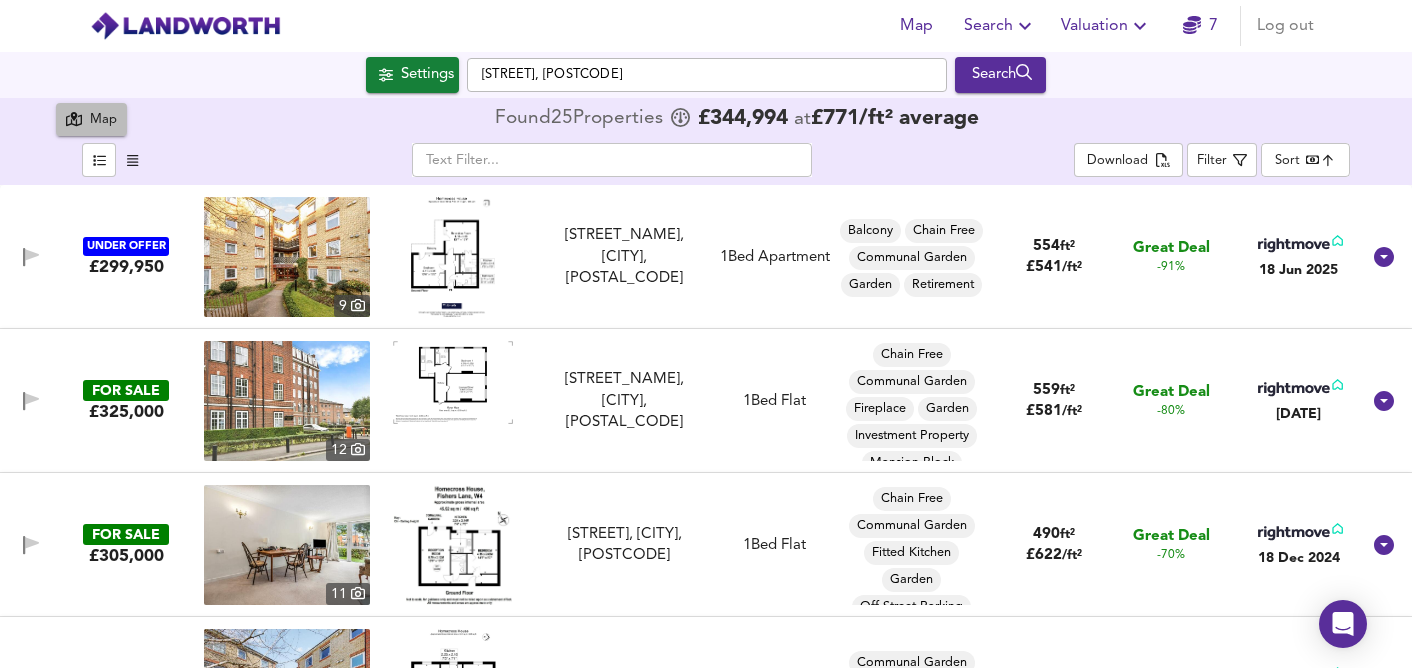 click on "Map" at bounding box center (103, 120) 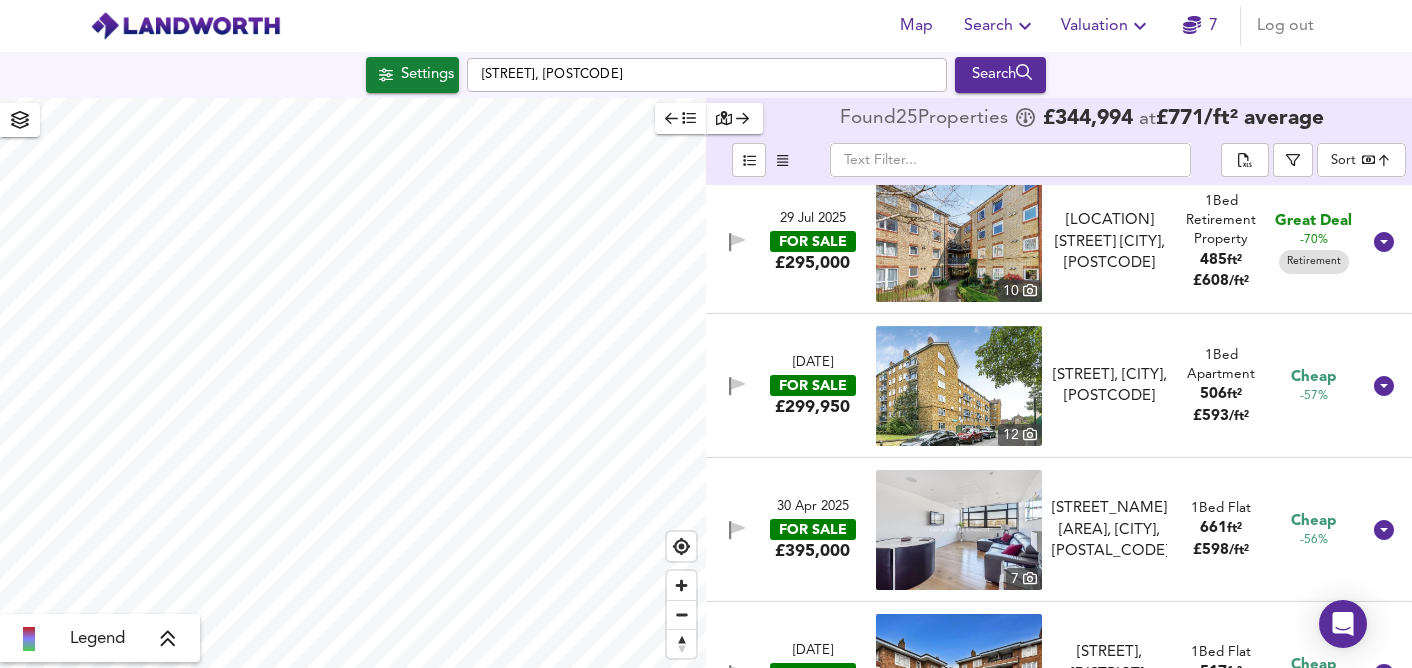 scroll, scrollTop: 448, scrollLeft: 0, axis: vertical 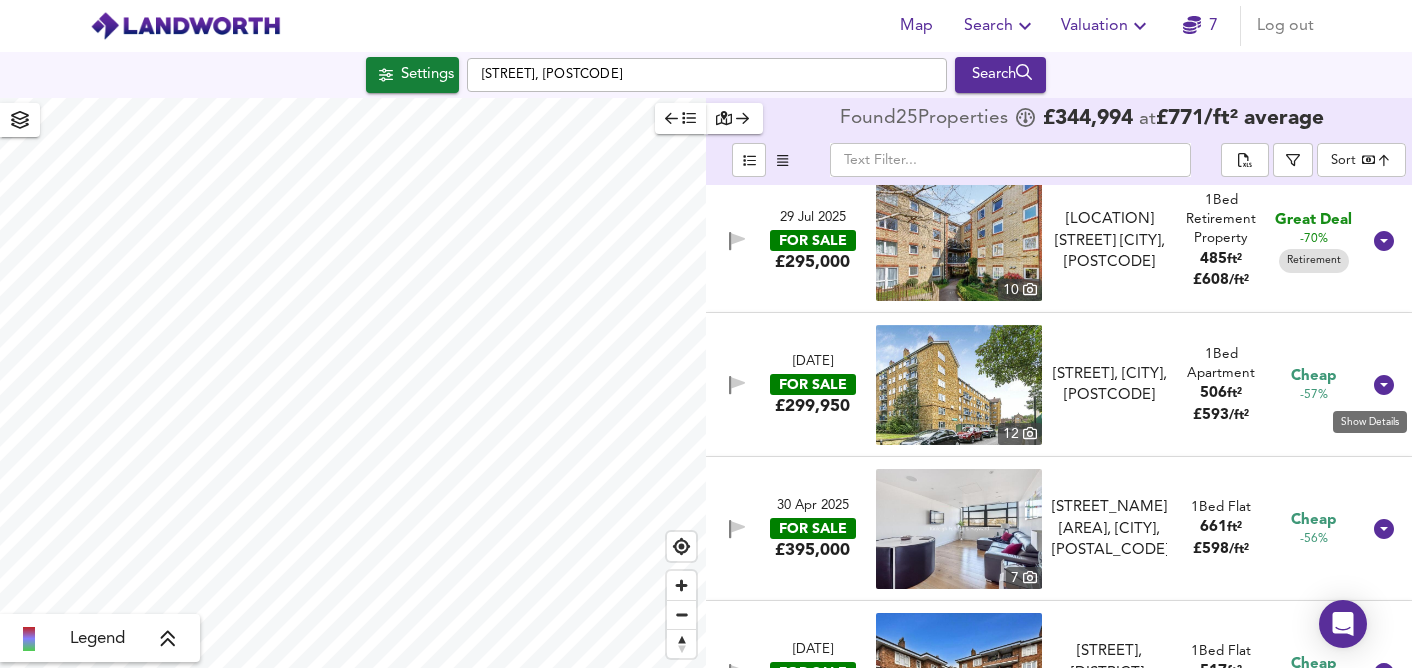 click 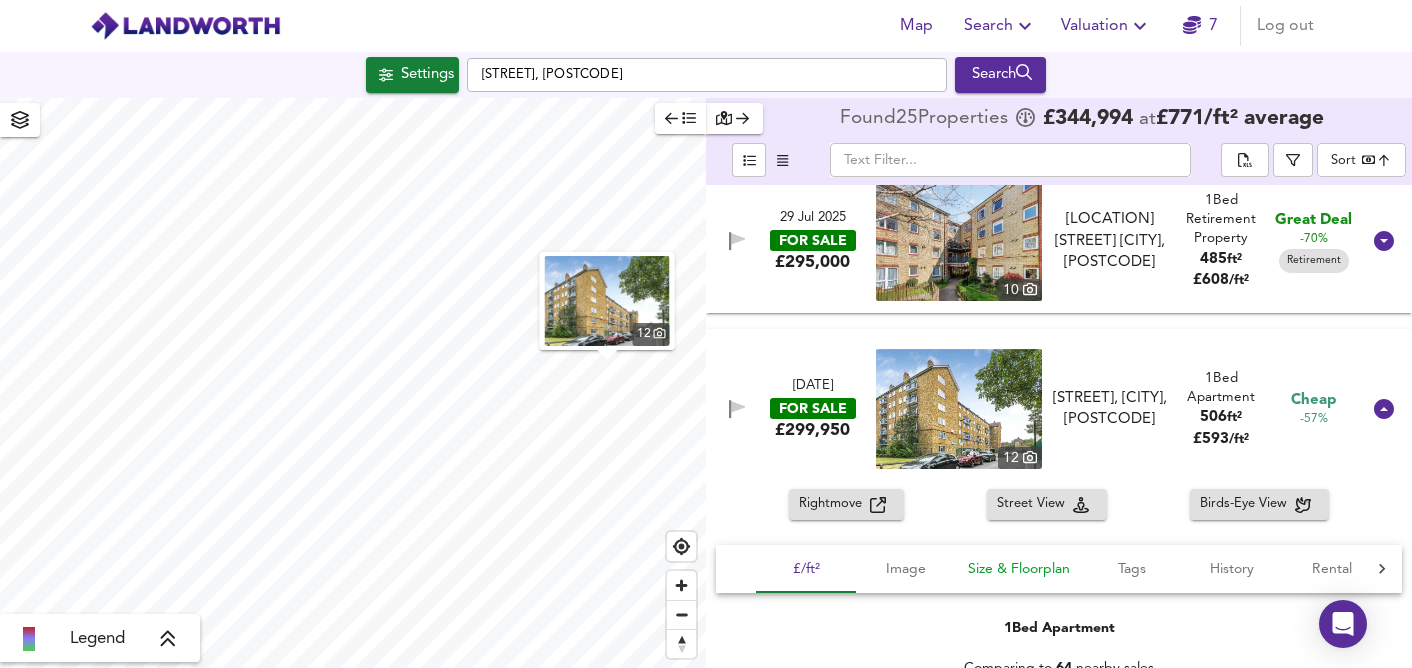 click on "Size & Floorplan" at bounding box center (1019, 569) 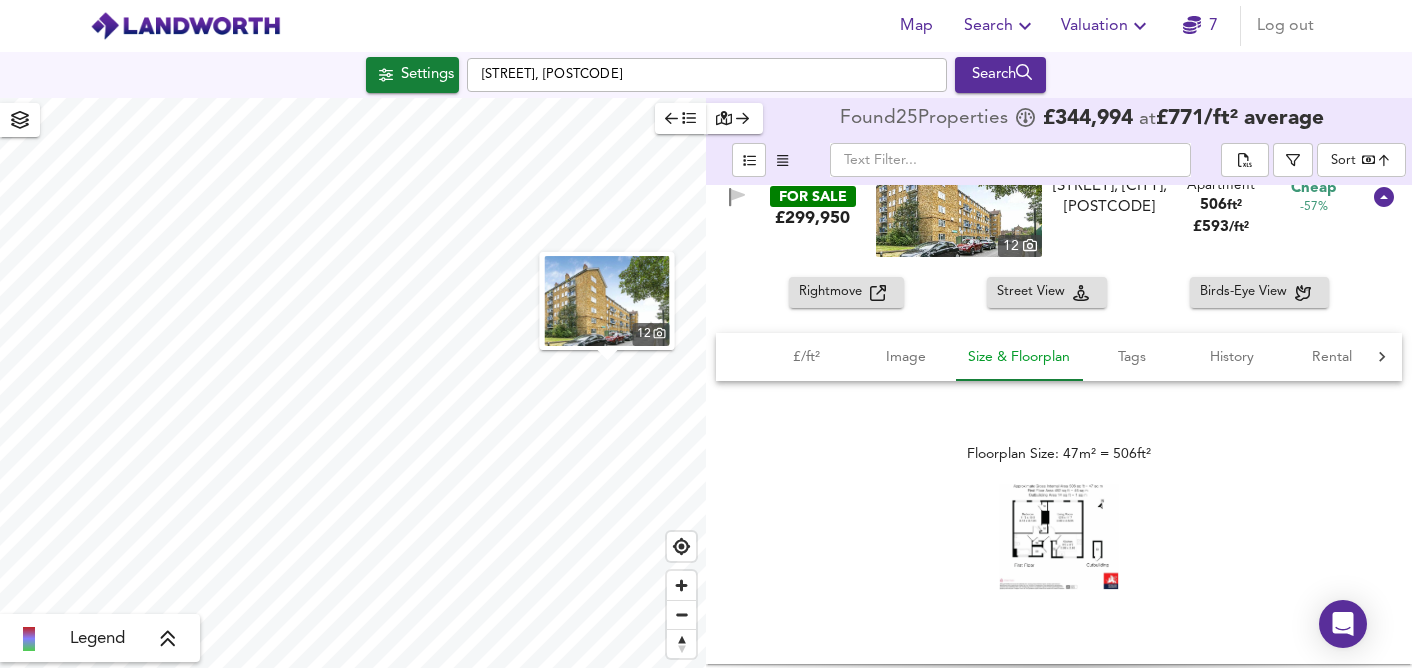 scroll, scrollTop: 661, scrollLeft: 0, axis: vertical 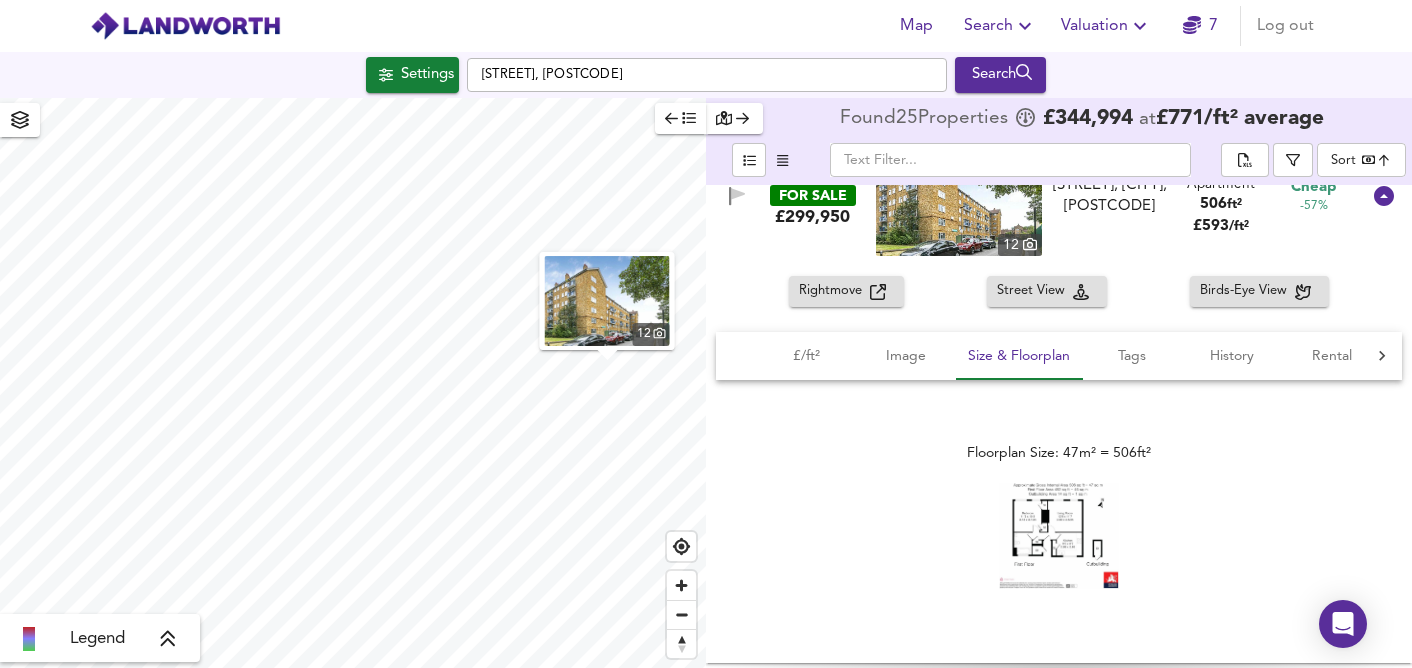 click at bounding box center [1059, 535] 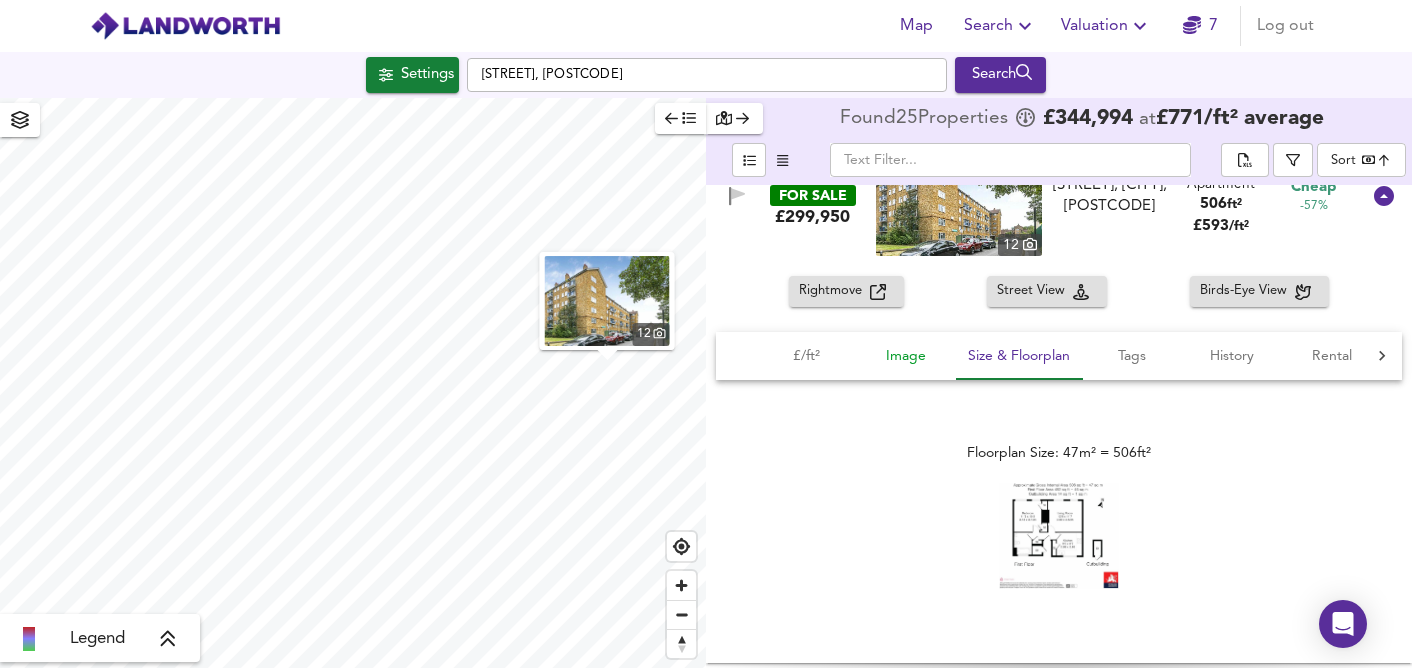 click on "Image" at bounding box center [906, 356] 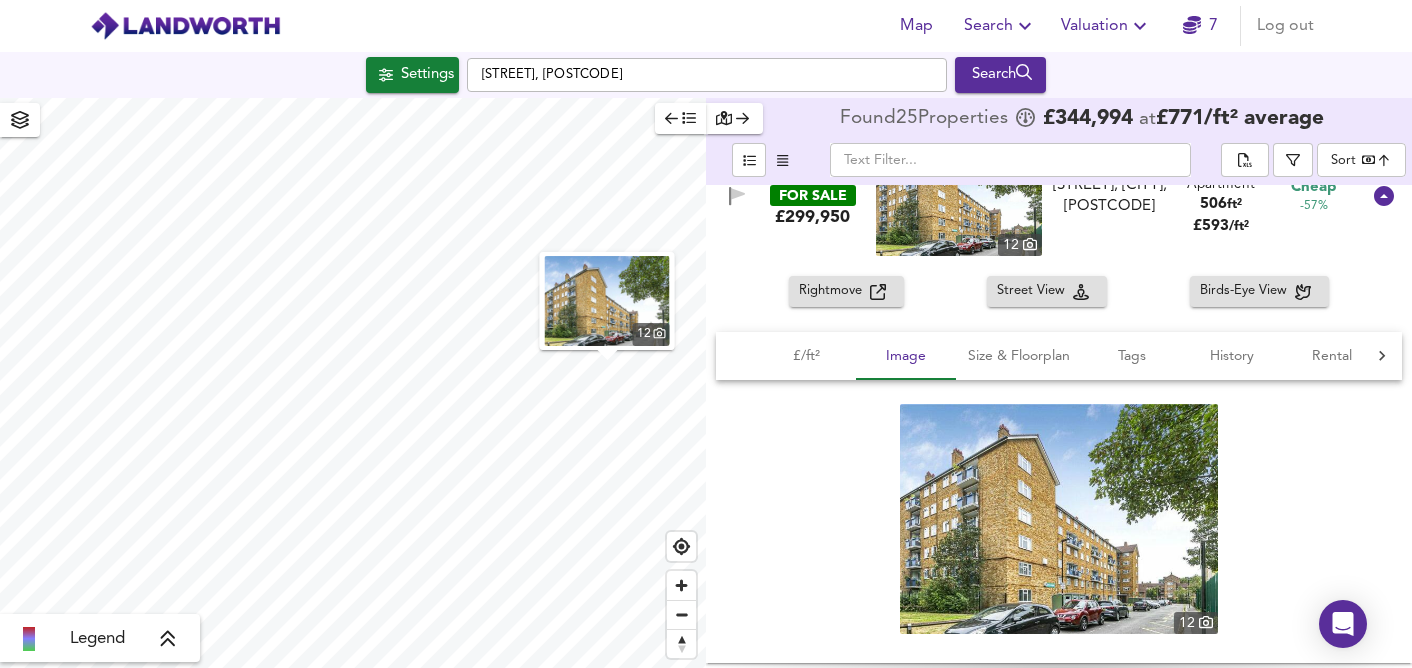 click at bounding box center [1059, 519] 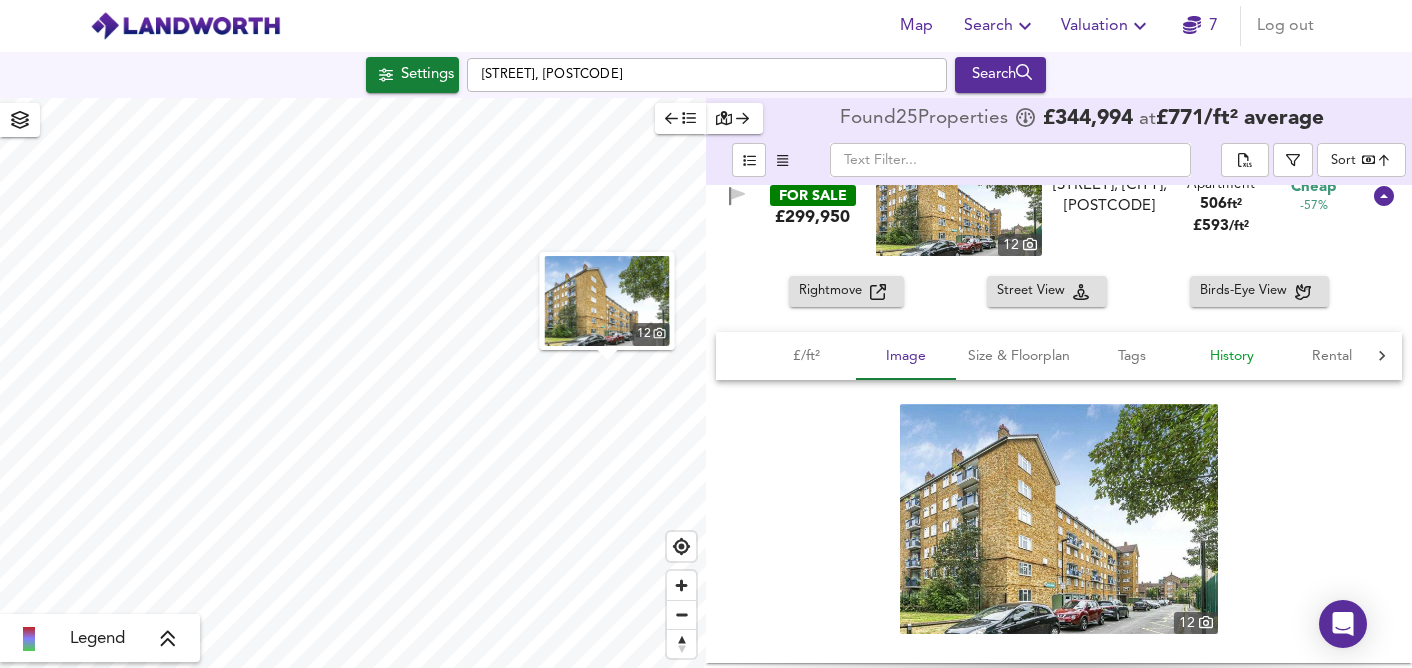 click on "History" at bounding box center [1232, 356] 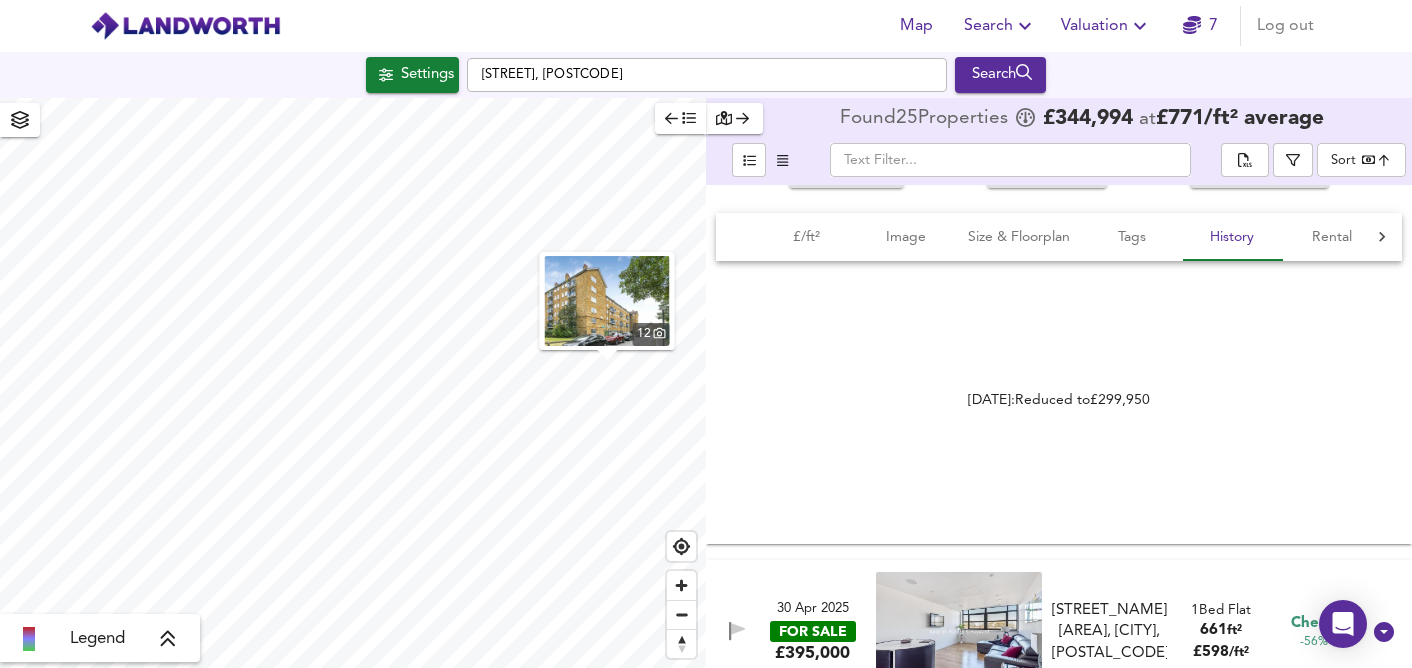 scroll, scrollTop: 773, scrollLeft: 0, axis: vertical 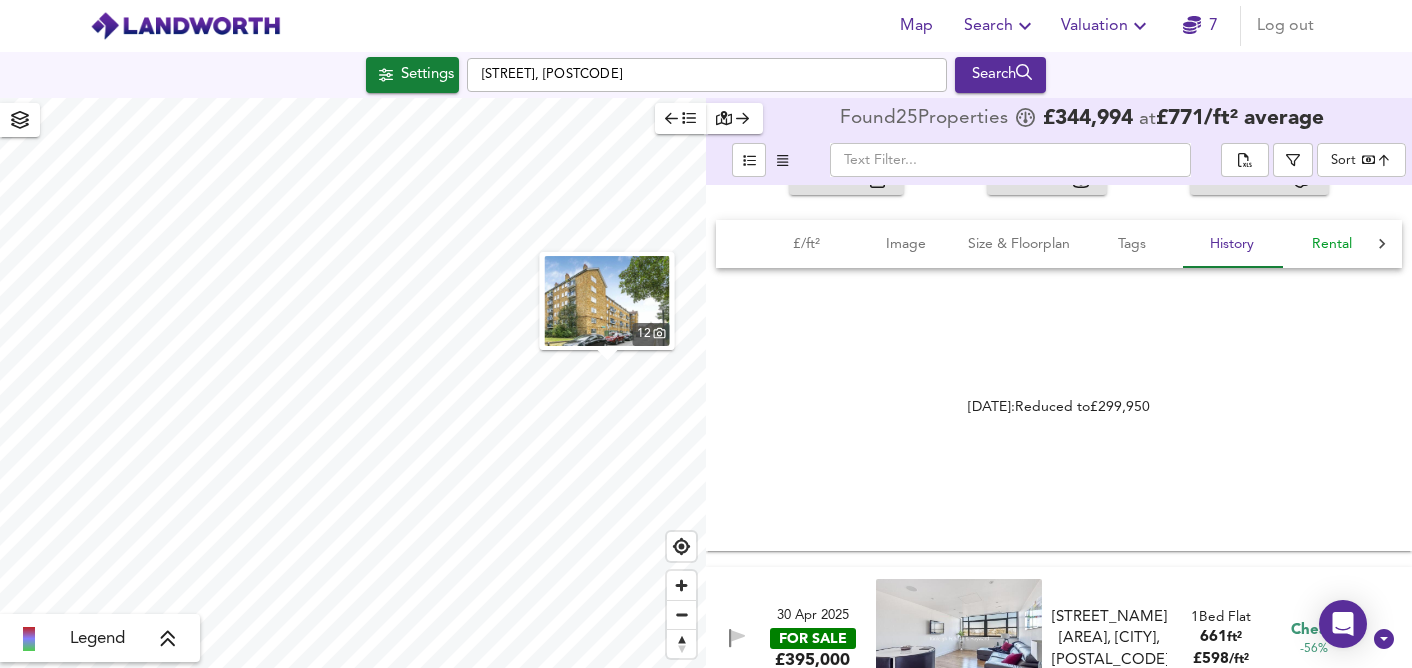 click on "Rental" at bounding box center [1332, 244] 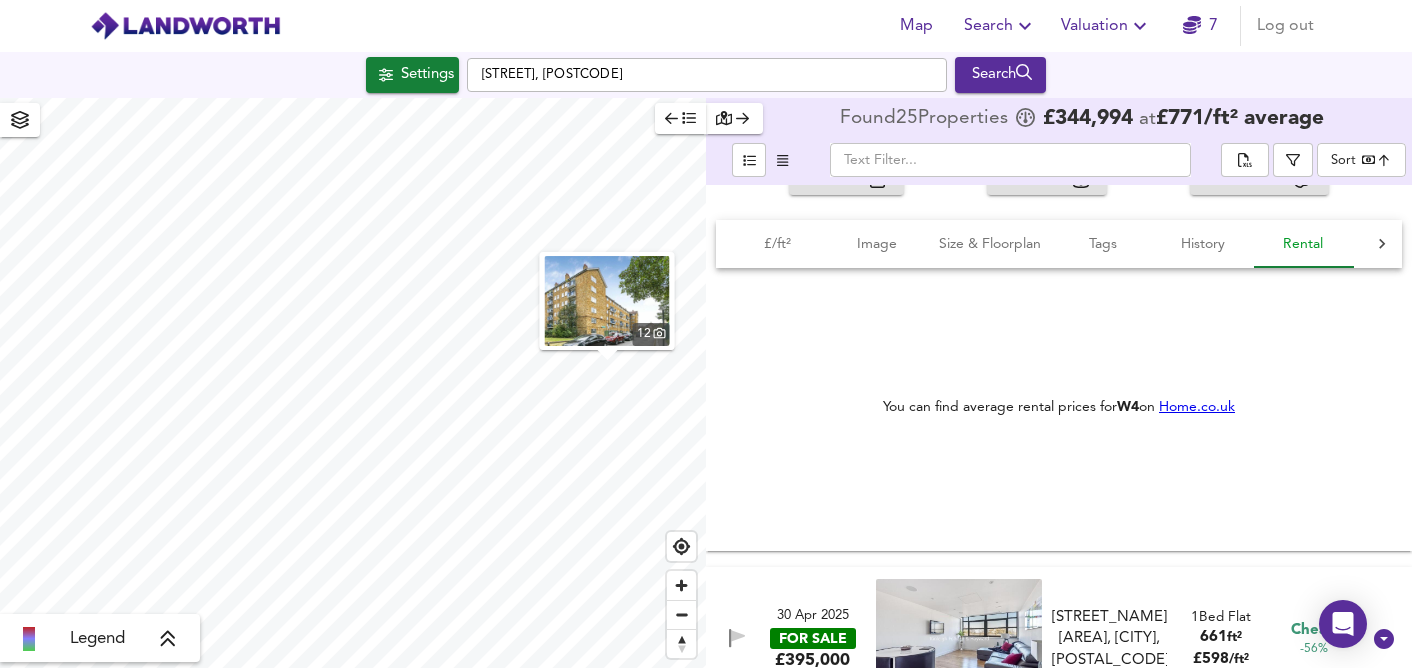 scroll, scrollTop: 0, scrollLeft: 30, axis: horizontal 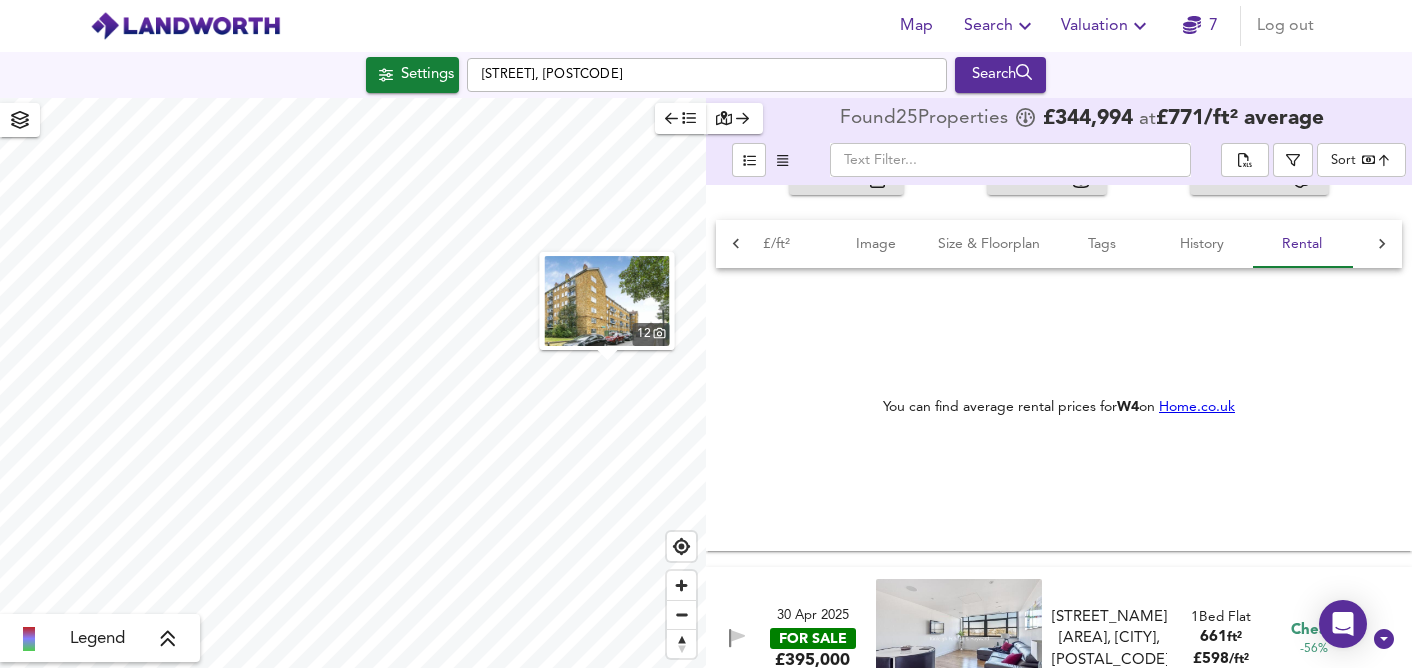 click 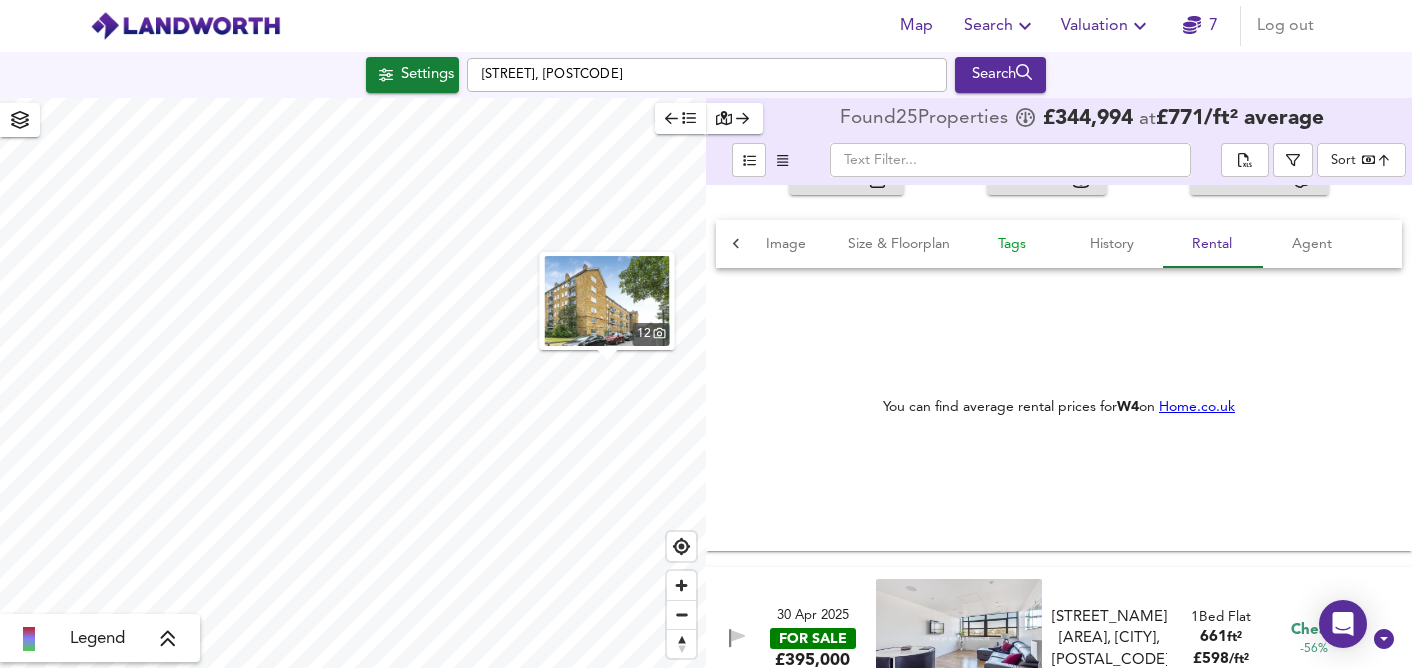 scroll, scrollTop: 0, scrollLeft: 0, axis: both 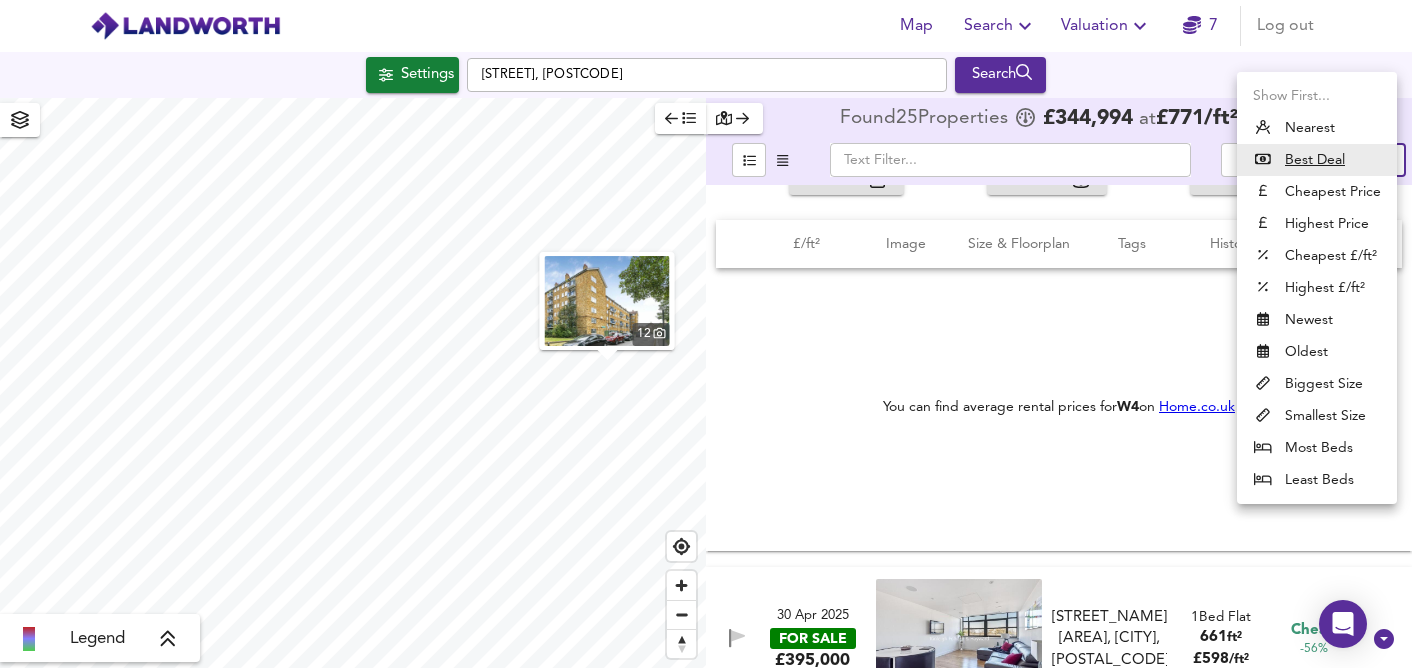 click on "Map Search Valuation    7 Log out        Settings     [STREET], [POSTCODE]        Search        12           Legend       Found  25  Propert ies     £ 344,994   at  £ 771 / ft²   average              ​         Sort   bestdeal ​ [DATE] UNDER OFFER £[PRICE]     9    [STREET], [CITY], [POSTCODE] [STREET], [CITY], [POSTCODE] 1  Bed   Apartment 554 ft² £ 541 / ft²   Great Deal -91% Retirement [DATE] FOR SALE £[PRICE]     12    [STREET], [CITY], [POSTCODE] [STREET], [CITY], [POSTCODE] 1  Bed   Flat 559 ft² £ 581 / ft²   Great Deal -80% [DATE] FOR SALE £[PRICE]     11    [STREET], [CITY], [POSTCODE] [STREET], [CITY], [POSTCODE] 1  Bed   Flat 490 ft² £ 622 / ft²   Great Deal -70% Retirement [DATE] FOR SALE £[PRICE]     10    [LOCATION] [STREET] [CITY], [POSTCODE] [LOCATION] [STREET] [CITY], [POSTCODE] 1  Bed   Retirement Property 485 ft² £ 608 / ft²   Great Deal -70% Retirement" at bounding box center [706, 334] 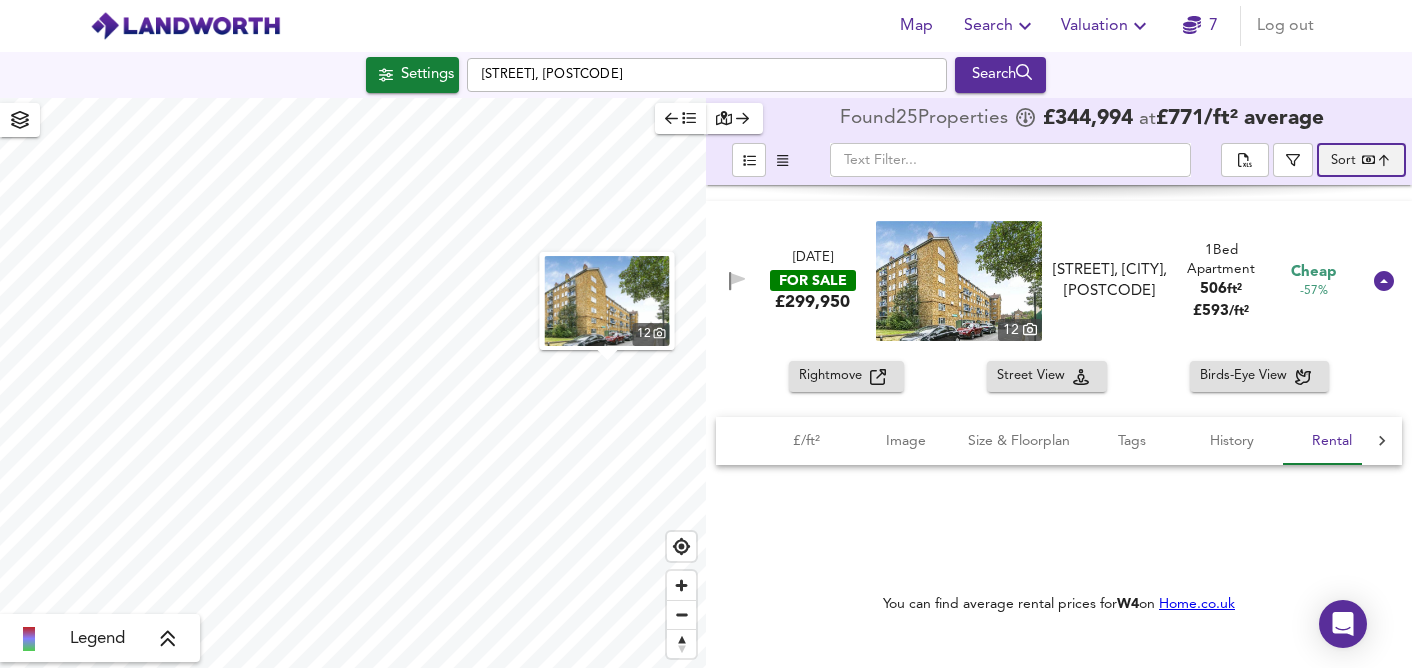 scroll, scrollTop: 574, scrollLeft: 0, axis: vertical 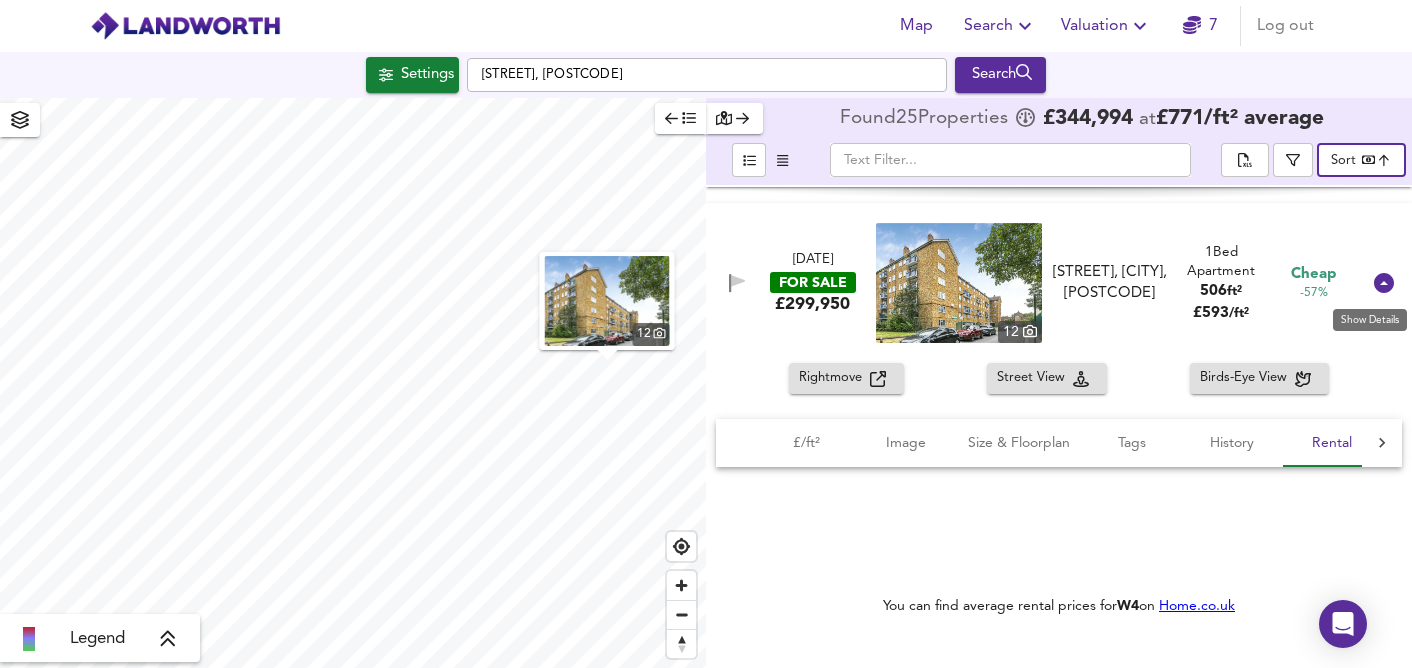 click 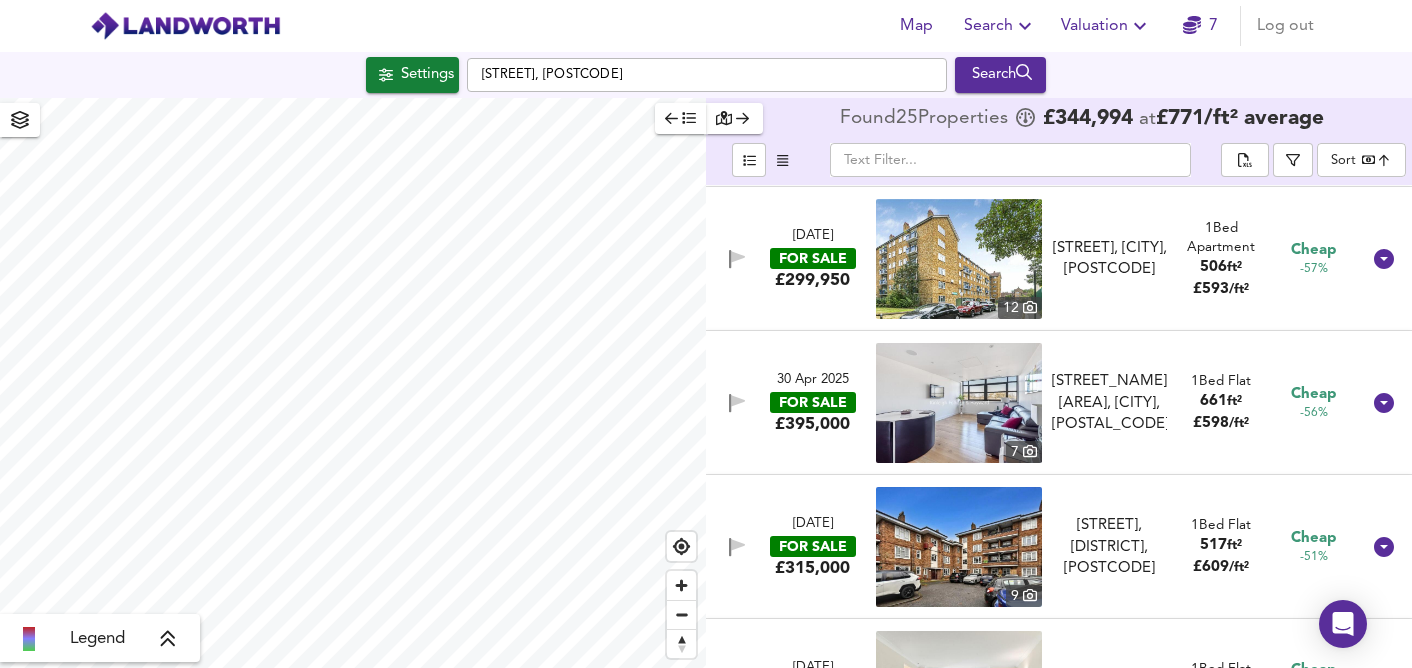 click 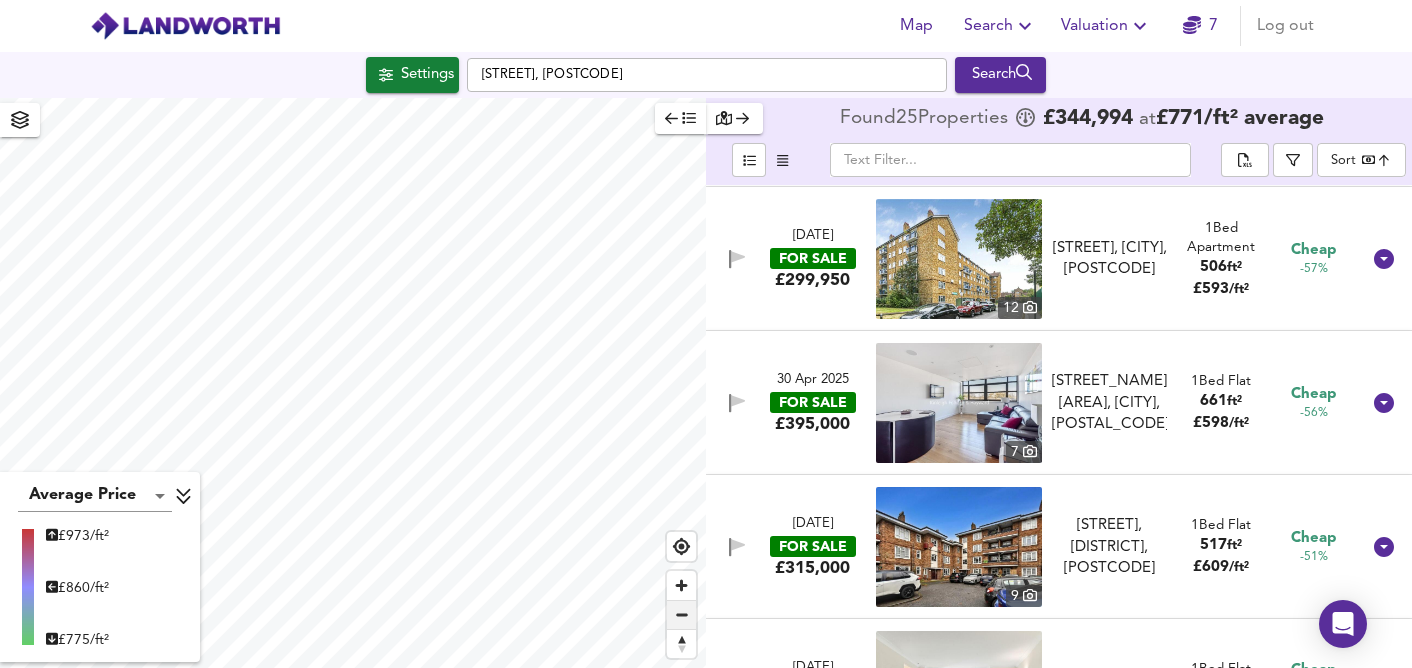 click at bounding box center (681, 615) 